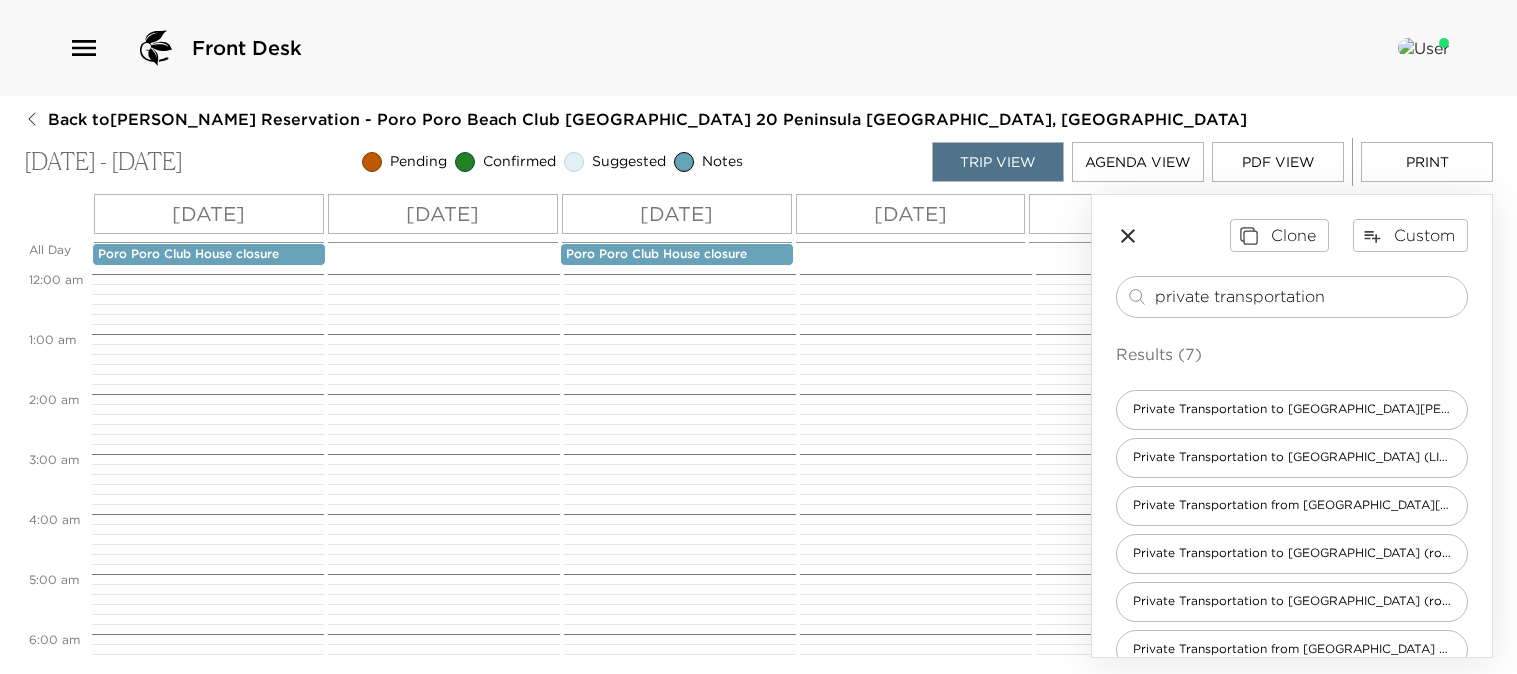 scroll, scrollTop: 0, scrollLeft: 0, axis: both 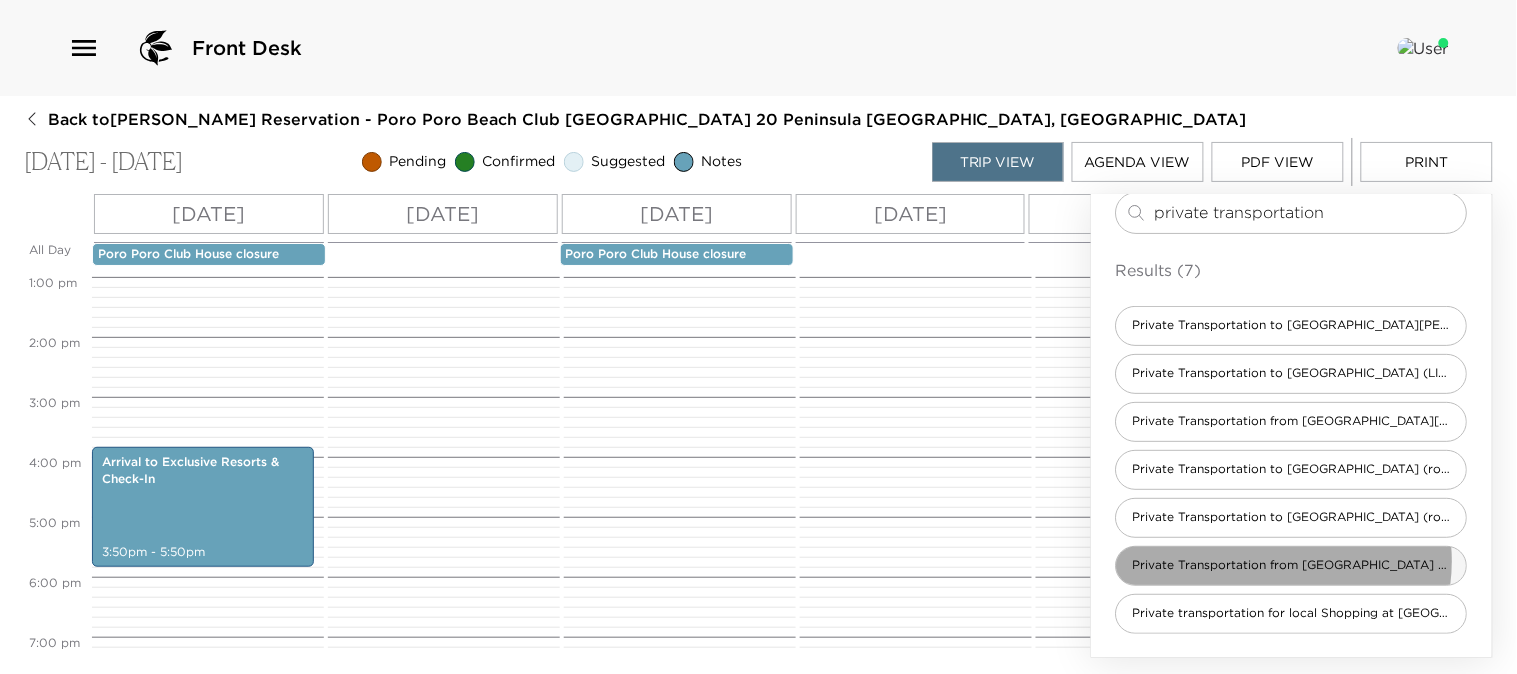 click on "Private Transportation from [GEOGRAPHIC_DATA] (LIR)*" at bounding box center [1292, 565] 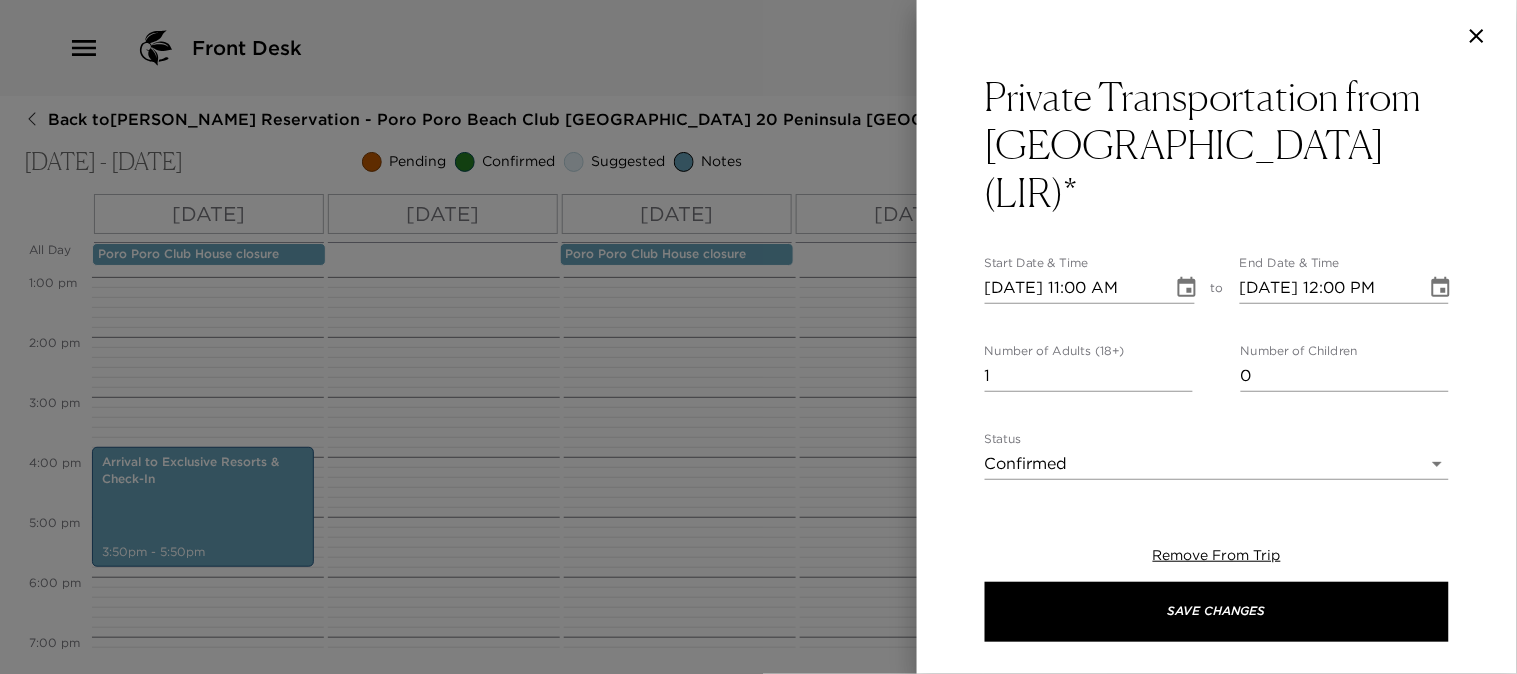type on "Welcome to [GEOGRAPHIC_DATA]!
I anticipate your arrival on (AIRLINE AND FLIGHT #) at (TIME), and have confirmed your private ground transportation to your residence.
After clearing immigration and customs, as you exit the airport, please look for the Three Monkeys tours representative who will be holding an Exclusive Resorts sign.
We expect you to be at our facility around 45 minutes after you leave from the airport." 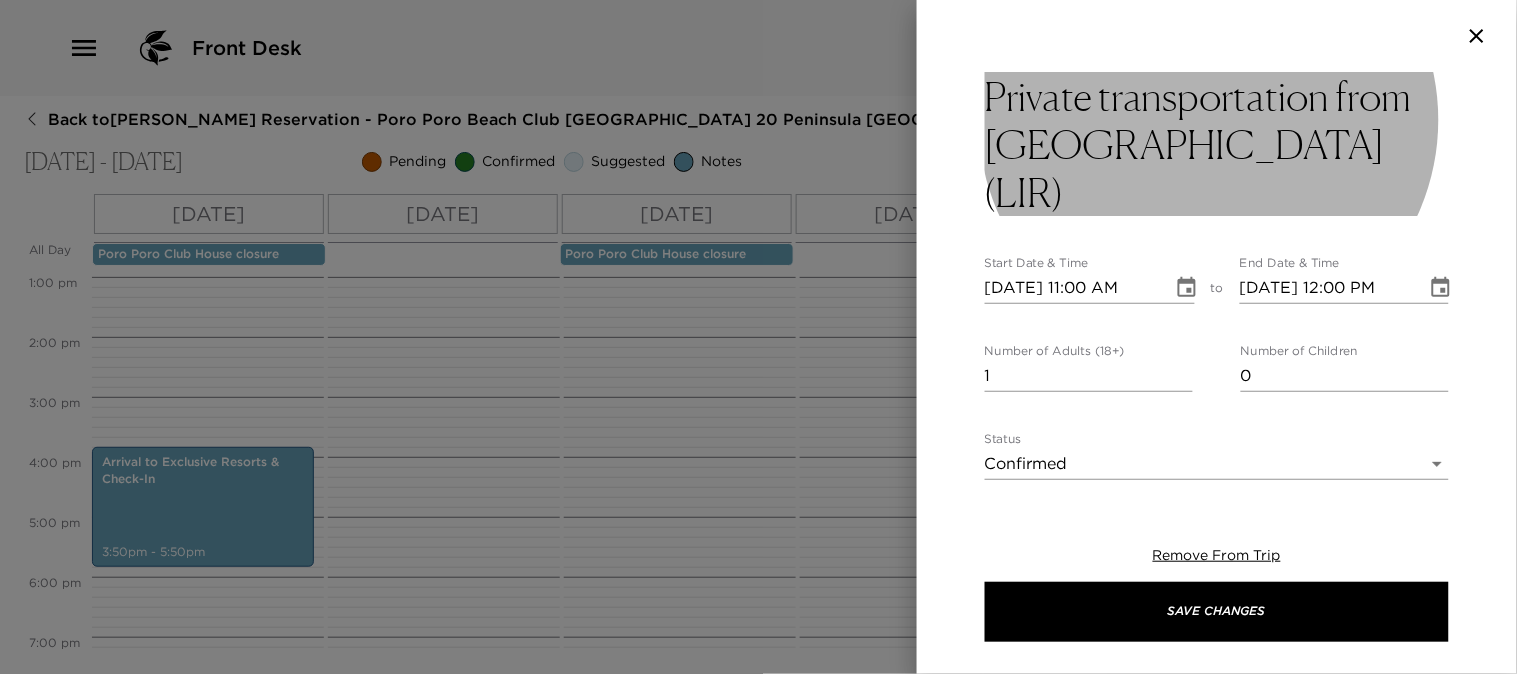 click on "Private transportation from [GEOGRAPHIC_DATA] (LIR)" at bounding box center (1217, 144) 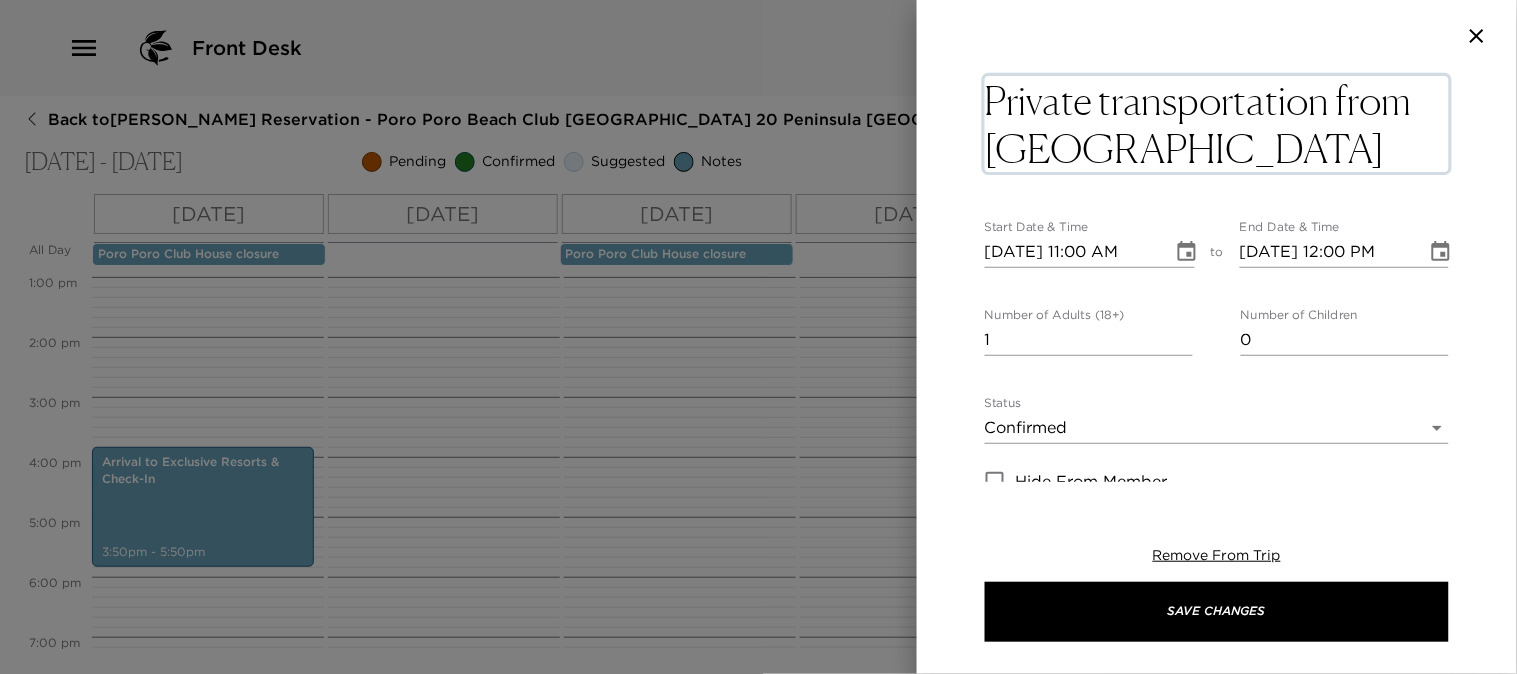 click on "Private transportation from [GEOGRAPHIC_DATA] (LIR)" at bounding box center [1217, 124] 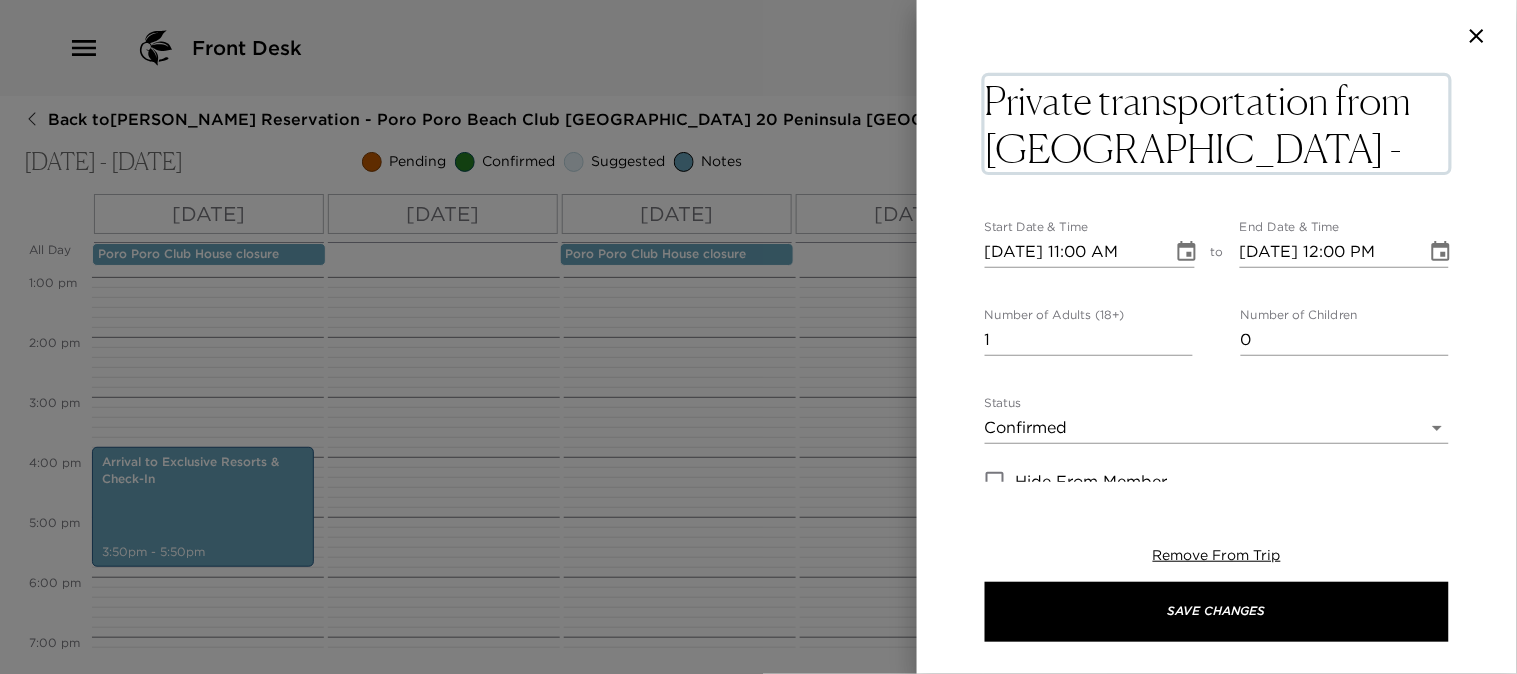 type on "Private transportation from [GEOGRAPHIC_DATA] - (your guests)" 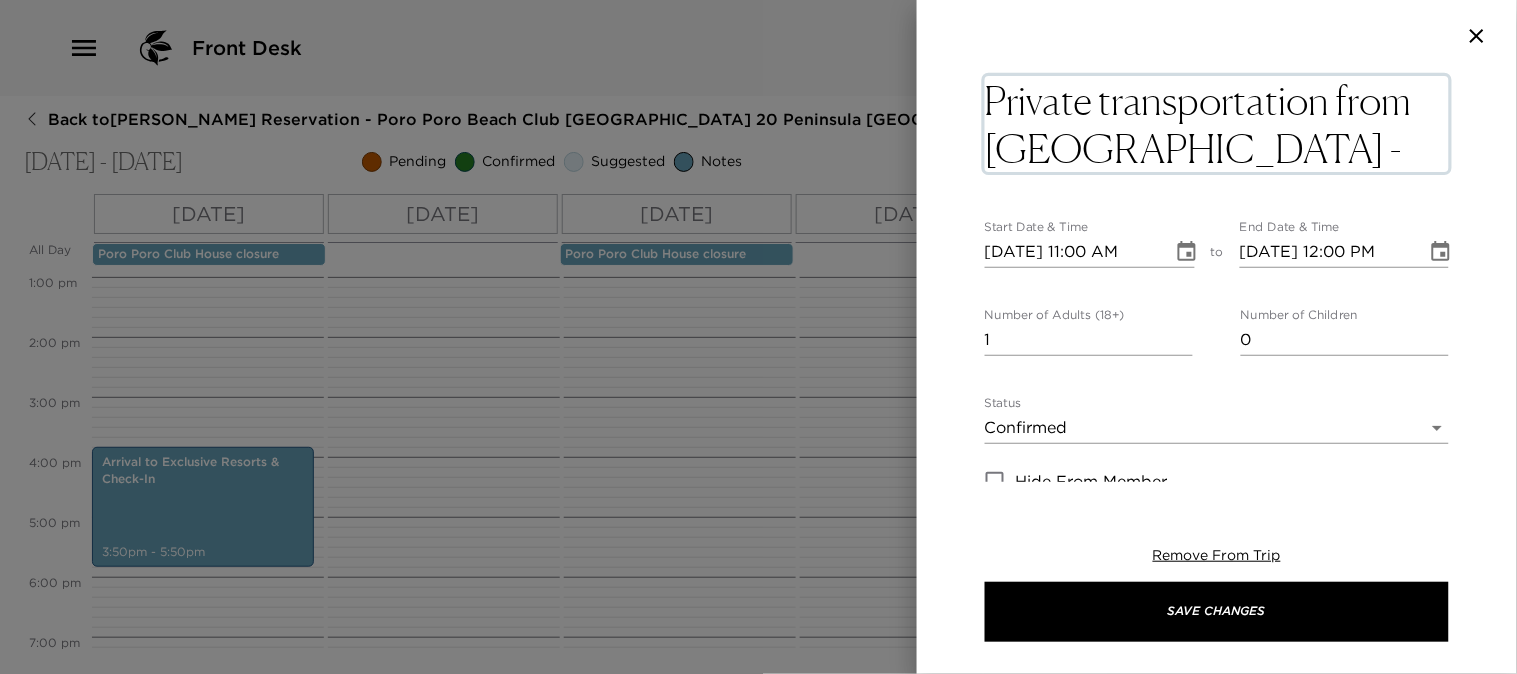 click at bounding box center [1187, 252] 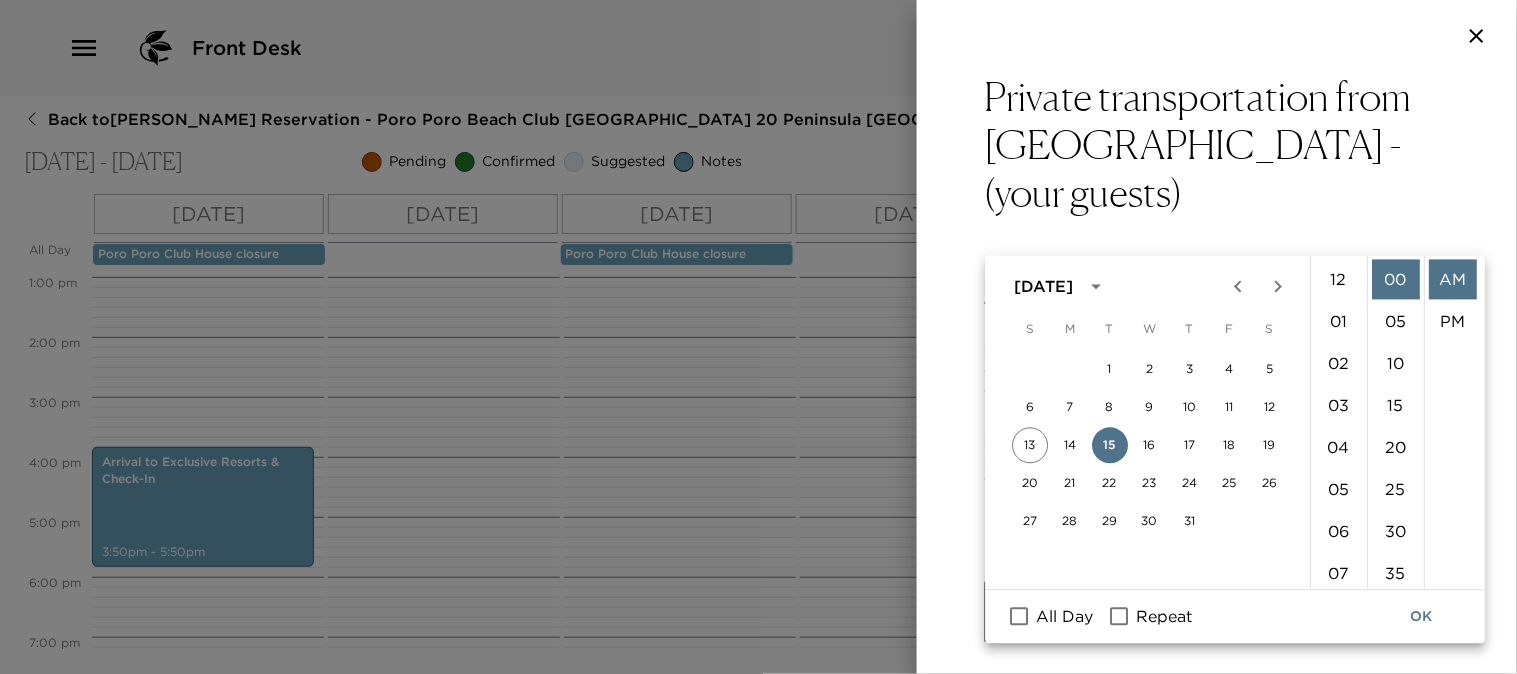 scroll, scrollTop: 461, scrollLeft: 0, axis: vertical 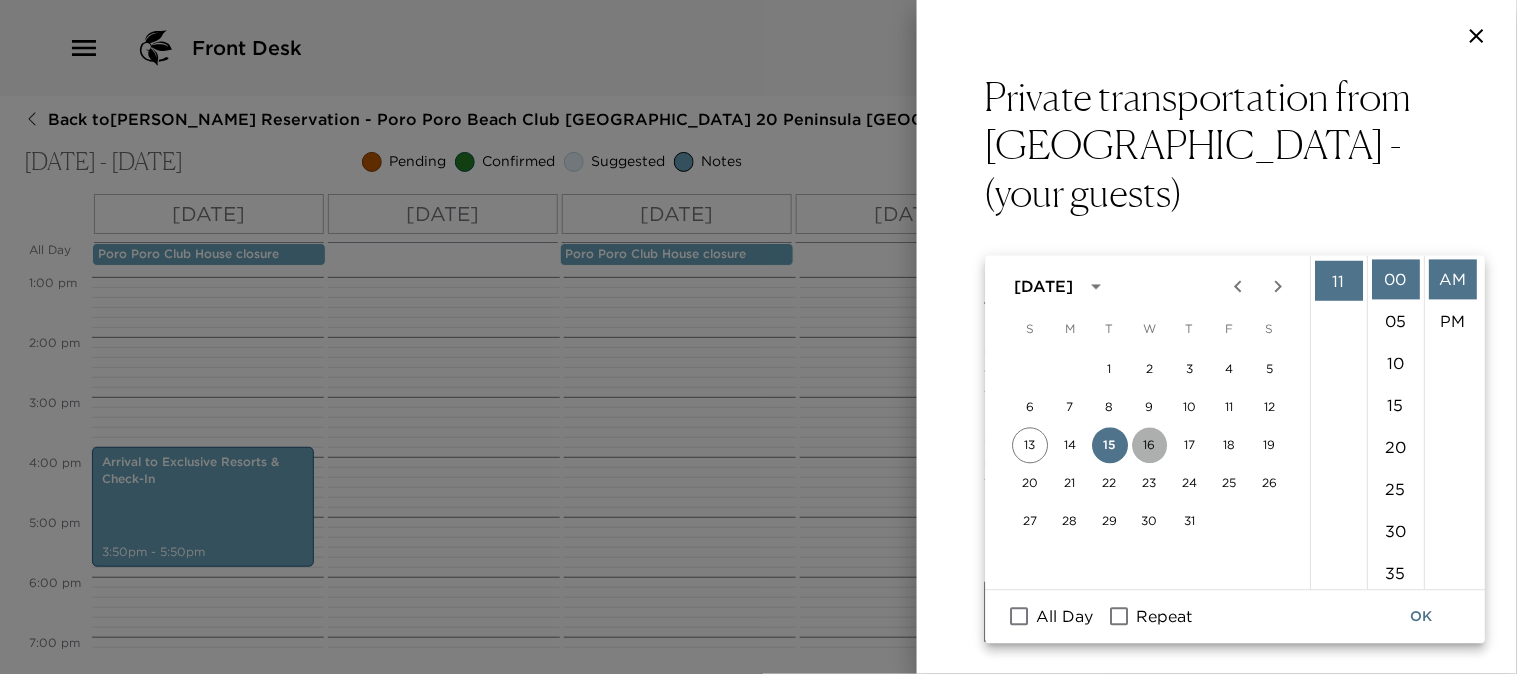 click on "16" at bounding box center (1150, 446) 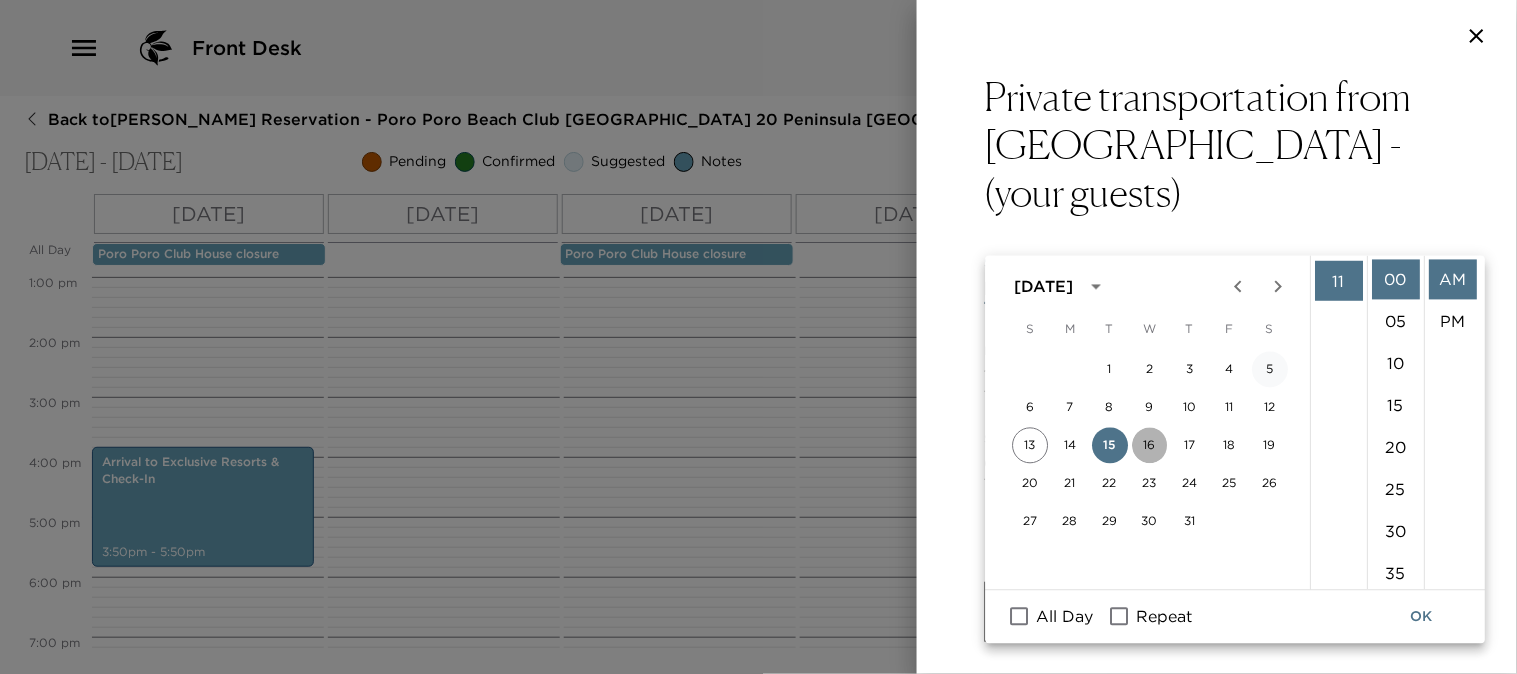 type on "[DATE] 11:00 AM" 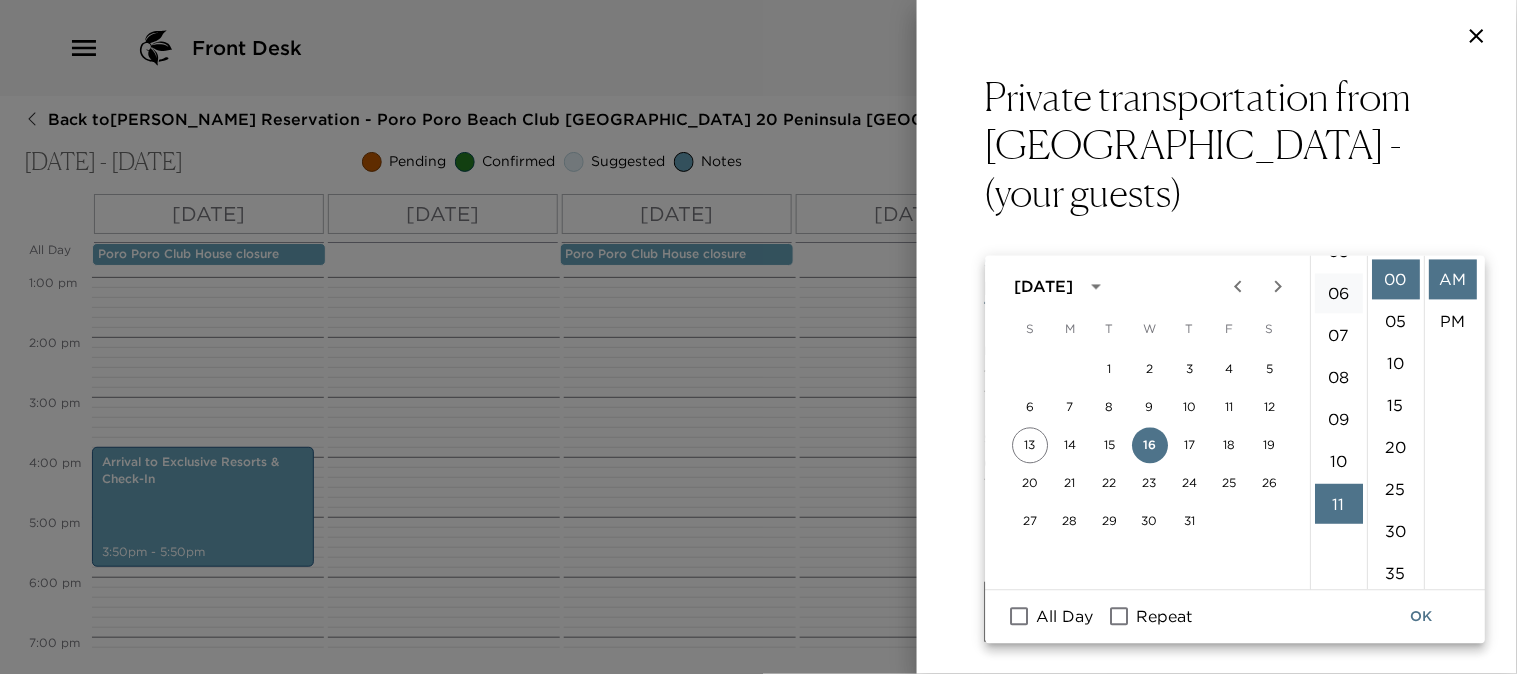 scroll, scrollTop: 127, scrollLeft: 0, axis: vertical 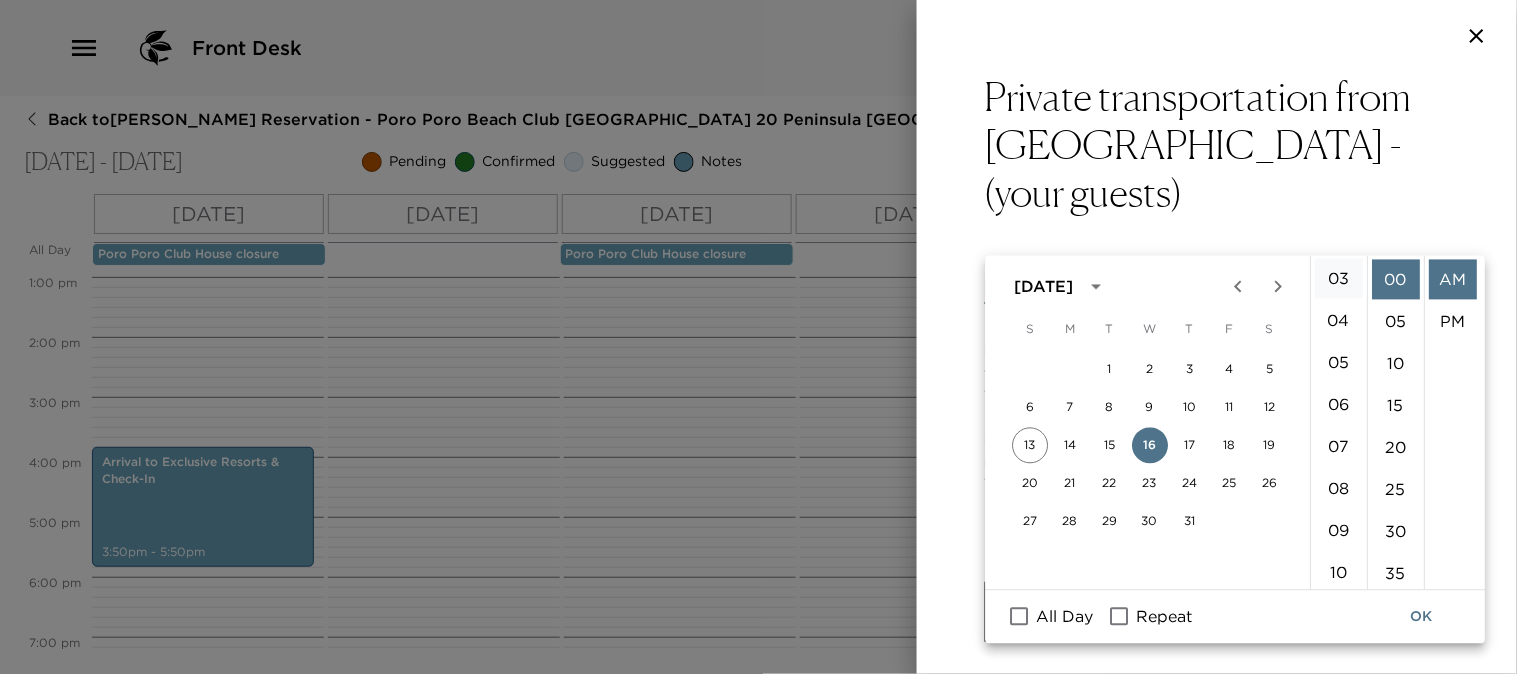 click on "03" at bounding box center [1339, 279] 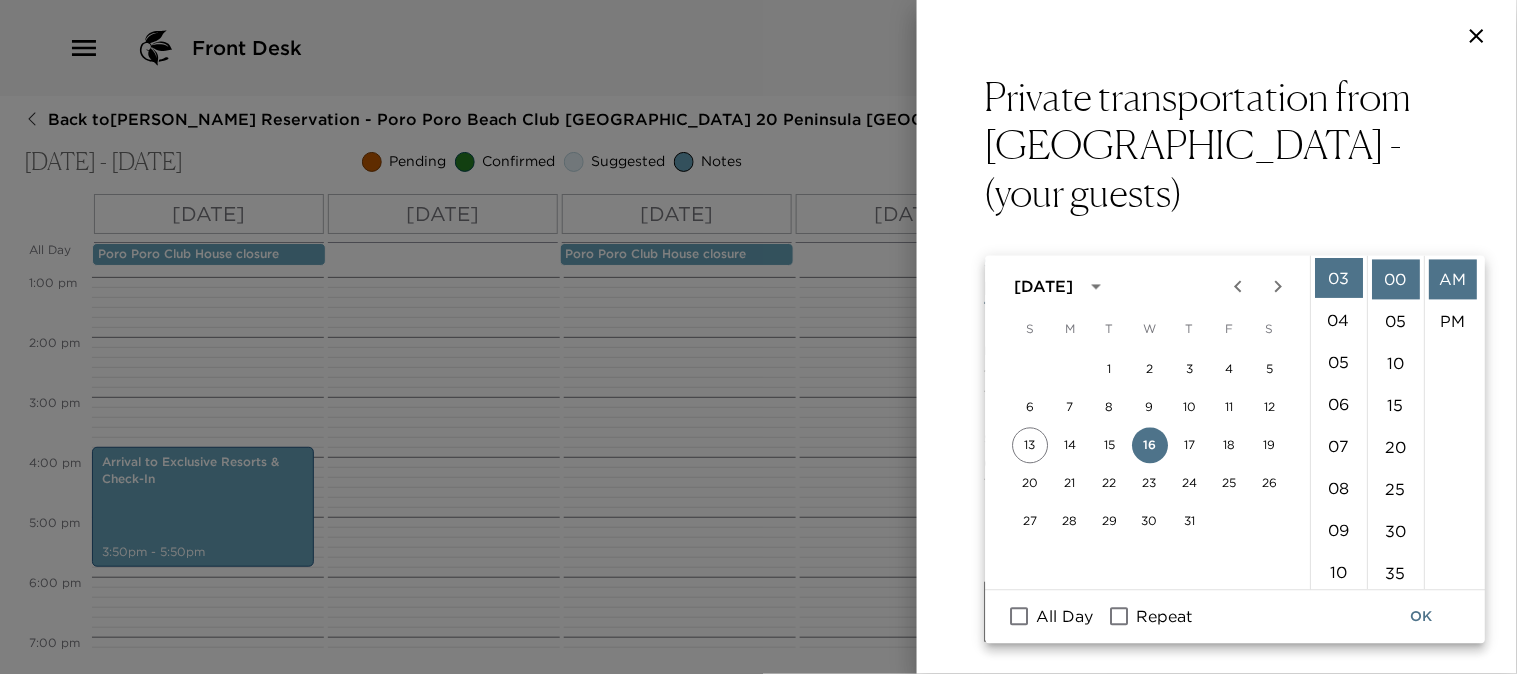 scroll, scrollTop: 125, scrollLeft: 0, axis: vertical 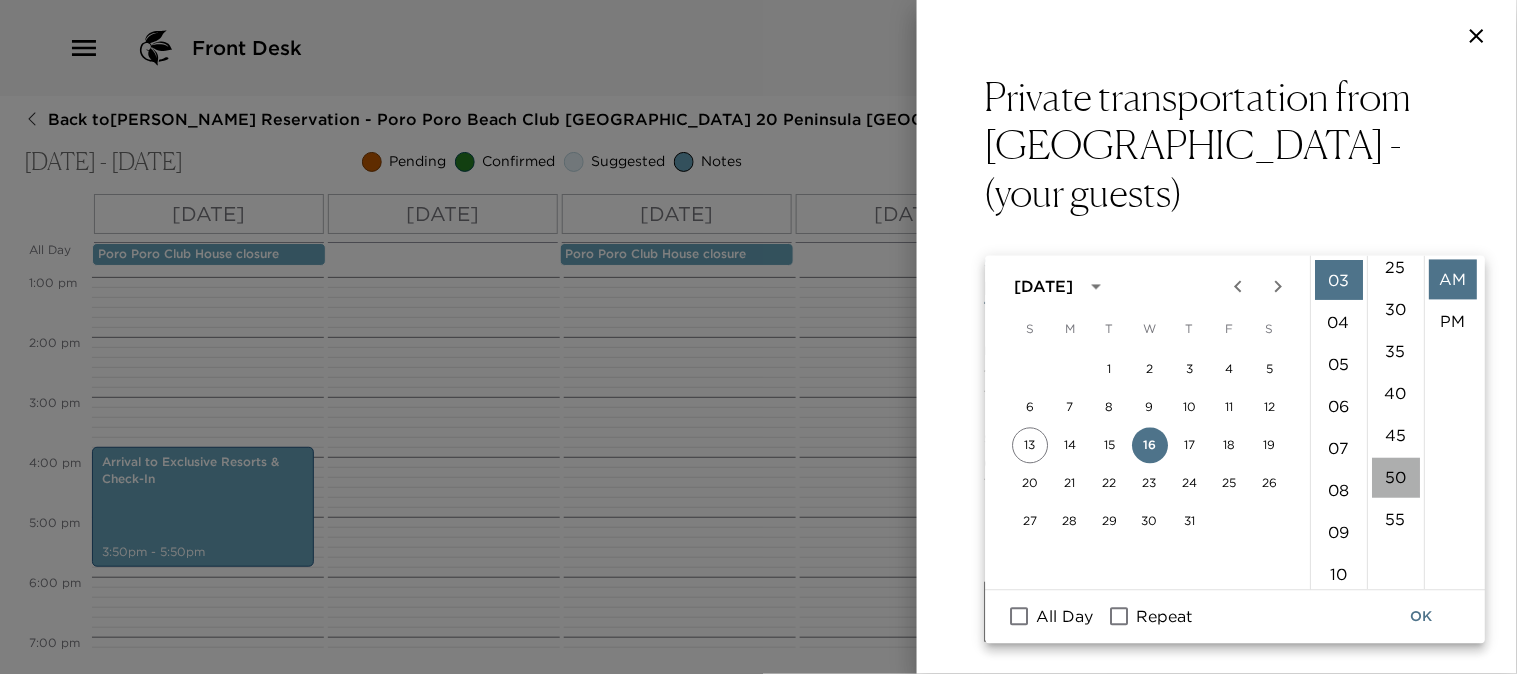 click on "50" at bounding box center [1396, 478] 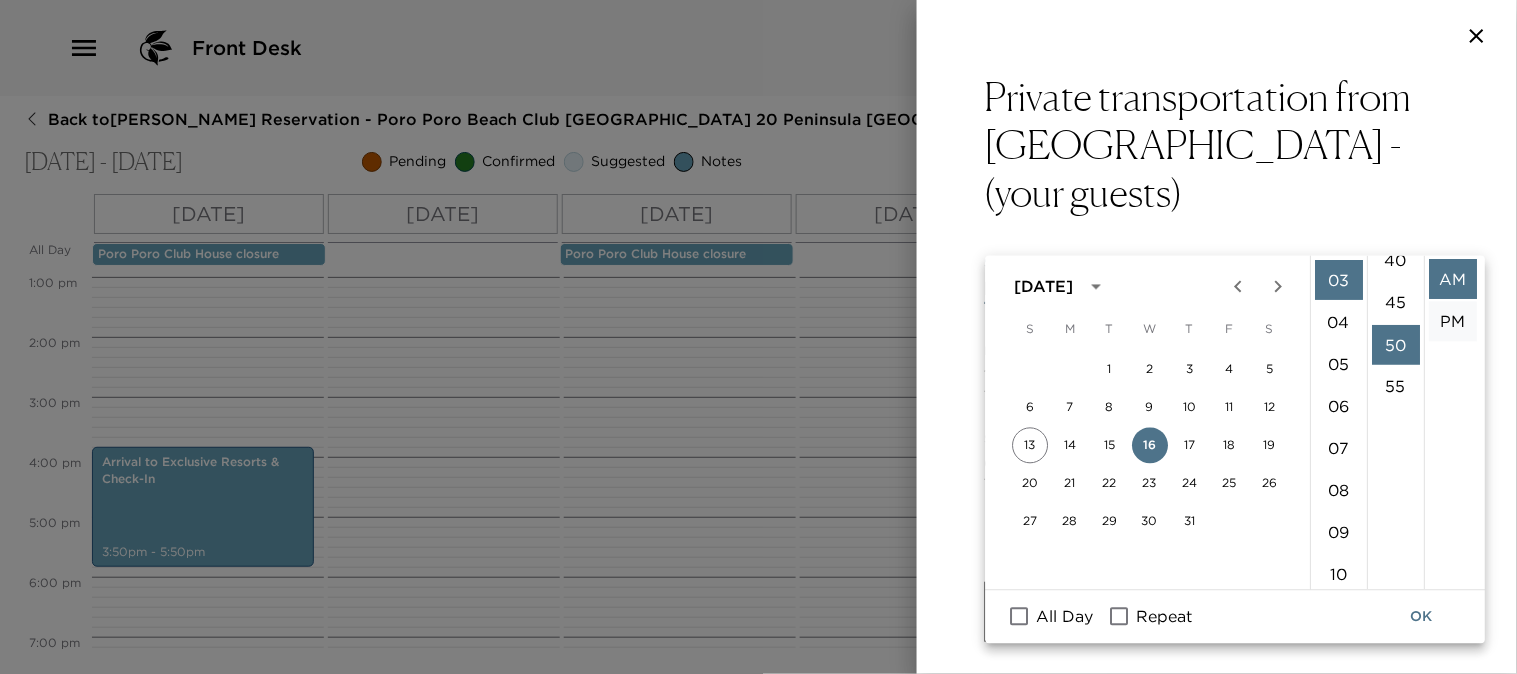 scroll, scrollTop: 420, scrollLeft: 0, axis: vertical 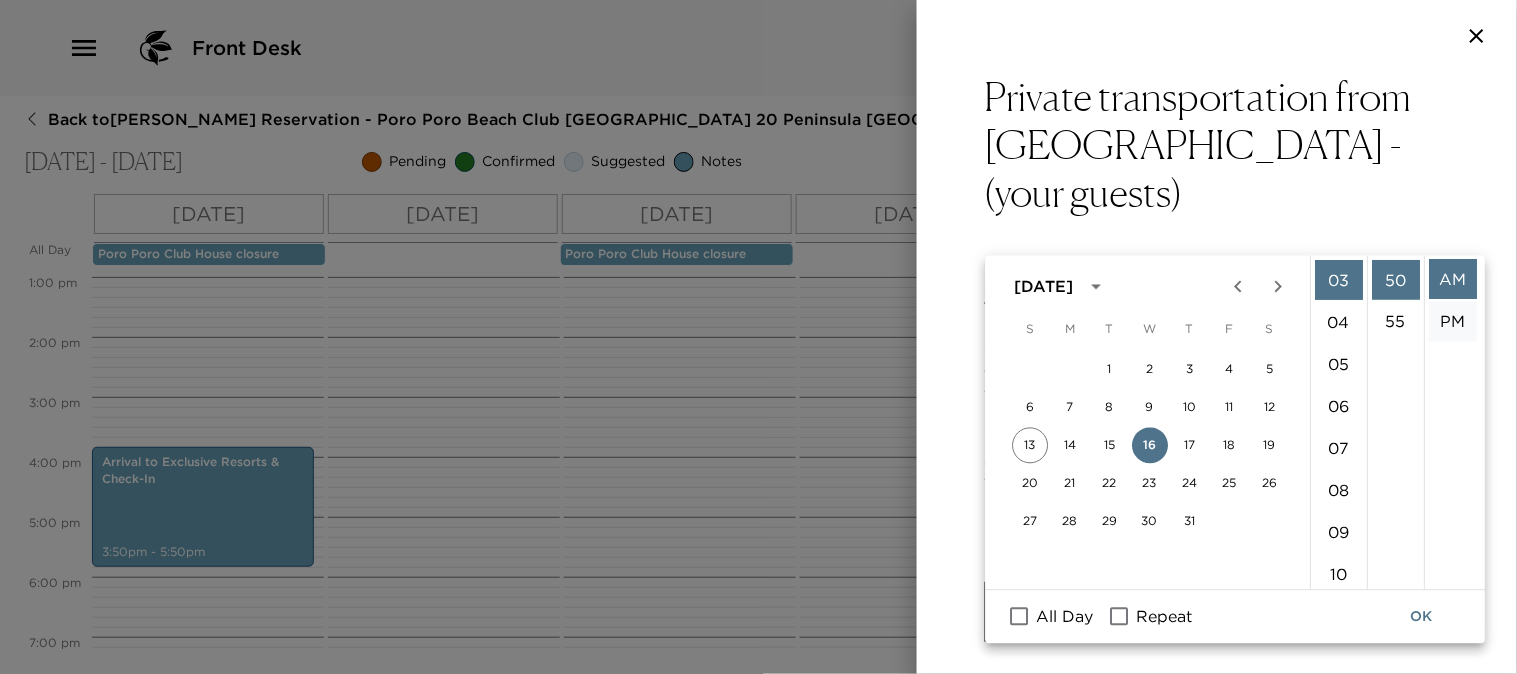 click on "PM" at bounding box center (1453, 322) 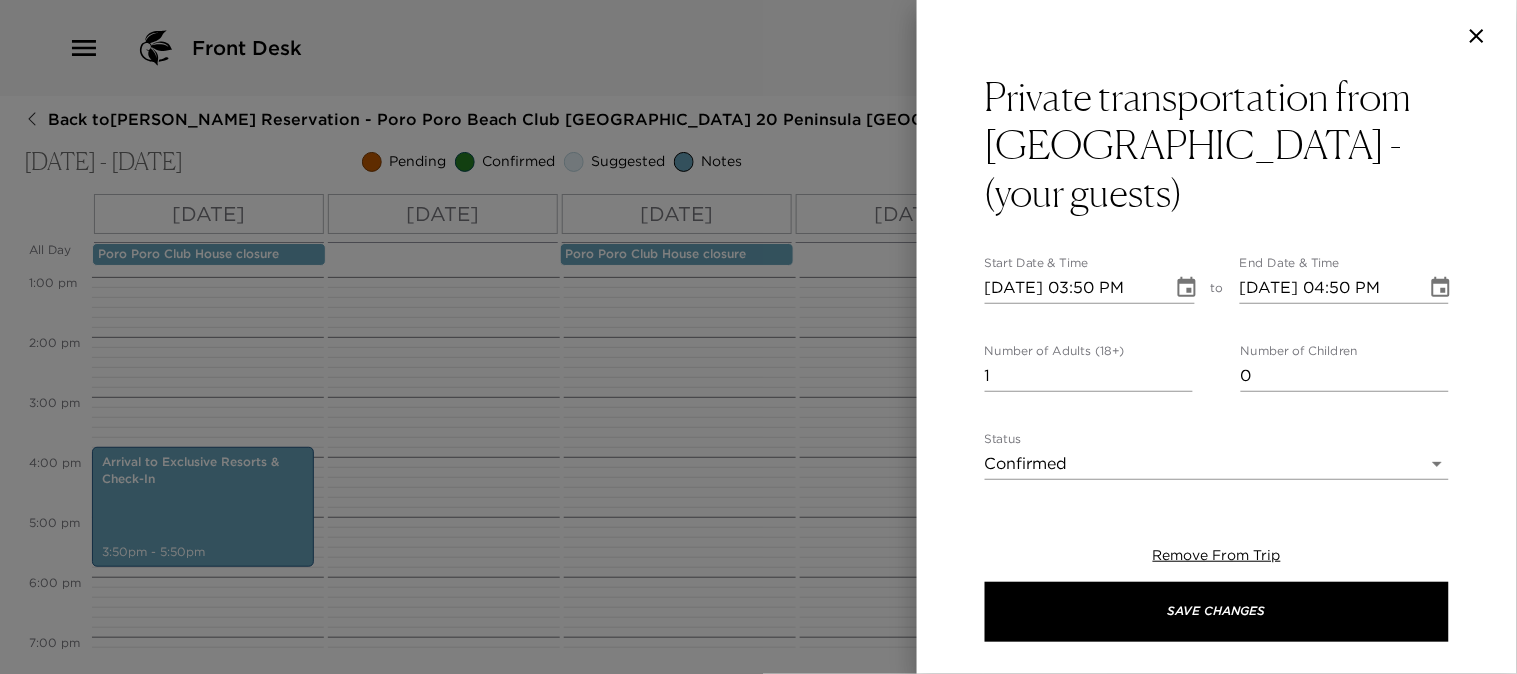 scroll, scrollTop: 41, scrollLeft: 0, axis: vertical 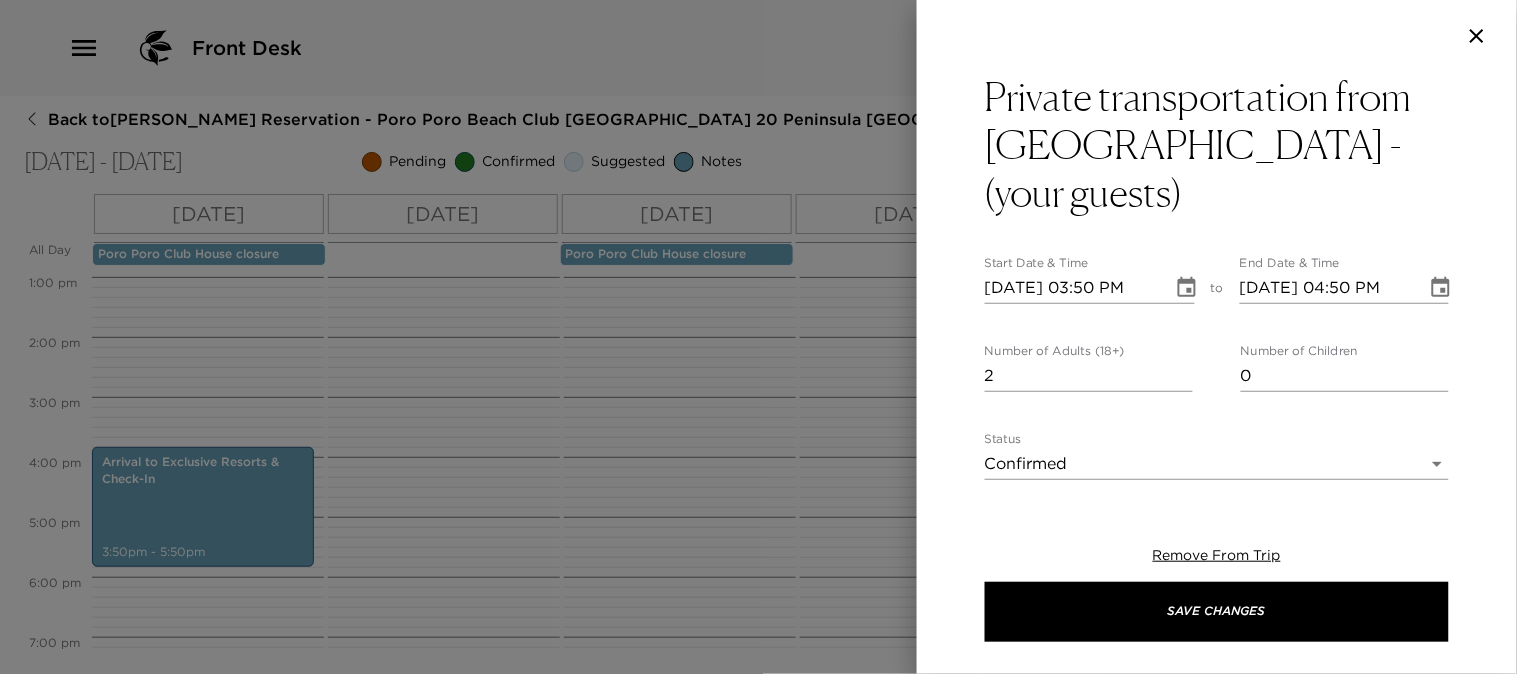 type on "2" 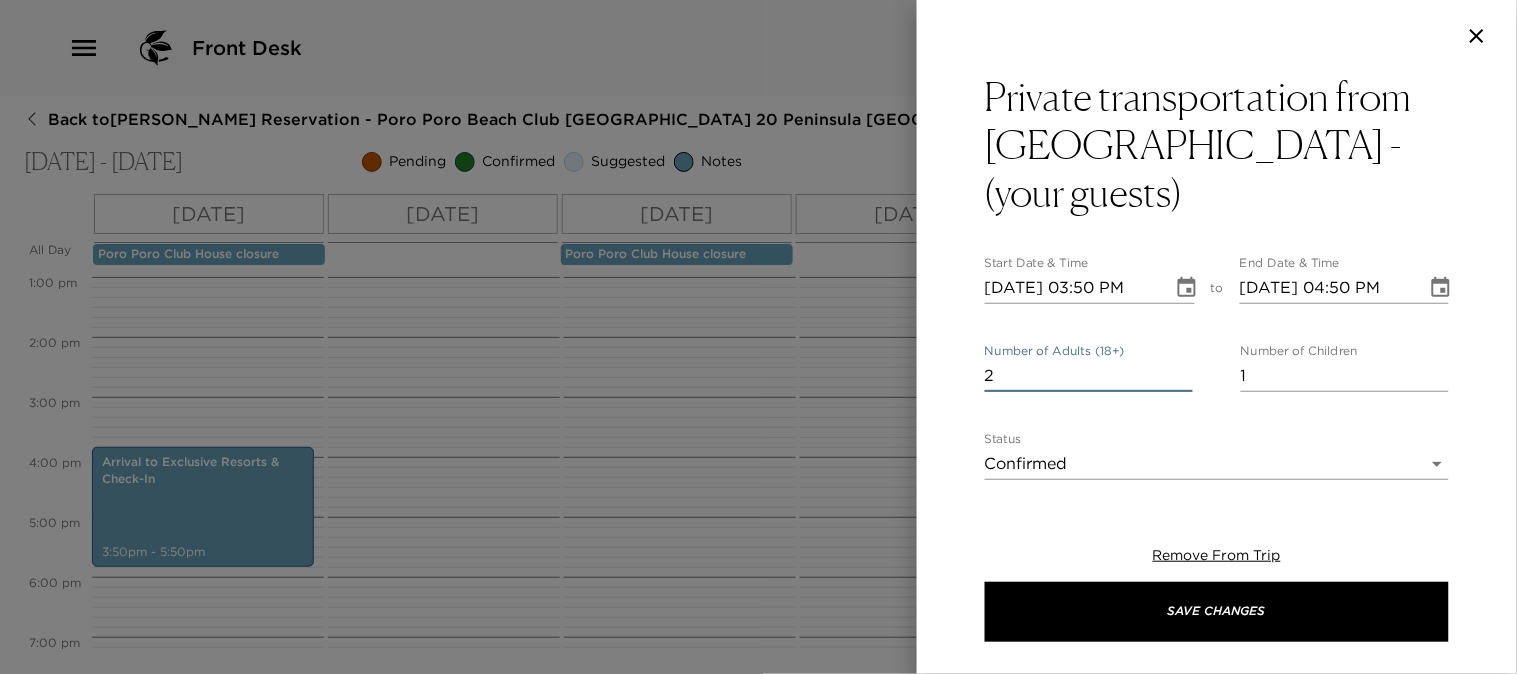 click on "1" at bounding box center (1345, 376) 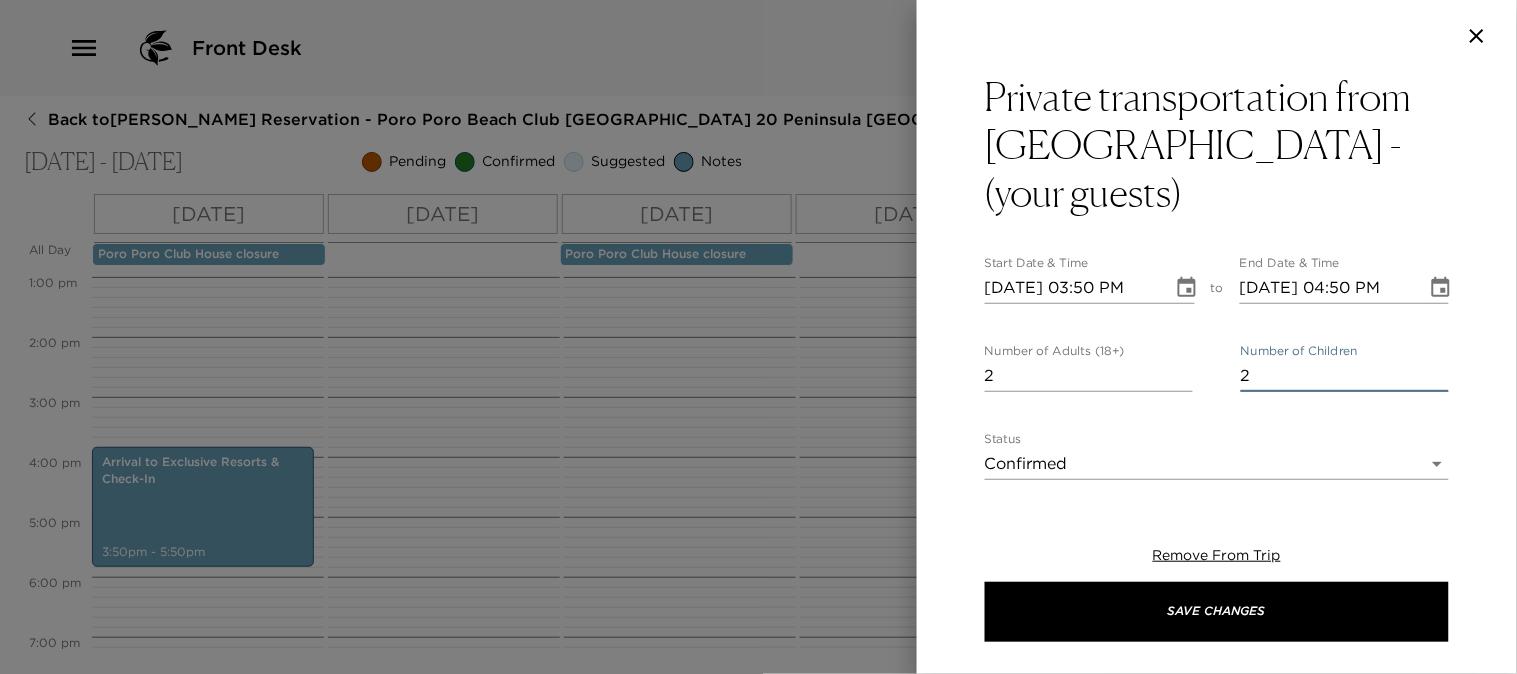 type on "2" 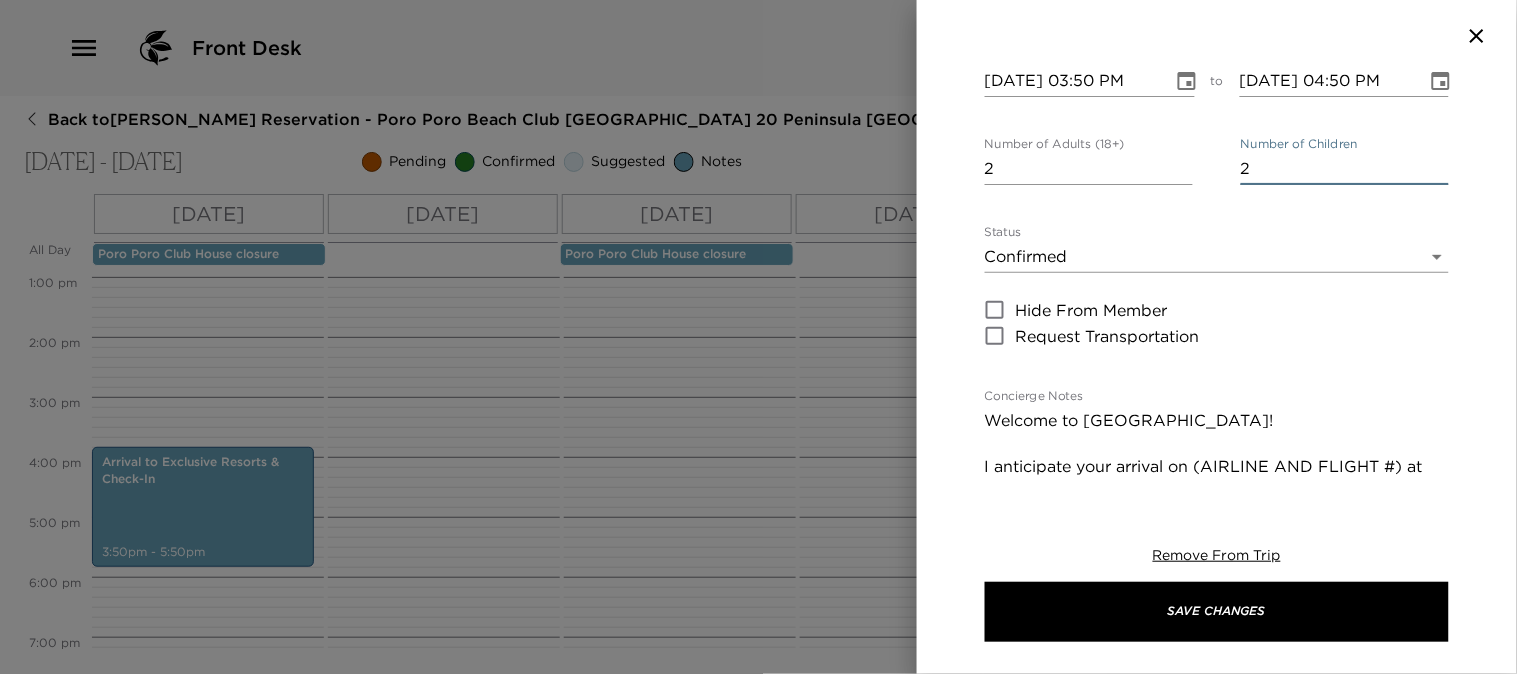 scroll, scrollTop: 222, scrollLeft: 0, axis: vertical 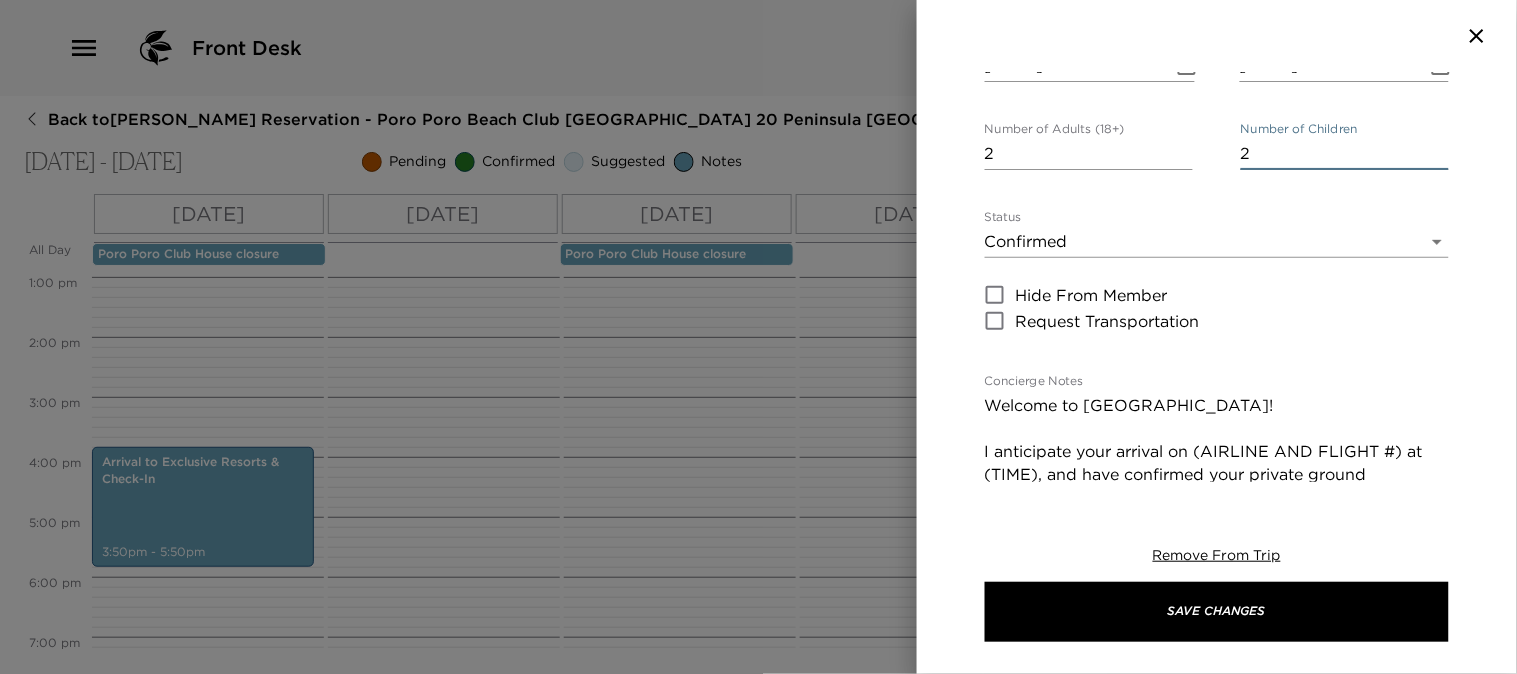 click on "Welcome to [GEOGRAPHIC_DATA]!
I anticipate your arrival on (AIRLINE AND FLIGHT #) at (TIME), and have confirmed your private ground transportation to your residence.
After clearing immigration and customs, as you exit the airport, please look for the Three Monkeys tours representative who will be holding an Exclusive Resorts sign.
We expect you to be at our facility around 45 minutes after you leave from the airport." at bounding box center [1217, 543] 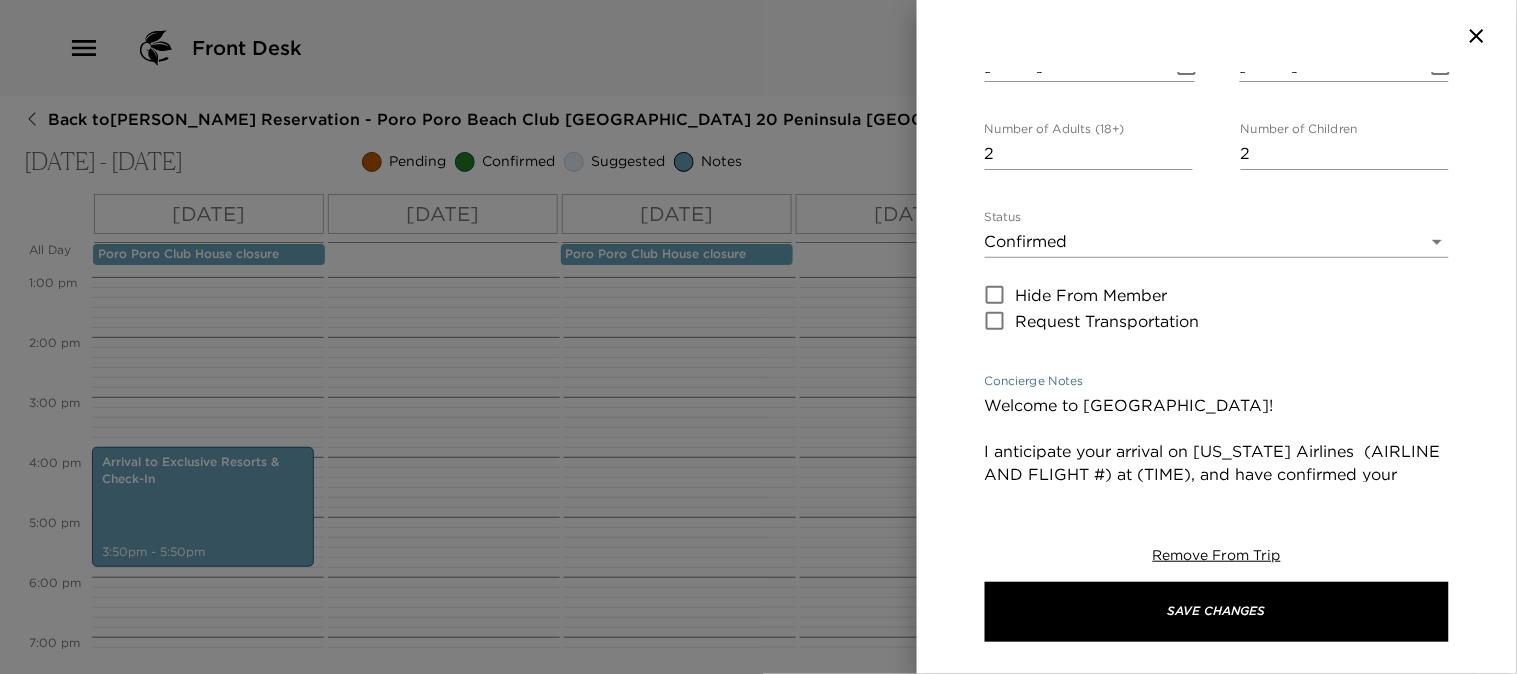click on "Welcome to [GEOGRAPHIC_DATA]!
I anticipate your arrival on [US_STATE] Airlines  (AIRLINE AND FLIGHT #) at (TIME), and have confirmed your private ground transportation to your residence.
After clearing immigration and customs, as you exit the airport, please look for the Three Monkeys tours representative who will be holding an Exclusive Resorts sign.
We expect you to be at our facility around 45 minutes after you leave from the airport." at bounding box center (1217, 543) 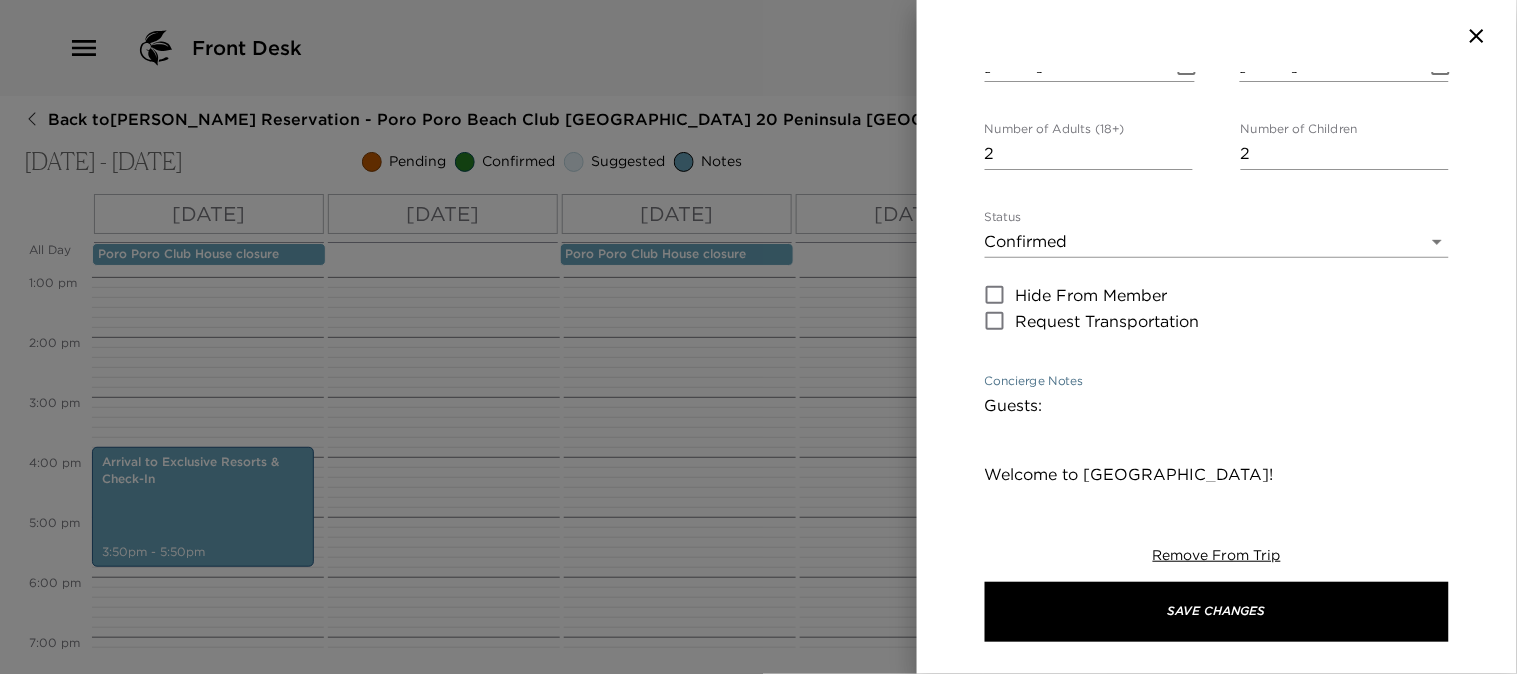 paste on "[PERSON_NAME] & [PERSON_NAME] with 2 children:
[PERSON_NAME] age [DEMOGRAPHIC_DATA], and [PERSON_NAME] age [DEMOGRAPHIC_DATA]" 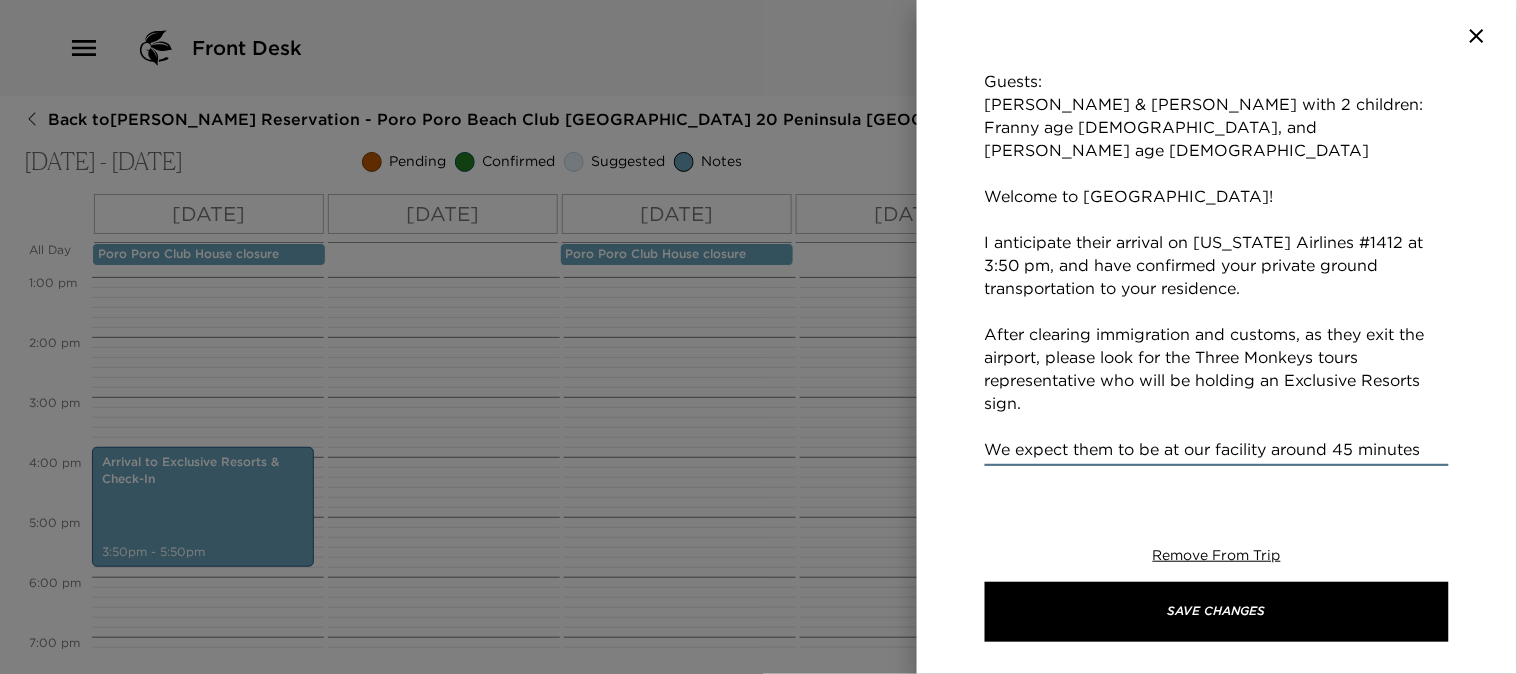 scroll, scrollTop: 585, scrollLeft: 0, axis: vertical 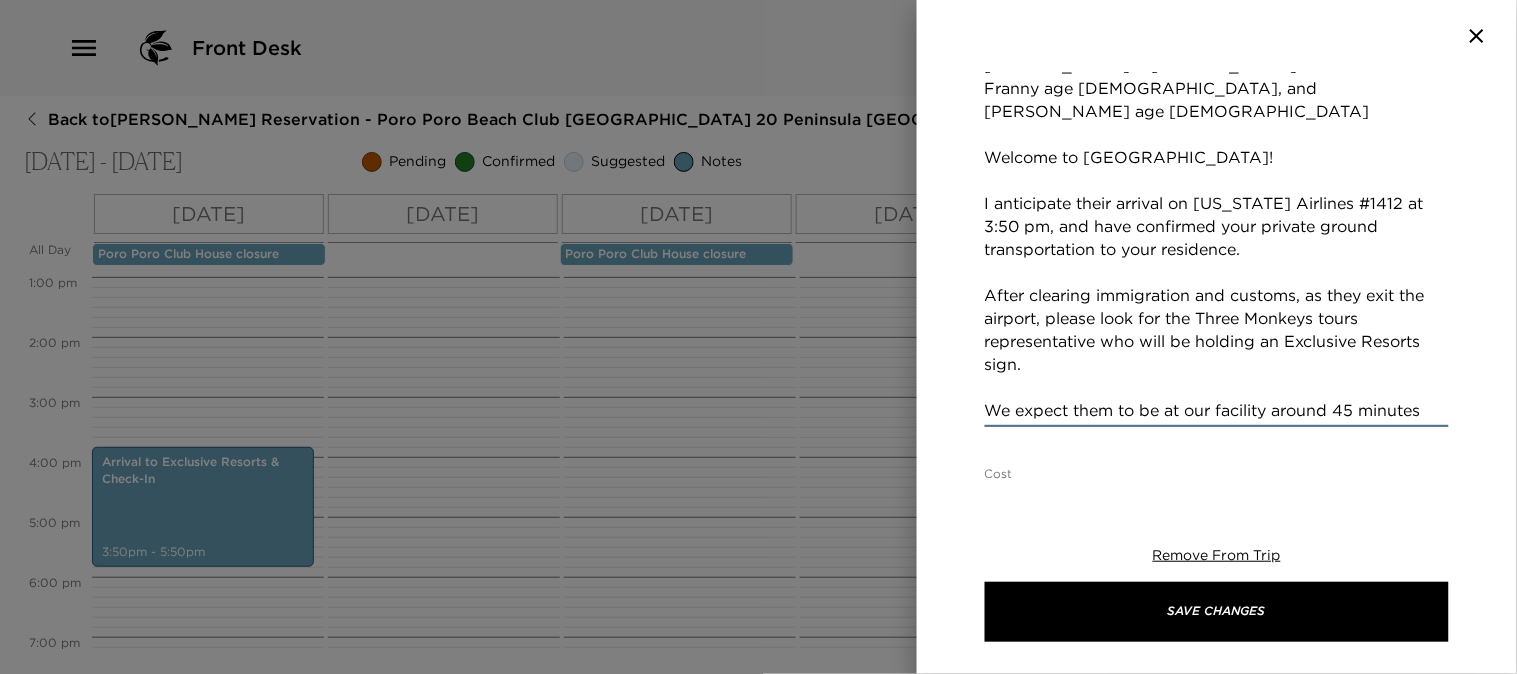 type on "Guests:
[PERSON_NAME] & [PERSON_NAME] with 2 children:
Franny age [DEMOGRAPHIC_DATA], and [PERSON_NAME] age [DEMOGRAPHIC_DATA]
Welcome to [GEOGRAPHIC_DATA]!
I anticipate their arrival on [US_STATE] Airlines #1412 at 3:50 pm, and have confirmed your private ground transportation to your residence.
After clearing immigration and customs, as they exit the airport, please look for the Three Monkeys tours representative who will be holding an Exclusive Resorts sign.
We expect them to be at our facility around 45 minutes after you leave from the airport." 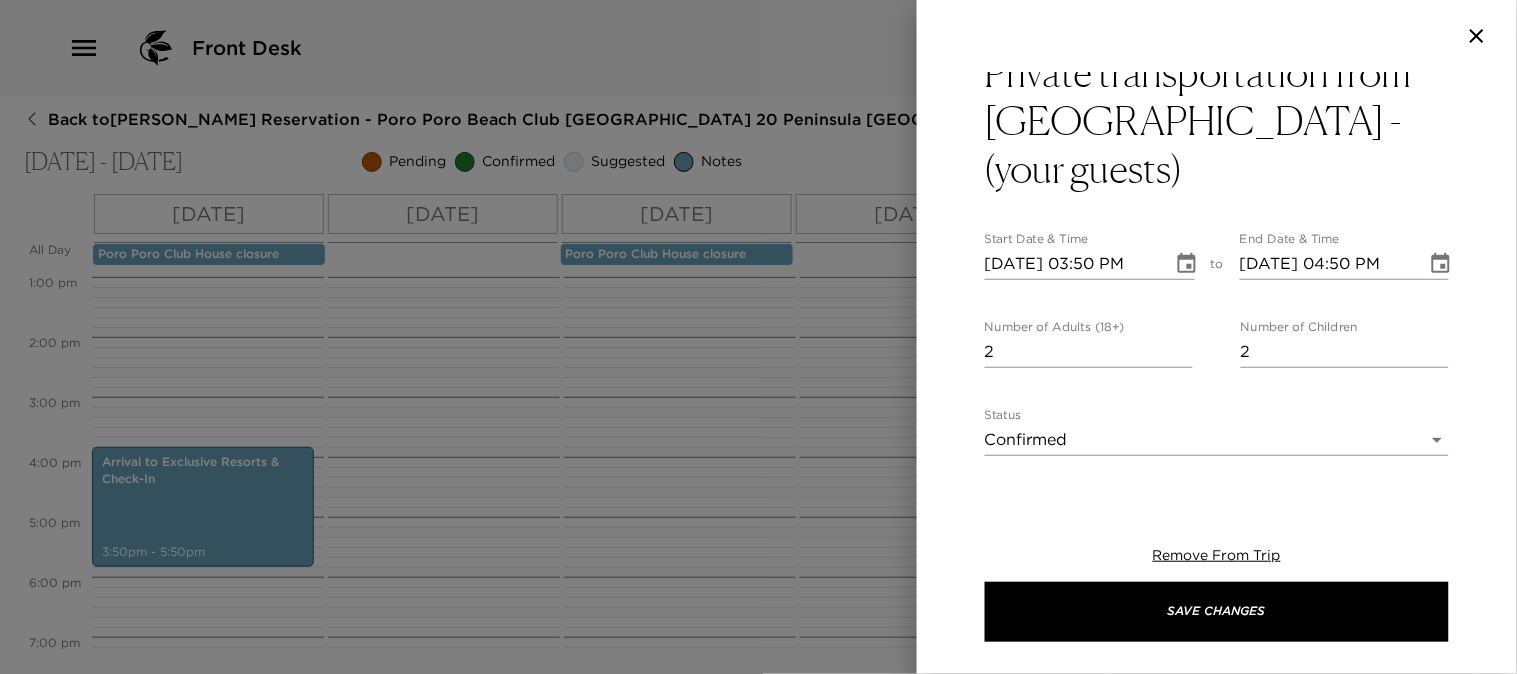 scroll, scrollTop: 0, scrollLeft: 0, axis: both 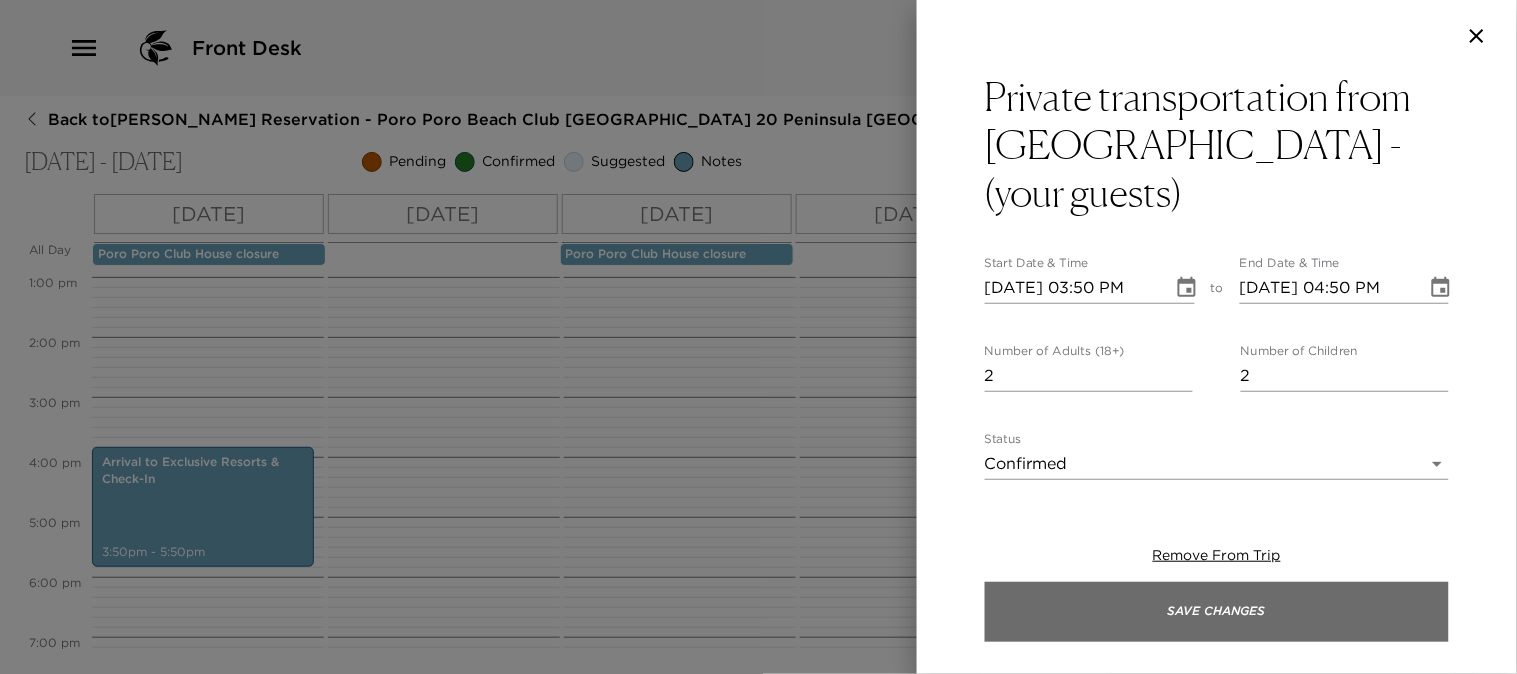 type on "$100 - USD + taxes" 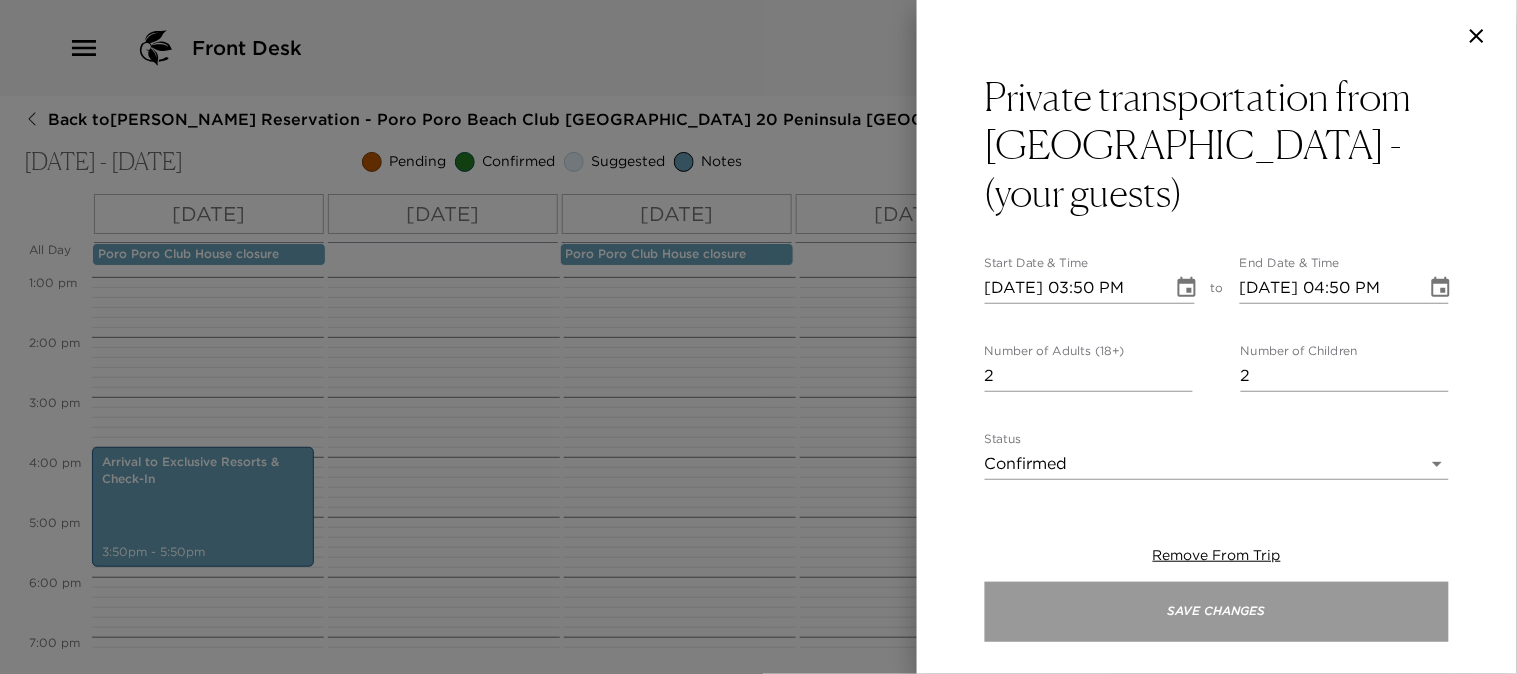 click on "Save Changes" at bounding box center [1217, 612] 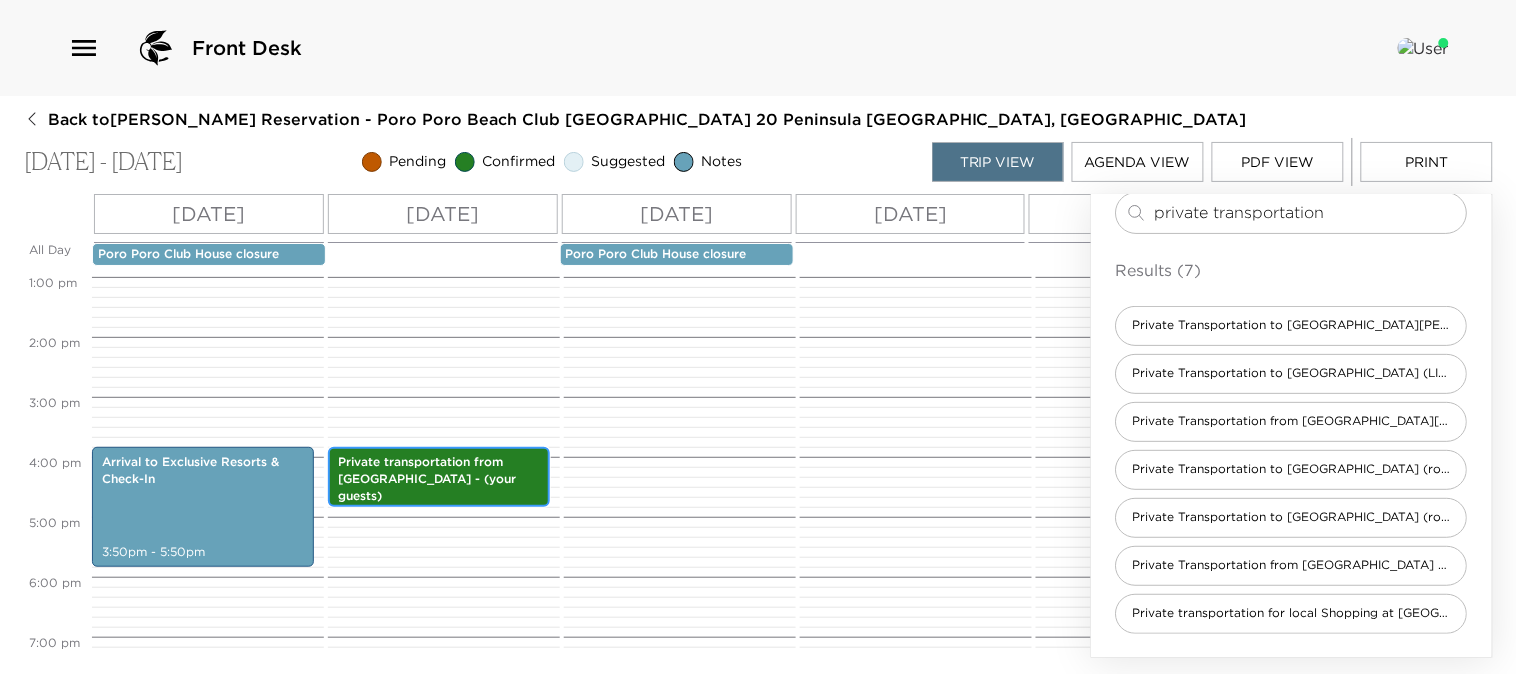 click on "3:50pm - 4:50pm" at bounding box center [439, 513] 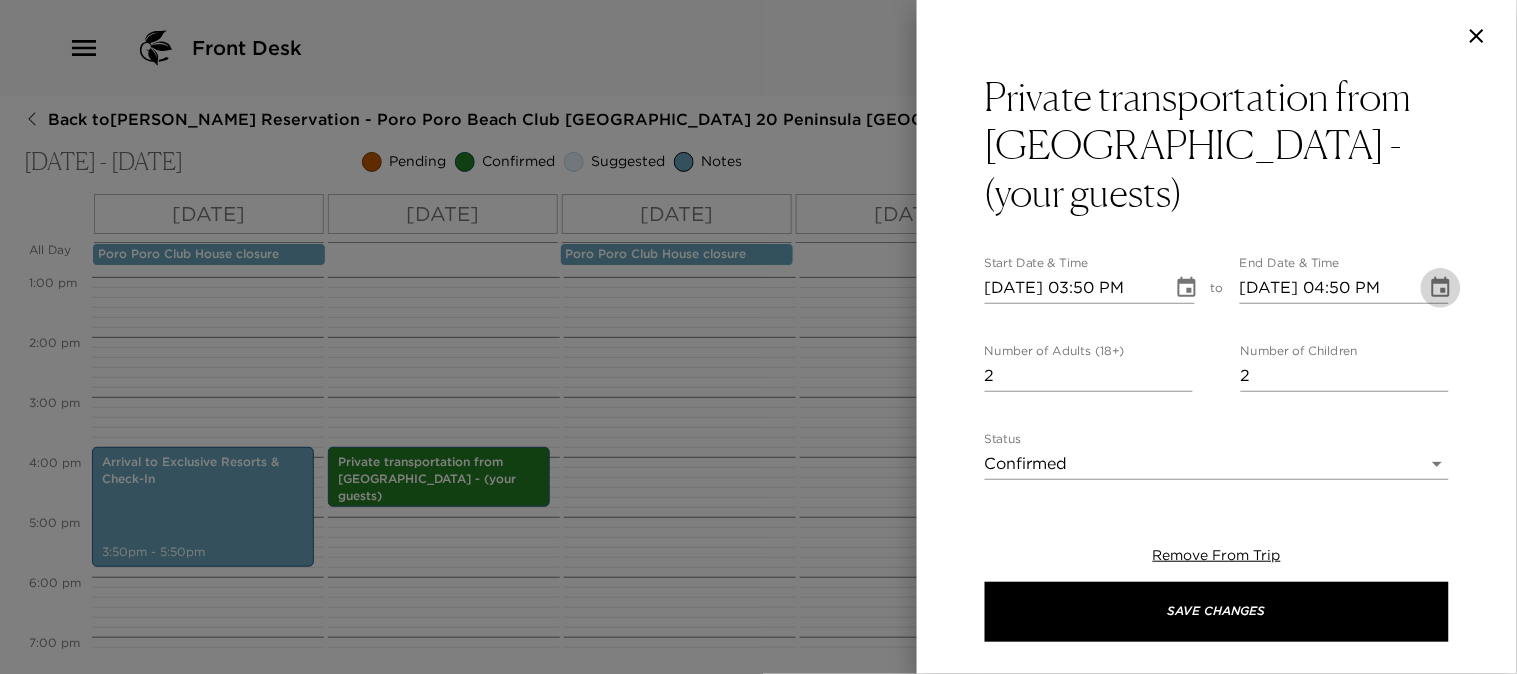 click 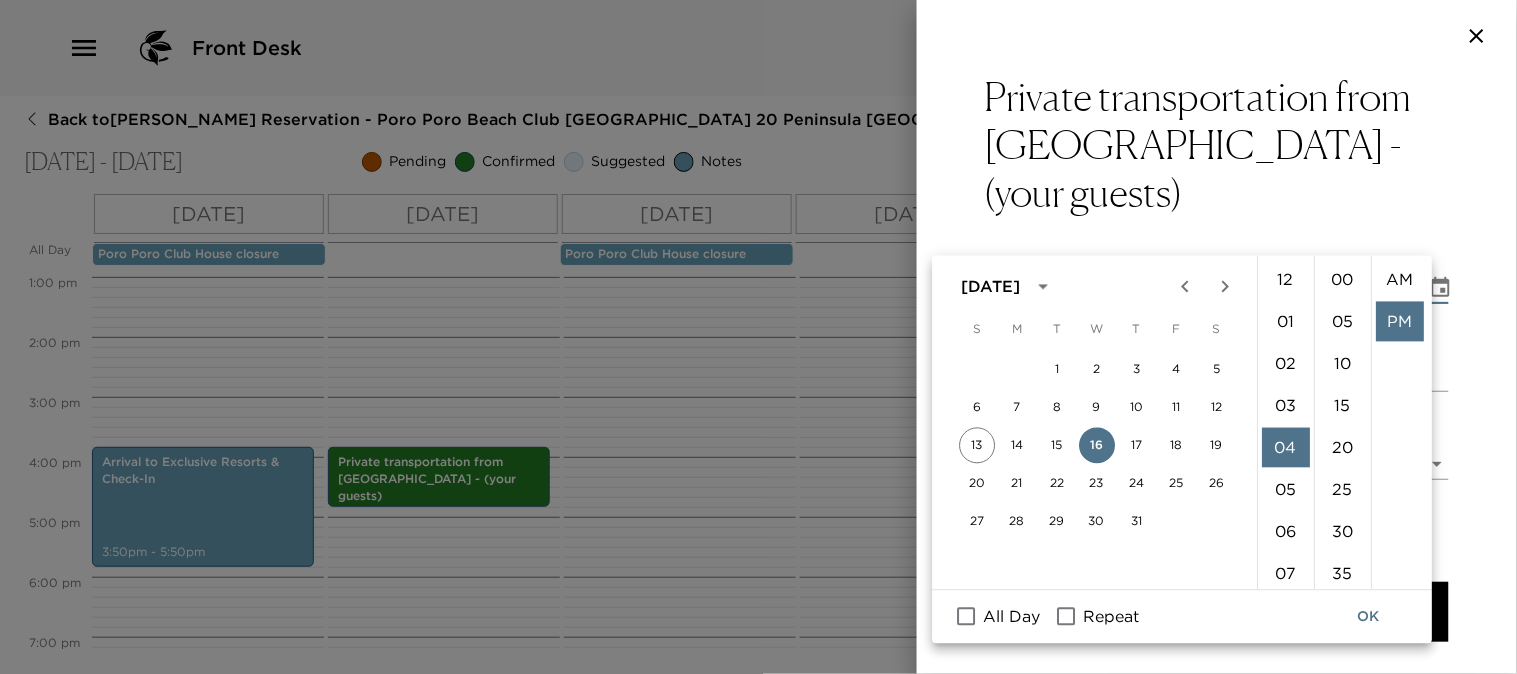 scroll, scrollTop: 167, scrollLeft: 0, axis: vertical 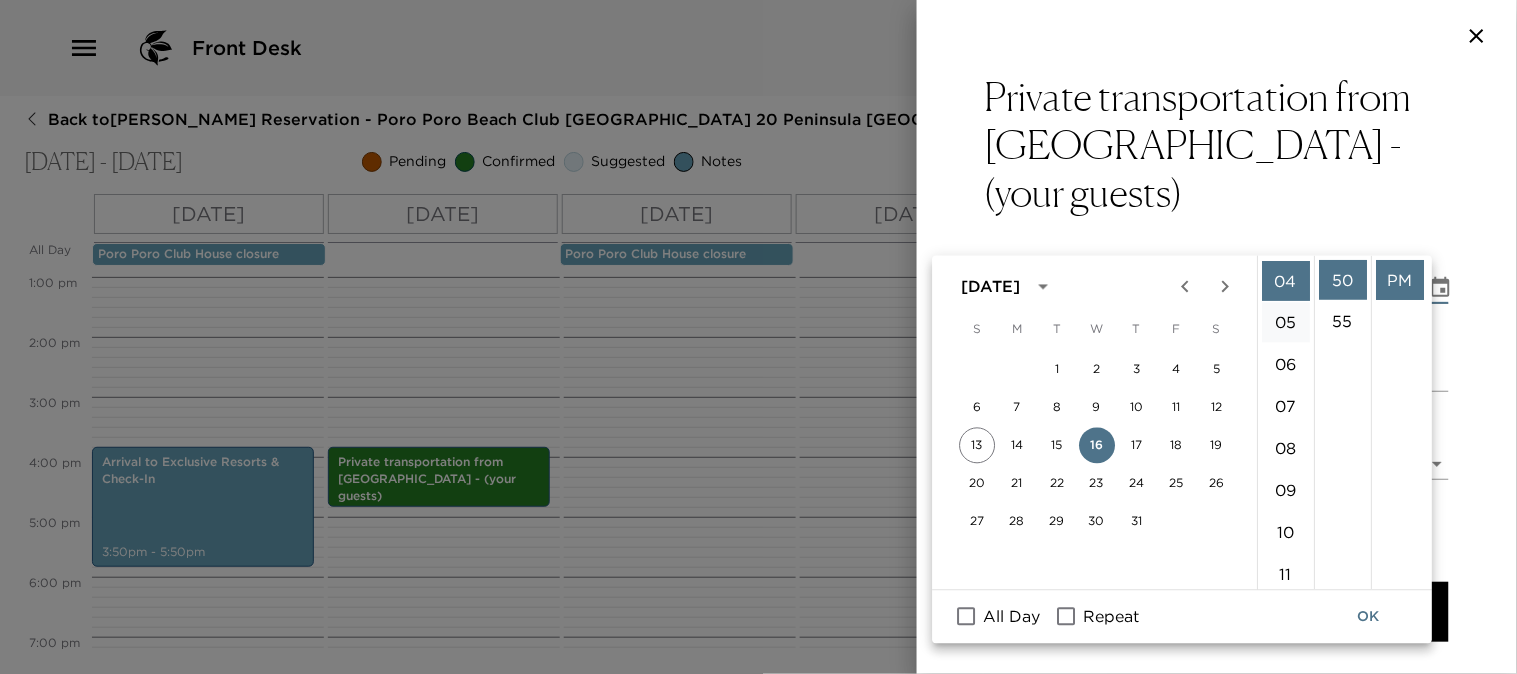 click on "05" at bounding box center (1286, 323) 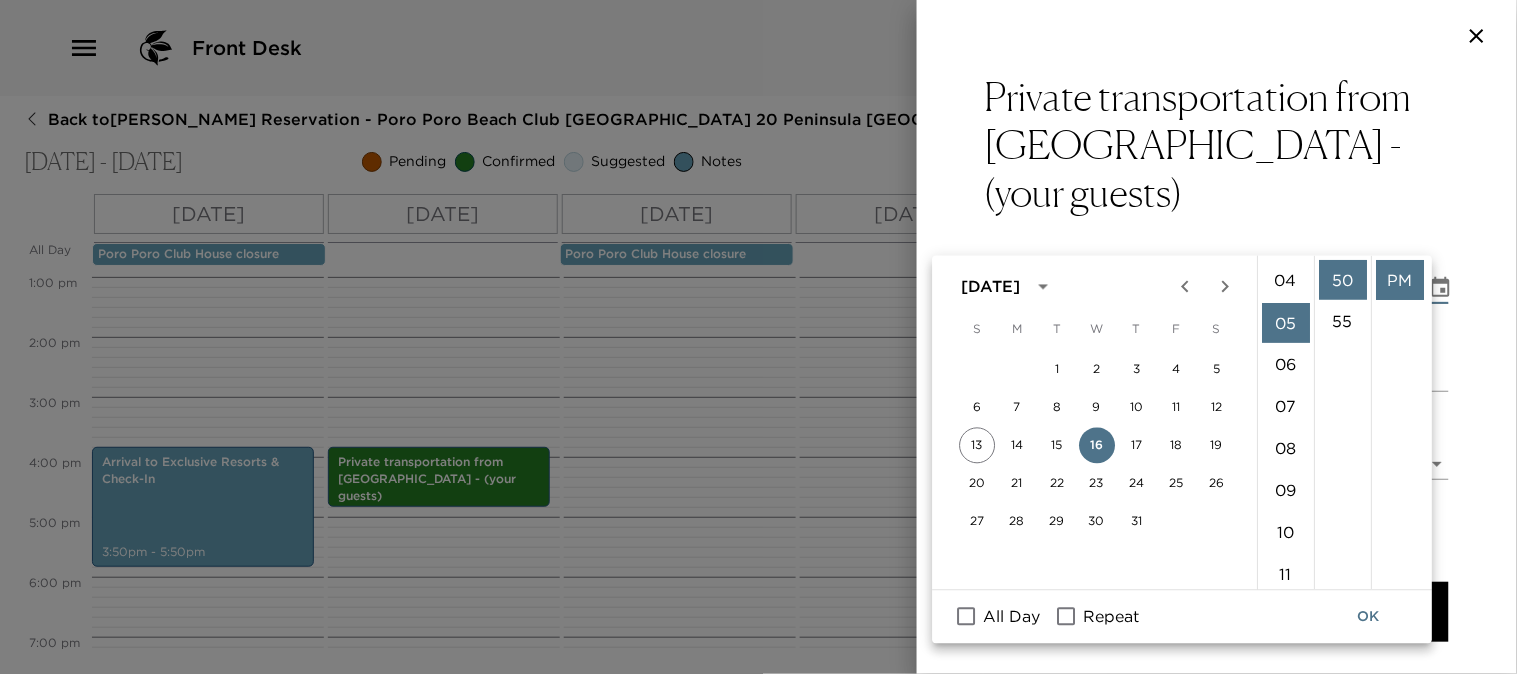 scroll, scrollTop: 210, scrollLeft: 0, axis: vertical 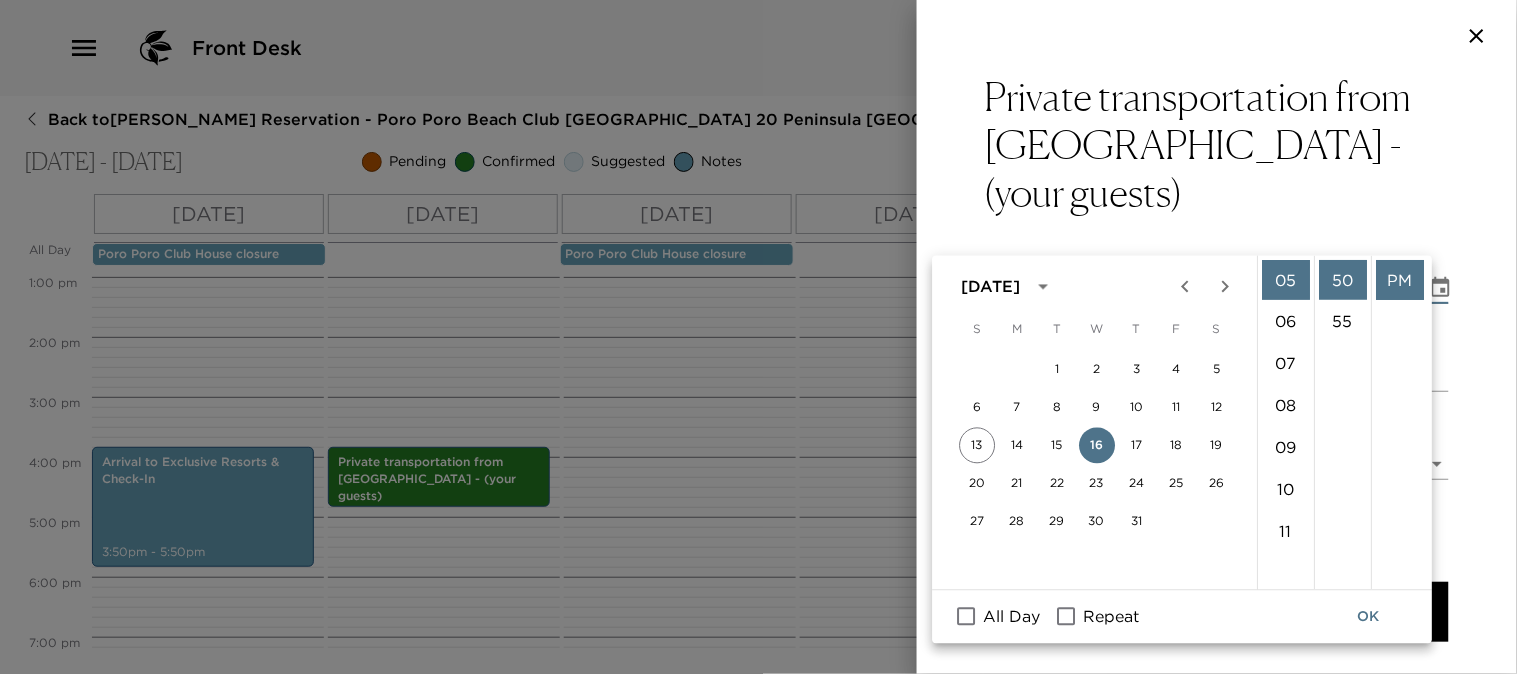 click on "OK" at bounding box center (1369, 617) 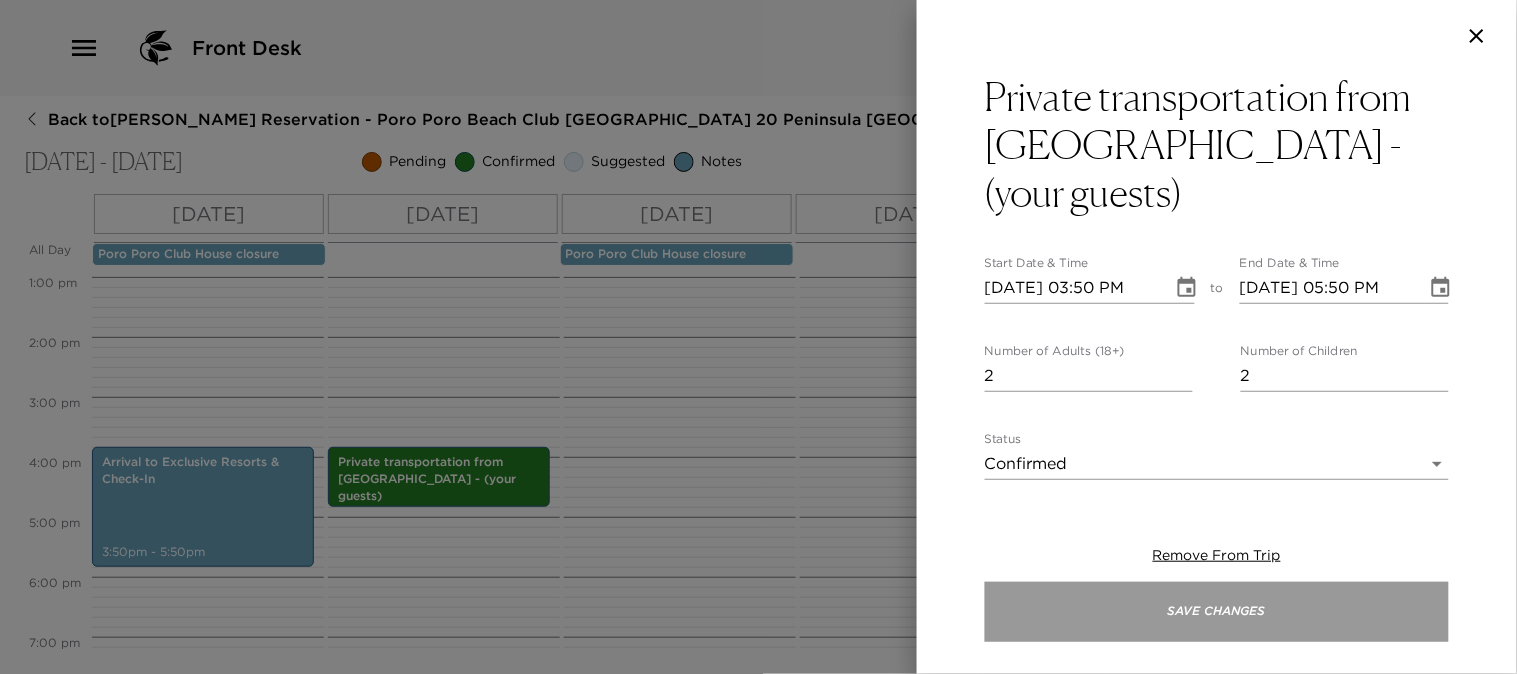 click on "Save Changes" at bounding box center (1217, 612) 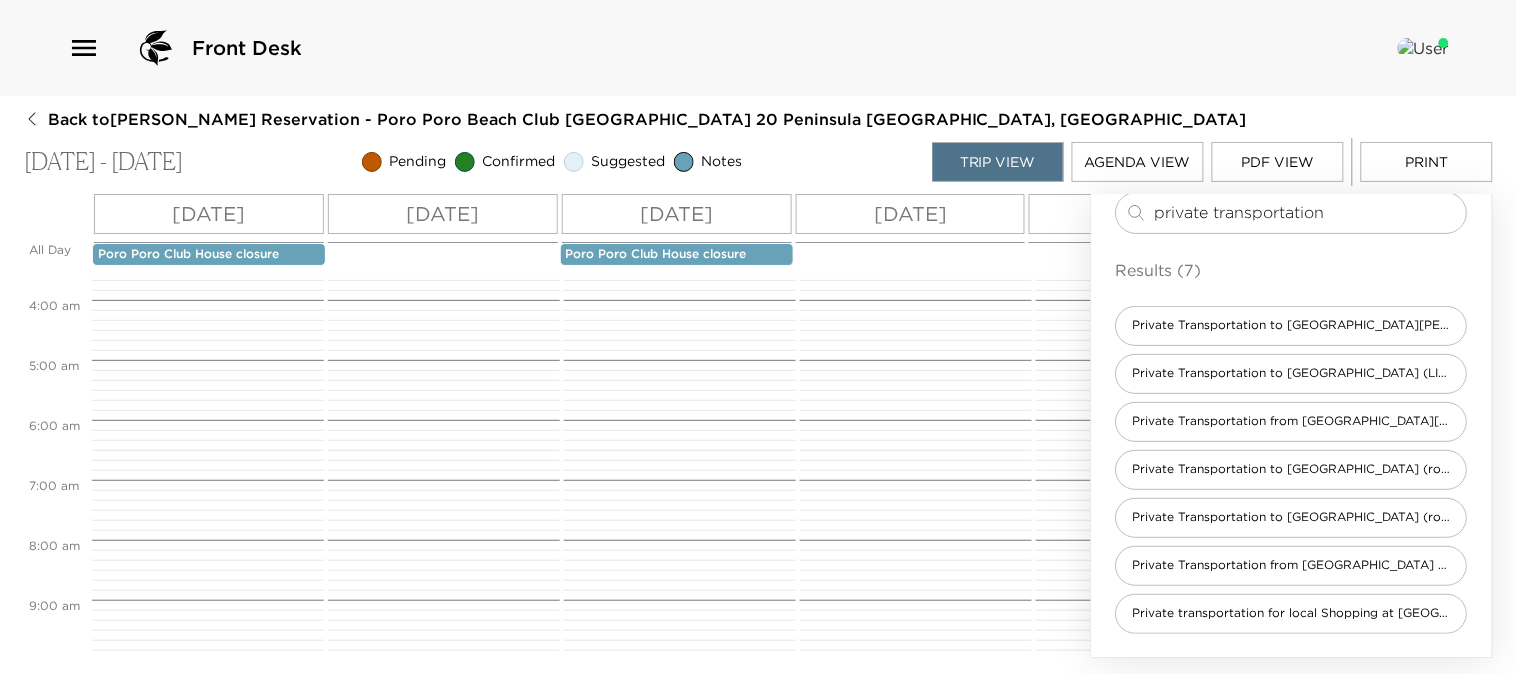 scroll, scrollTop: 222, scrollLeft: 0, axis: vertical 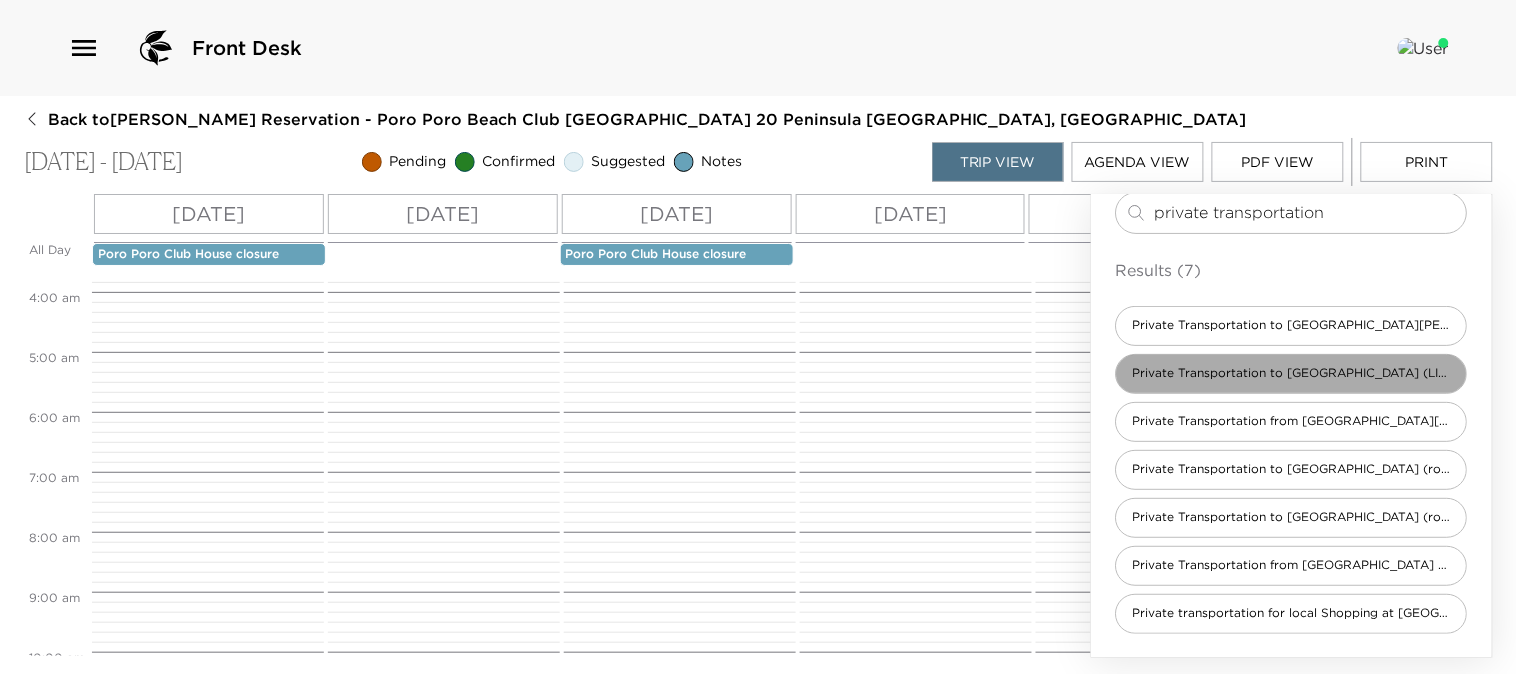 click on "Private Transportation to [GEOGRAPHIC_DATA] (LIR)*" at bounding box center (1292, 373) 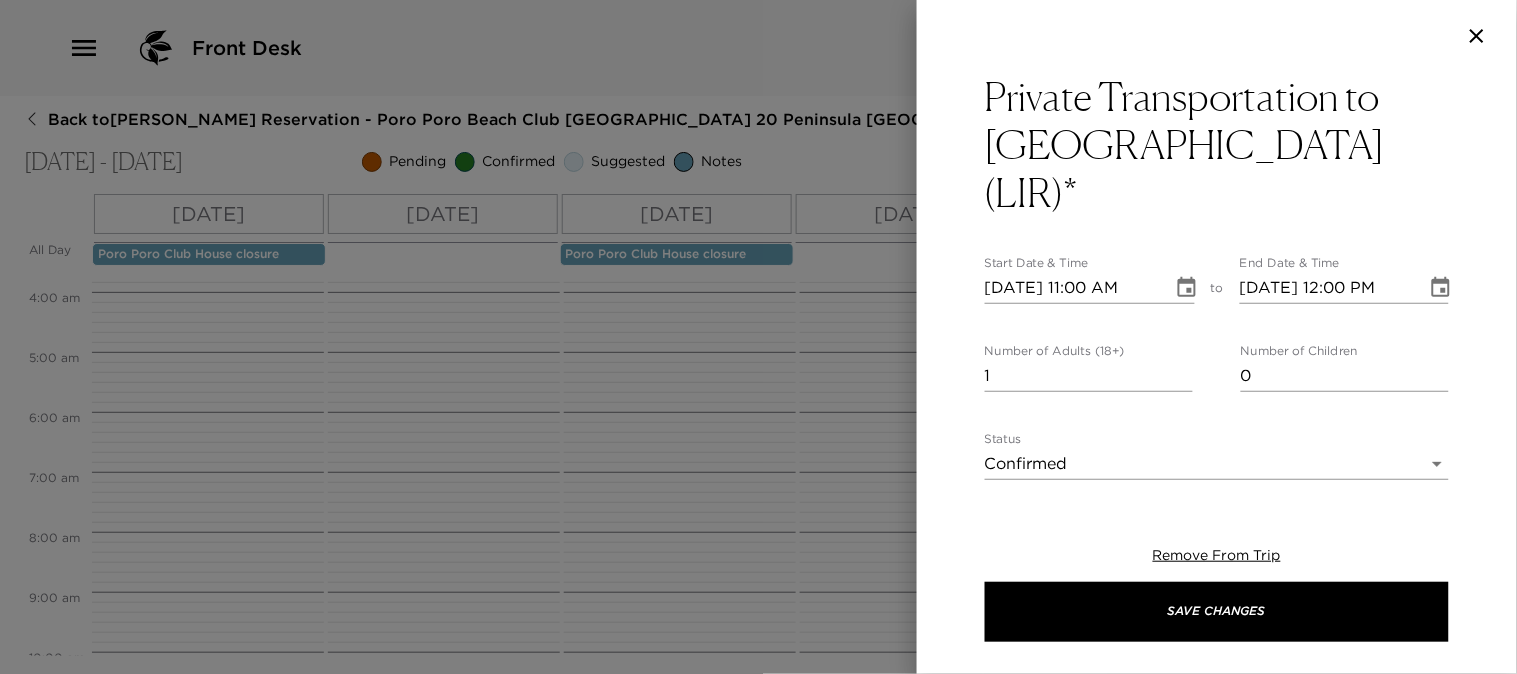 type on "I have confirmed your departure transportation to the airport for your party of XXX people, for your (airline) (flight number) departing at XXX.
It was a great pleasure serving you. We have appreciated your support and hope to welcome you back to [GEOGRAPHIC_DATA] in the near future. Have a nice trip back home!" 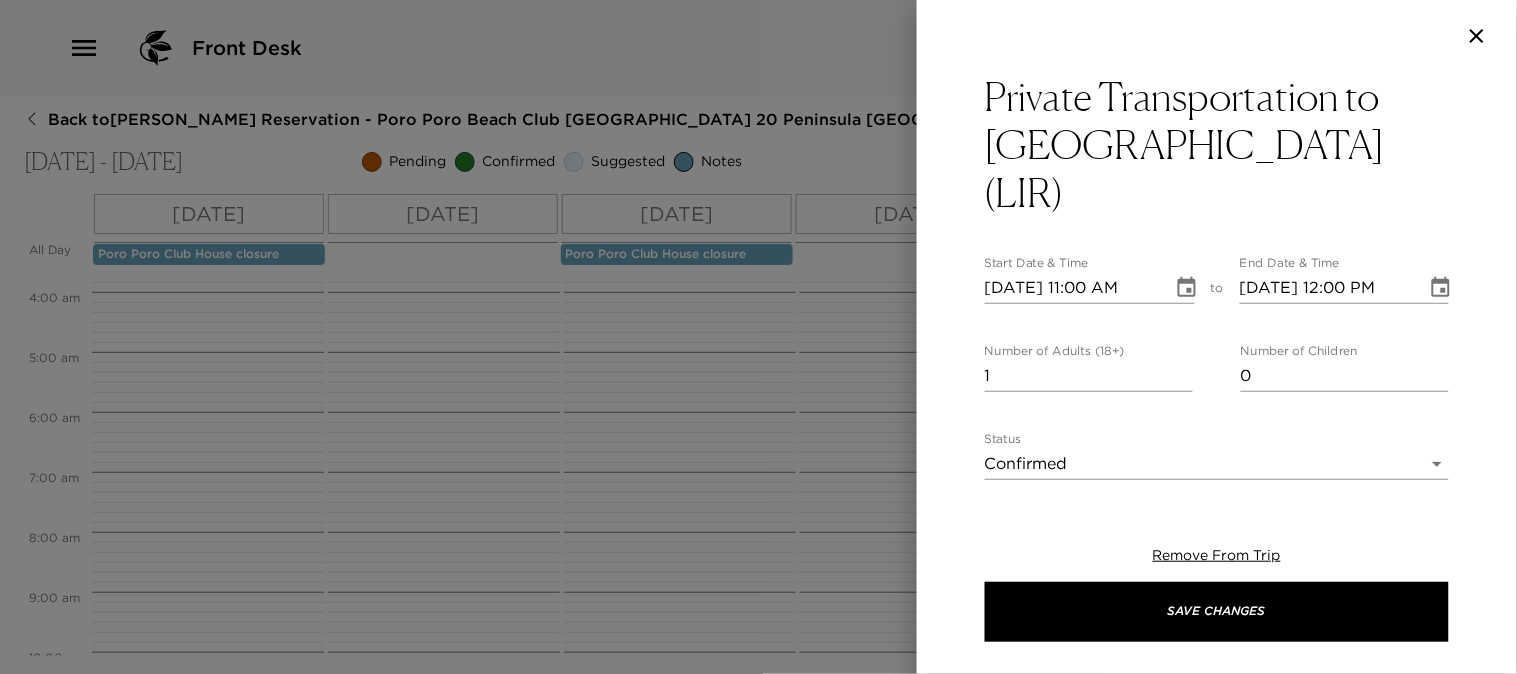 click 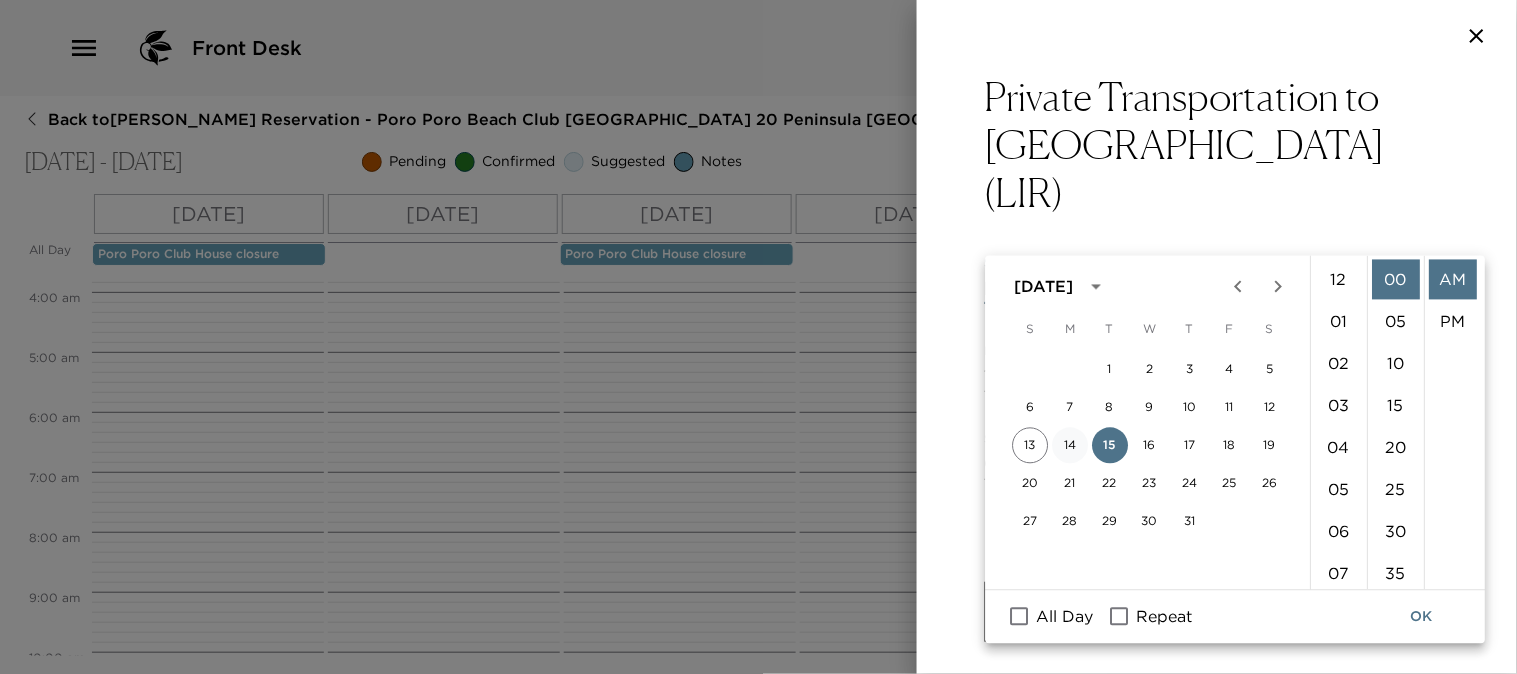 scroll, scrollTop: 461, scrollLeft: 0, axis: vertical 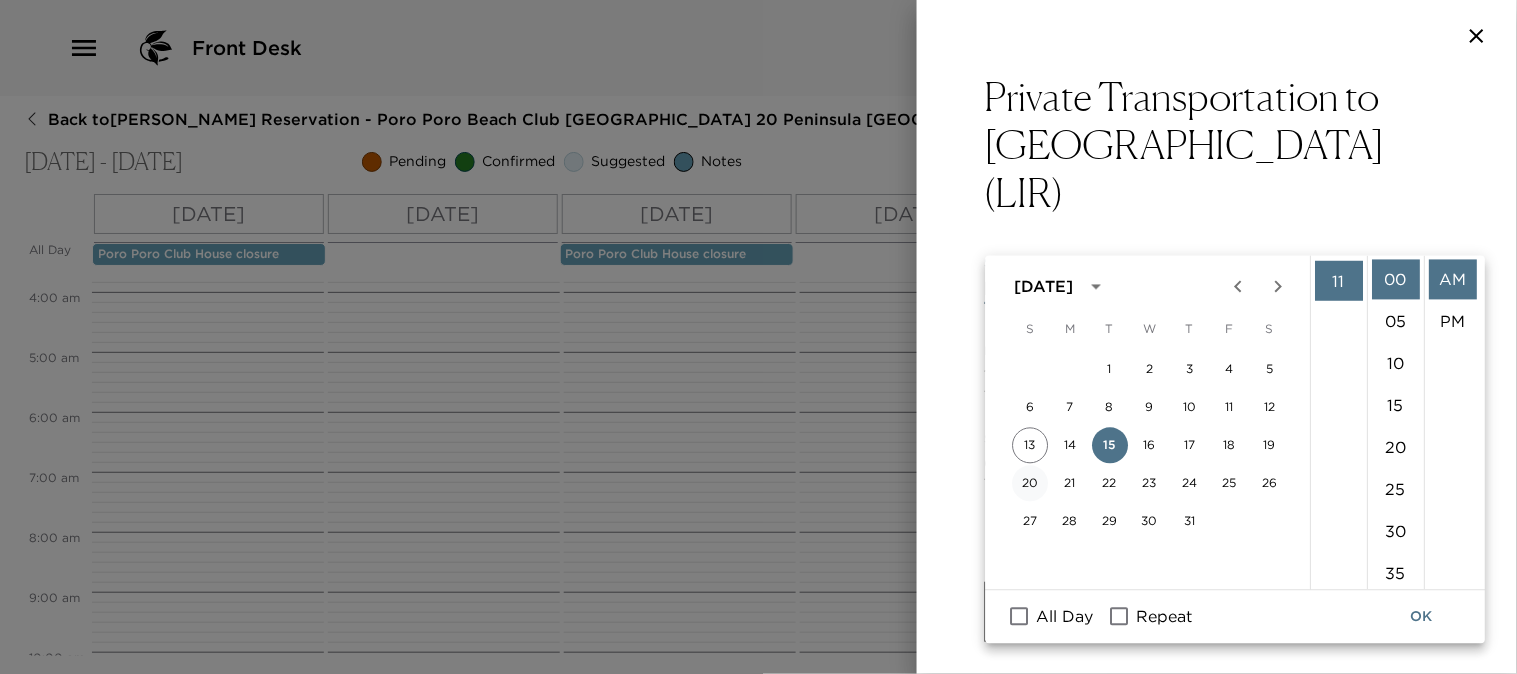 click on "20" at bounding box center [1030, 484] 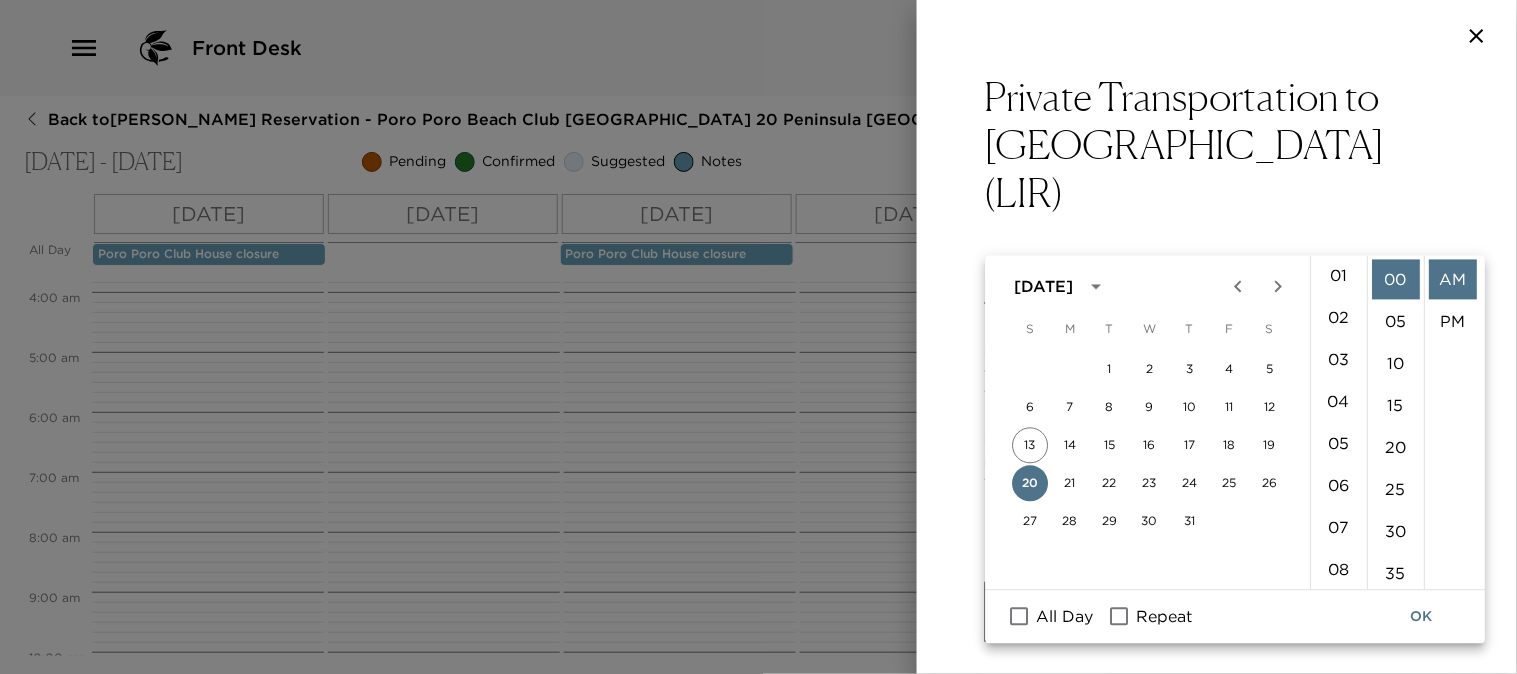 scroll, scrollTop: 16, scrollLeft: 0, axis: vertical 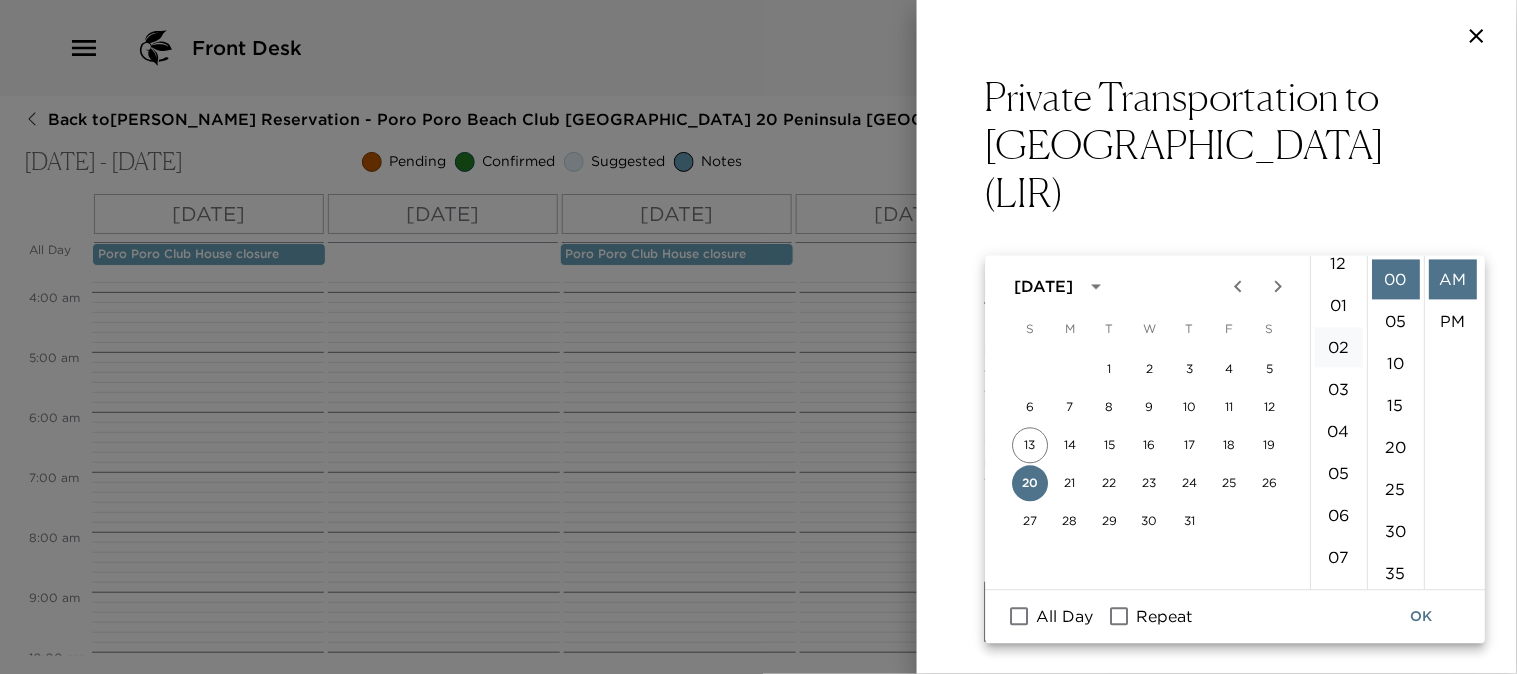 click on "02" at bounding box center [1339, 348] 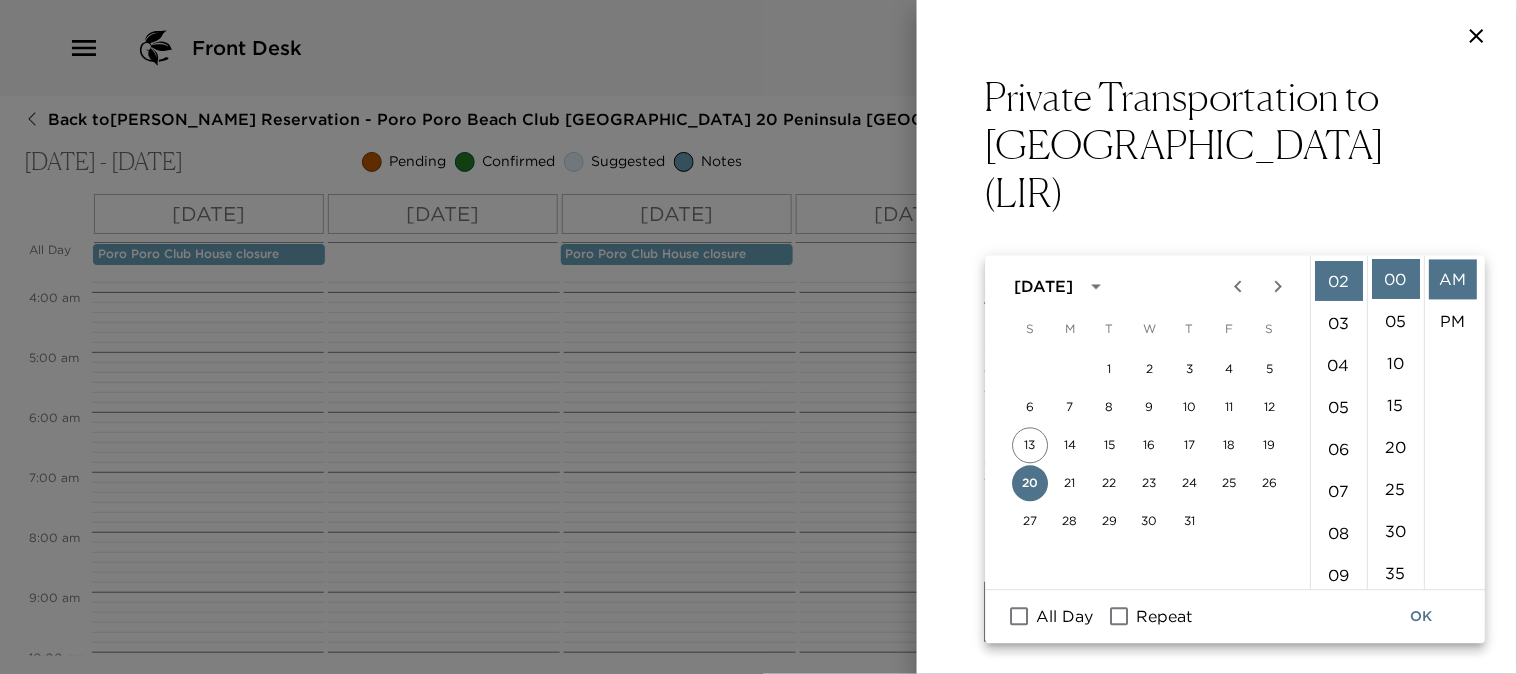scroll, scrollTop: 84, scrollLeft: 0, axis: vertical 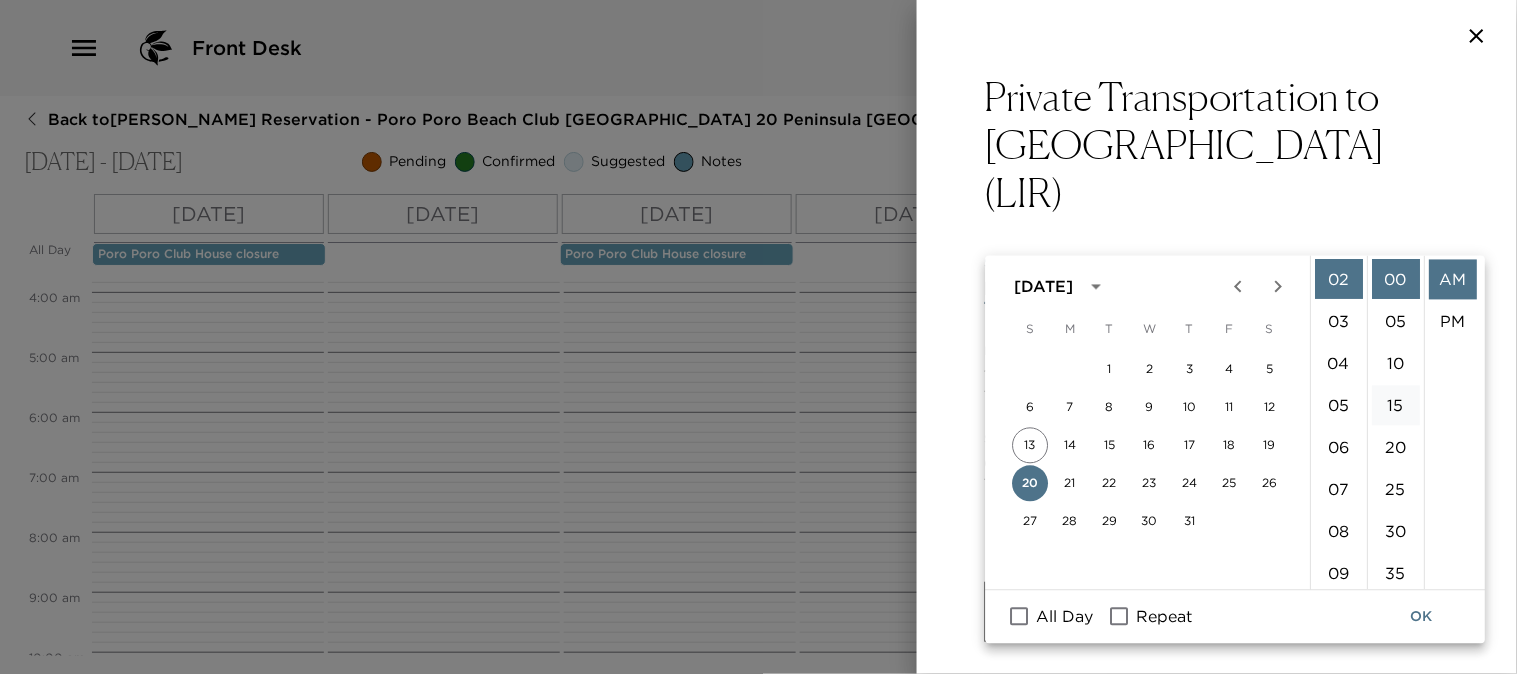 click on "15" at bounding box center (1396, 406) 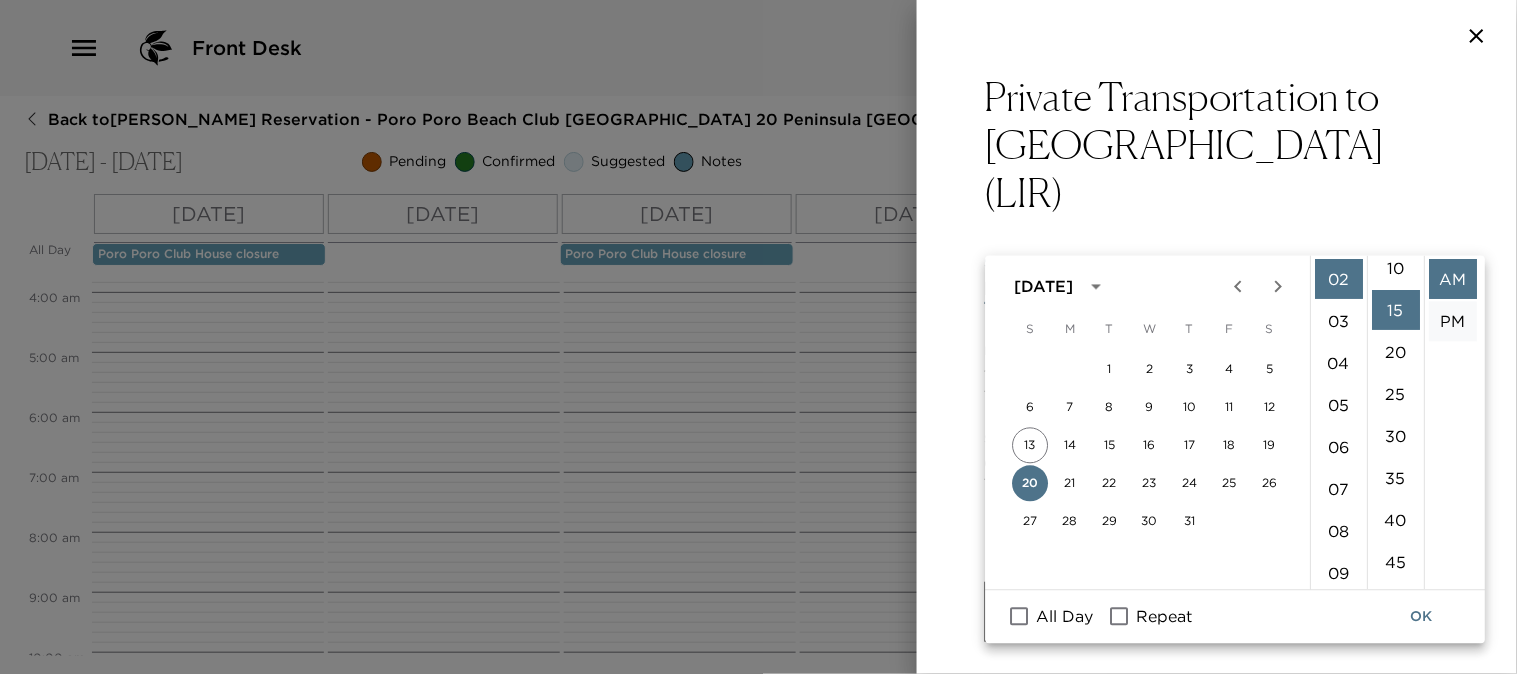 scroll, scrollTop: 125, scrollLeft: 0, axis: vertical 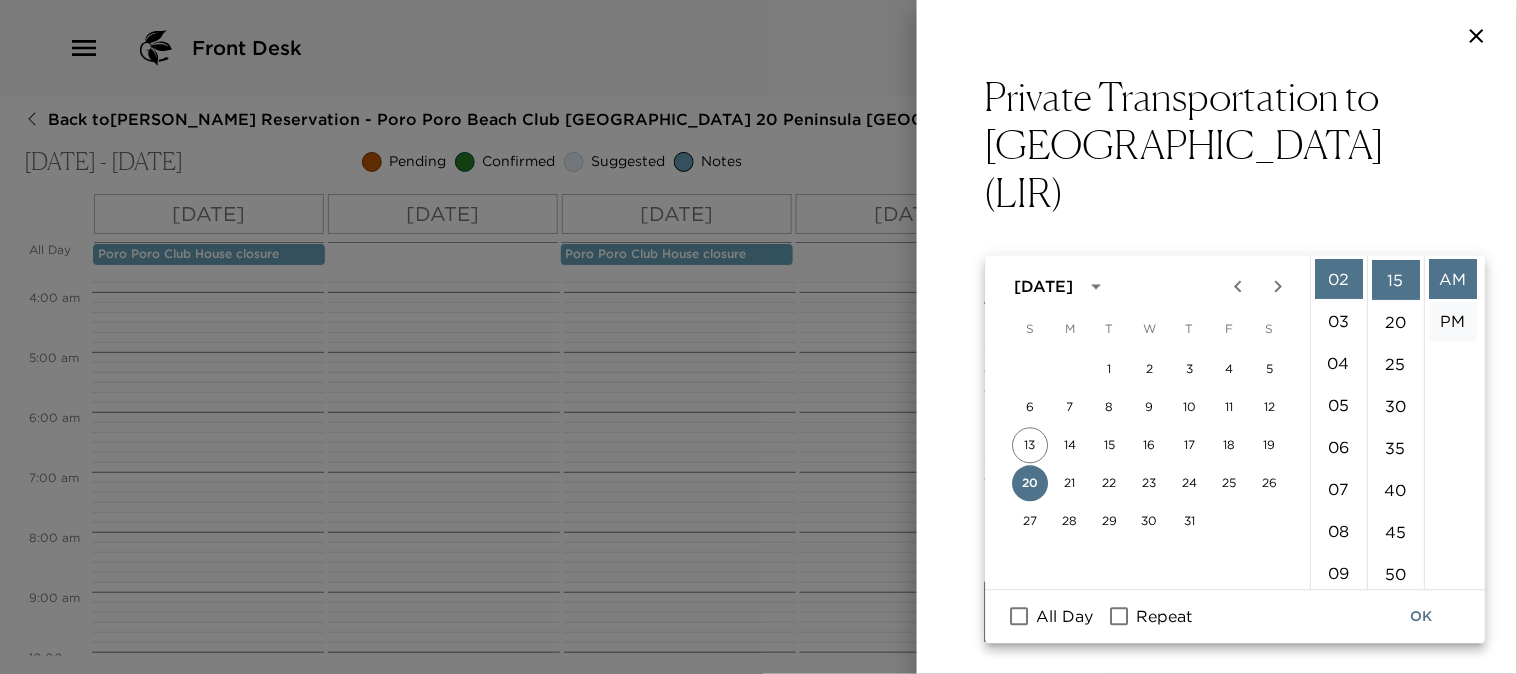 click on "PM" at bounding box center [1453, 322] 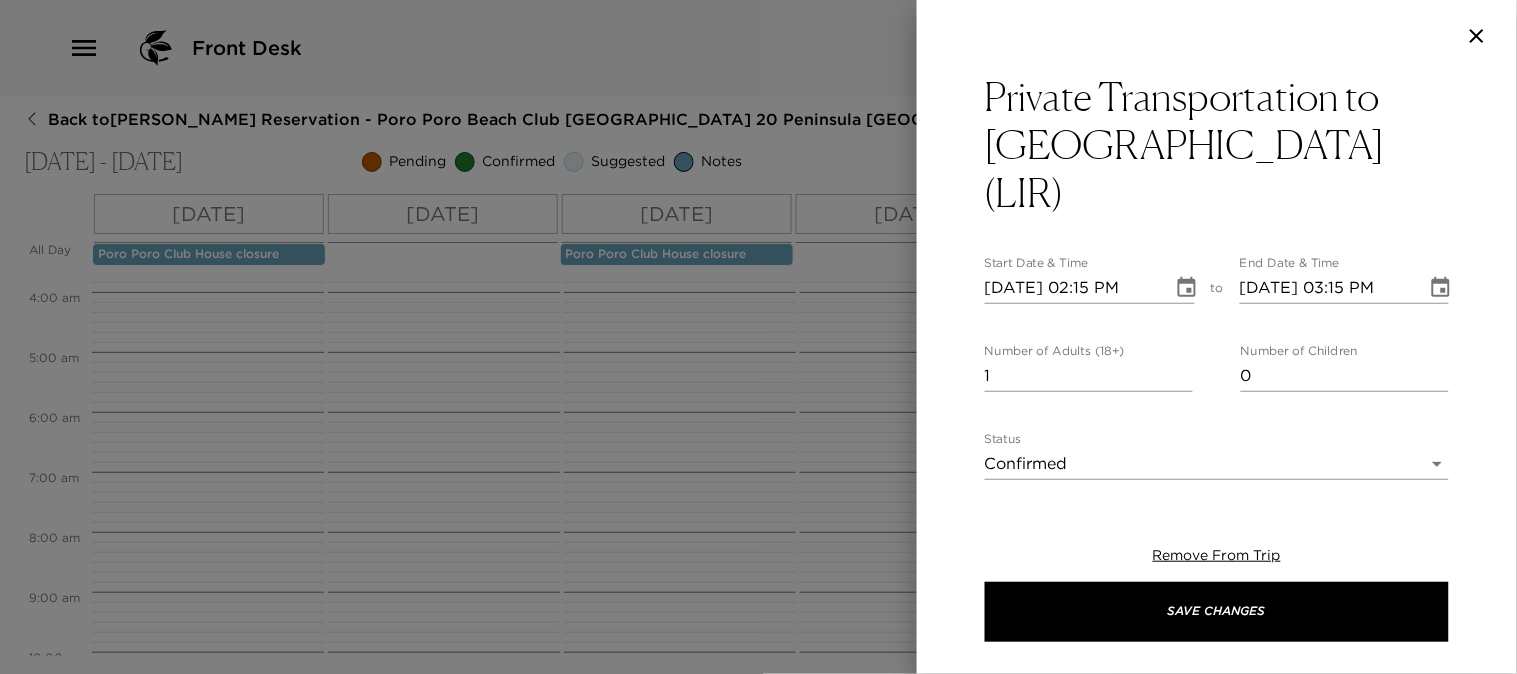 scroll, scrollTop: 41, scrollLeft: 0, axis: vertical 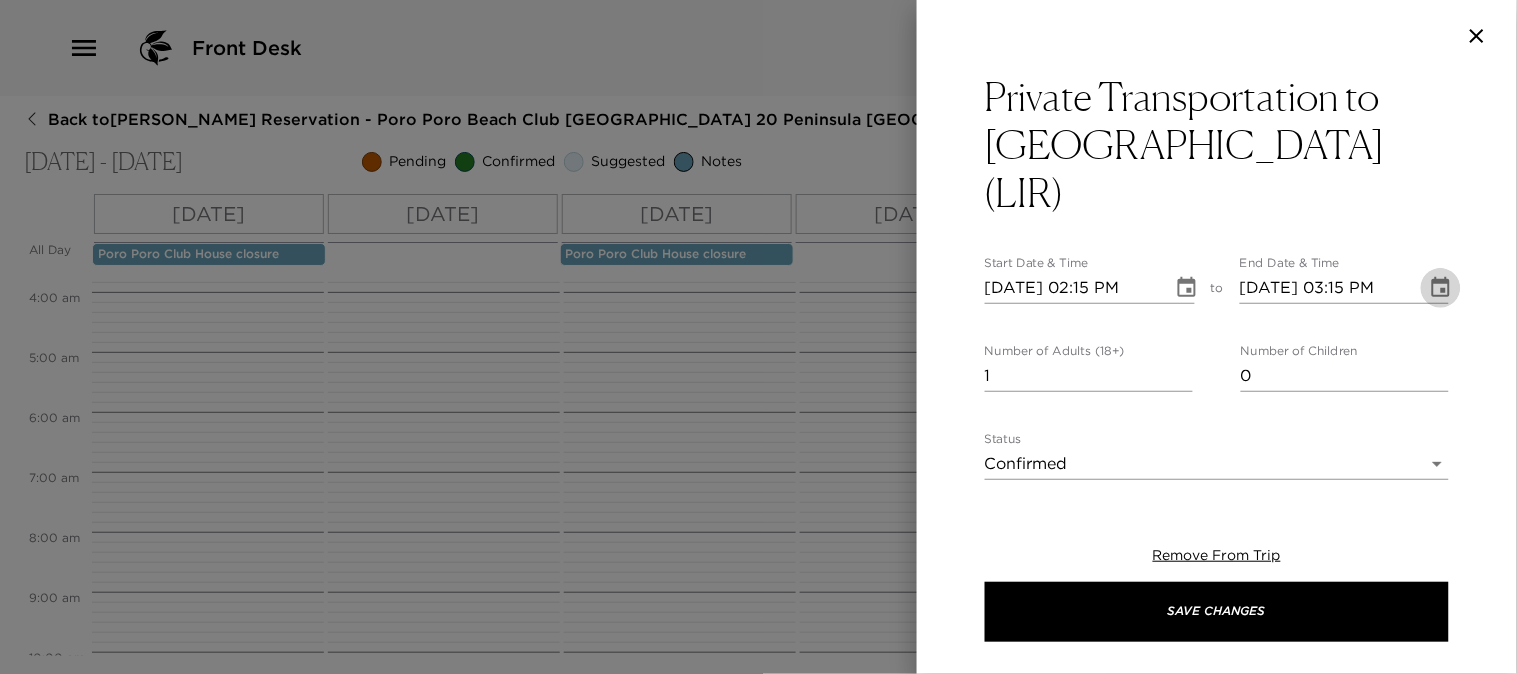 click 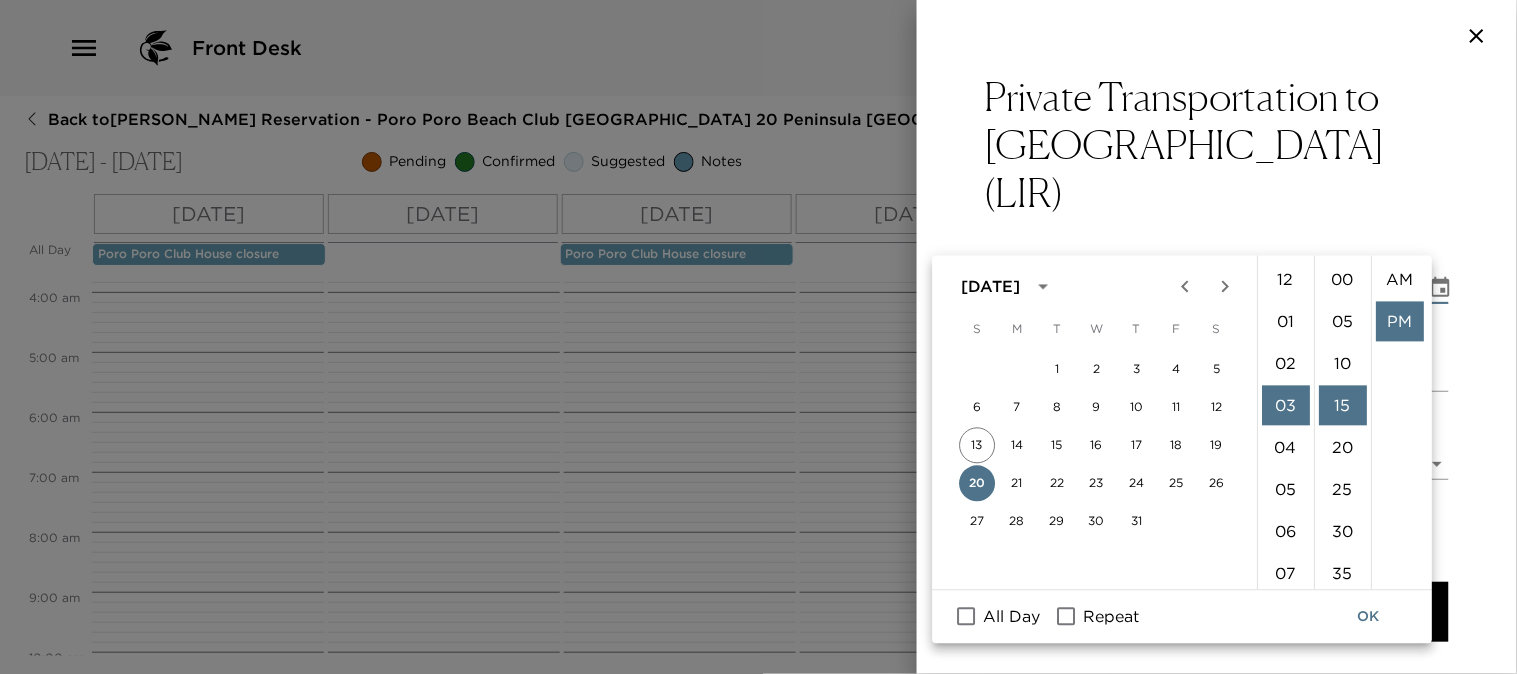 scroll, scrollTop: 125, scrollLeft: 0, axis: vertical 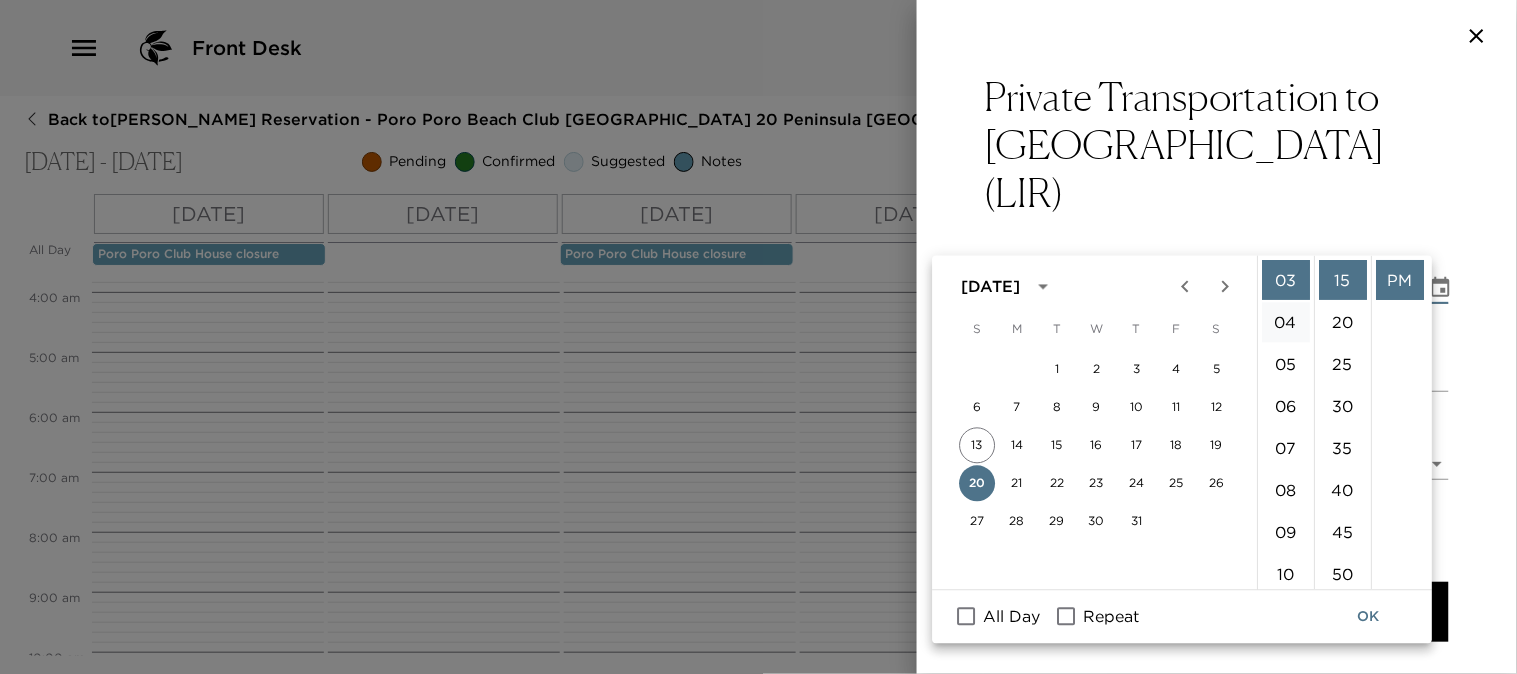 click on "04" at bounding box center [1286, 323] 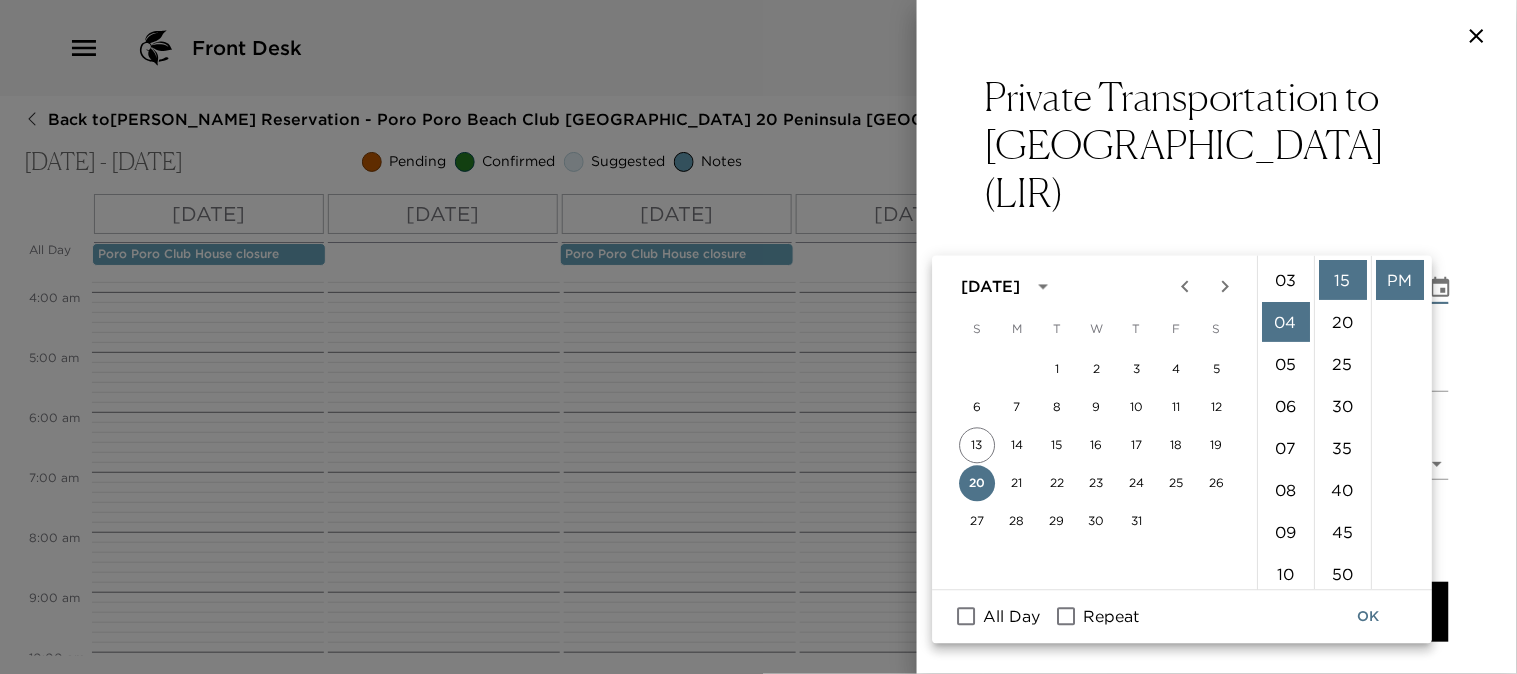 scroll, scrollTop: 167, scrollLeft: 0, axis: vertical 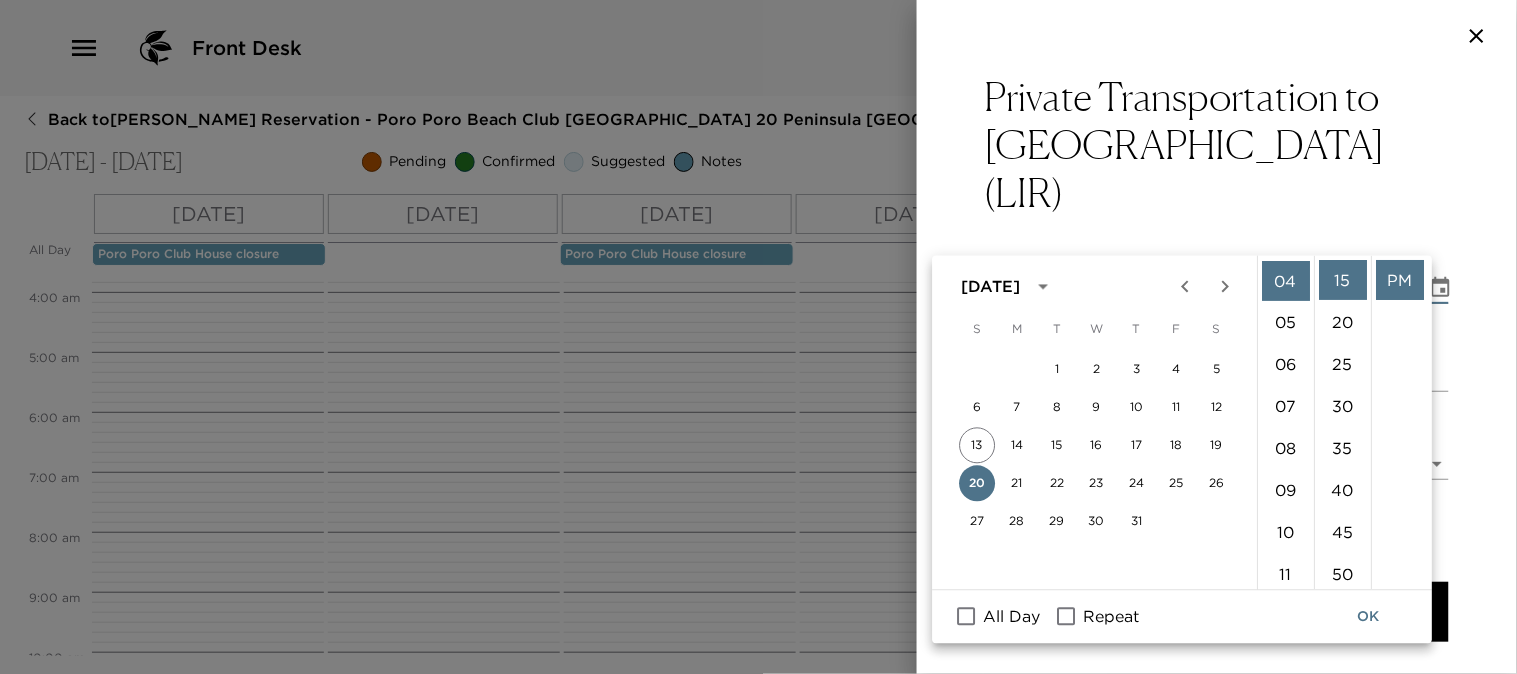 click on "OK" at bounding box center [1369, 617] 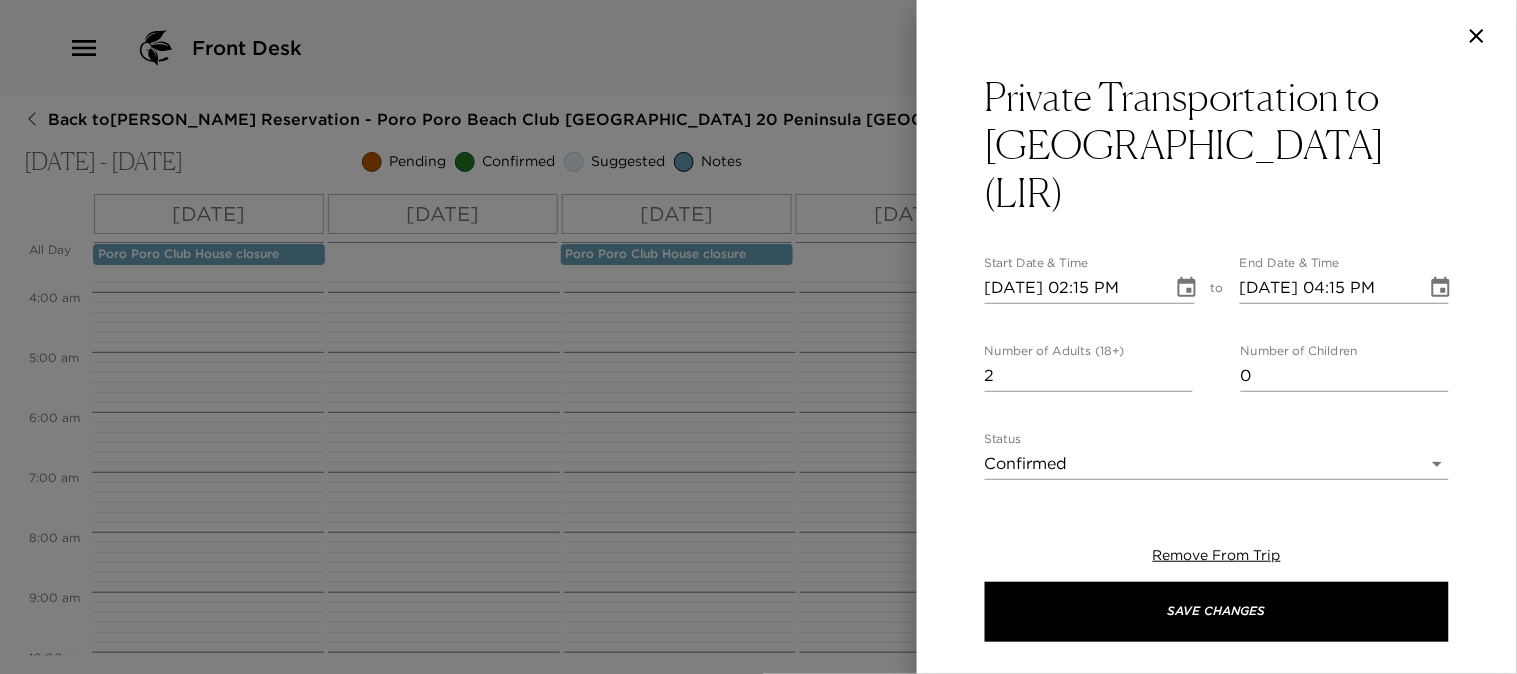 type on "2" 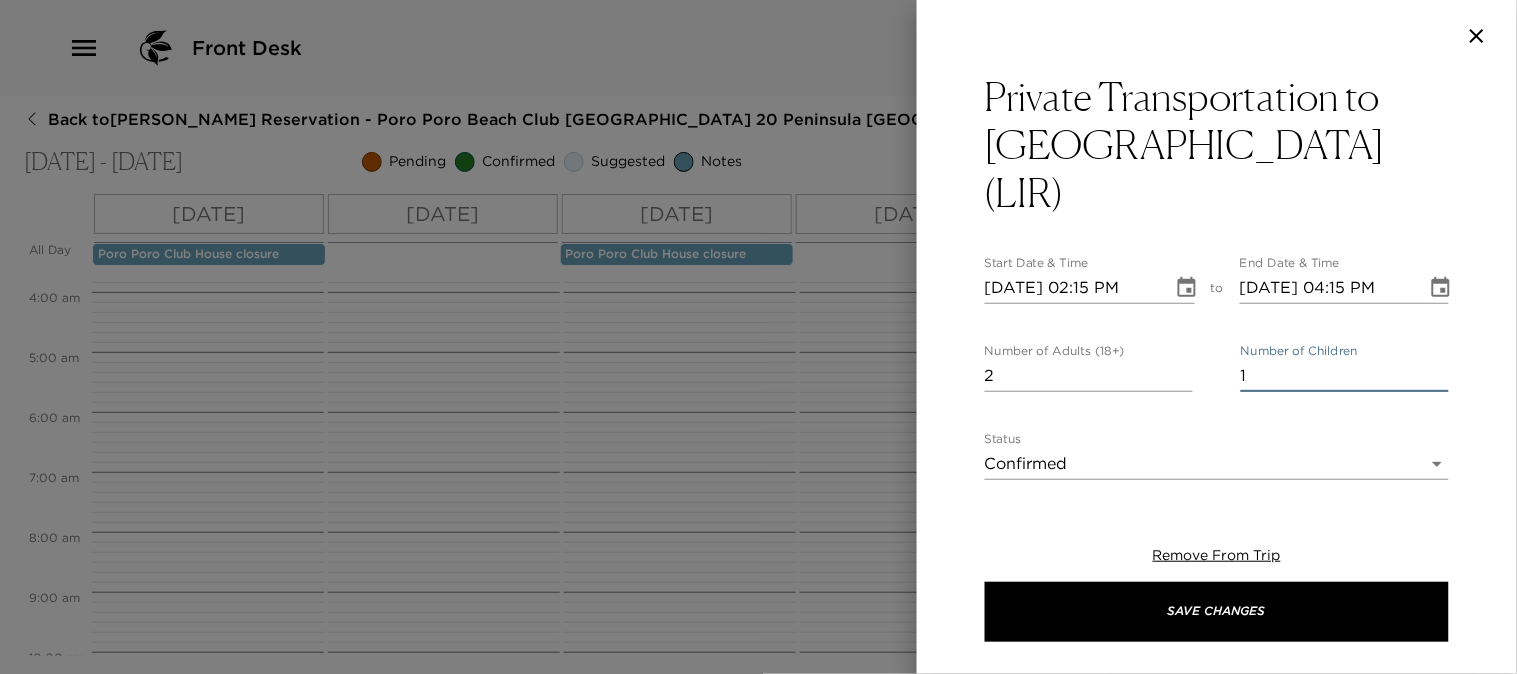 click on "1" at bounding box center [1345, 376] 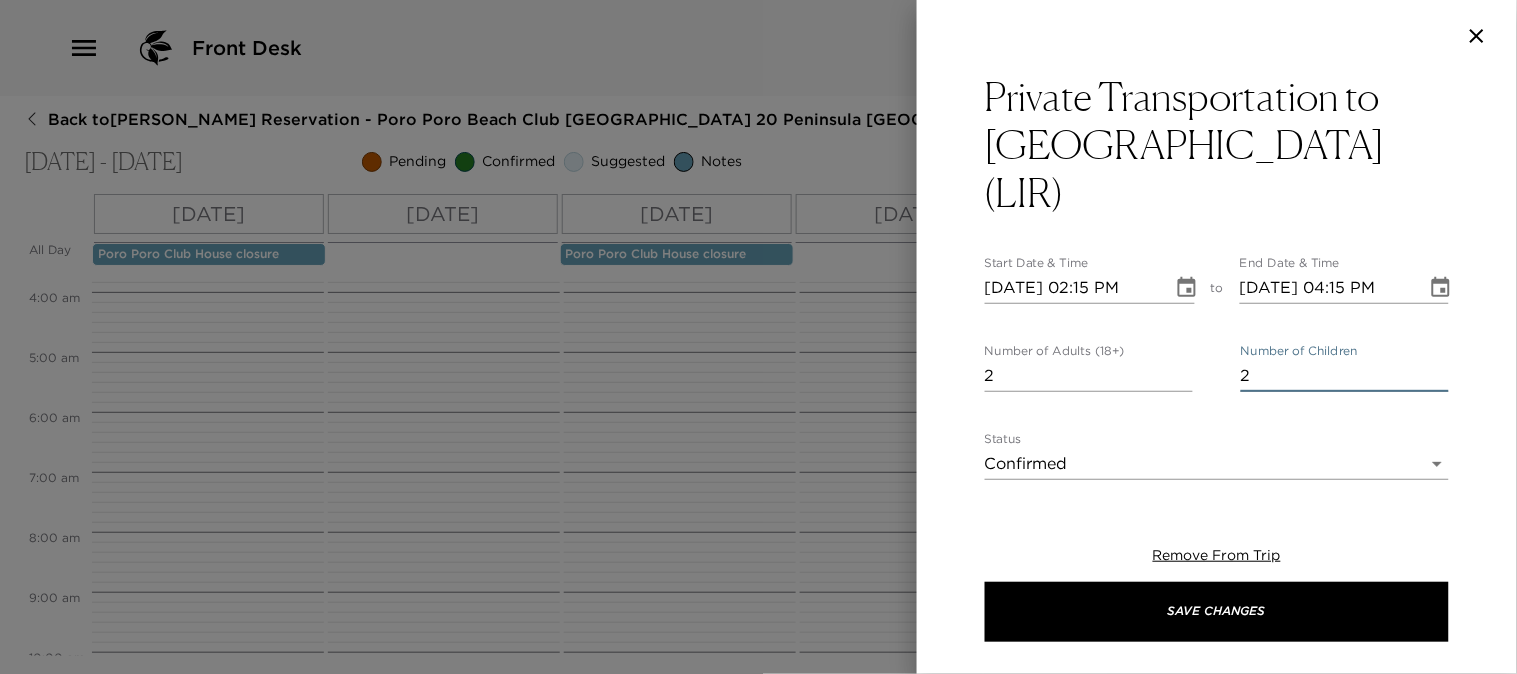 click on "2" at bounding box center (1345, 376) 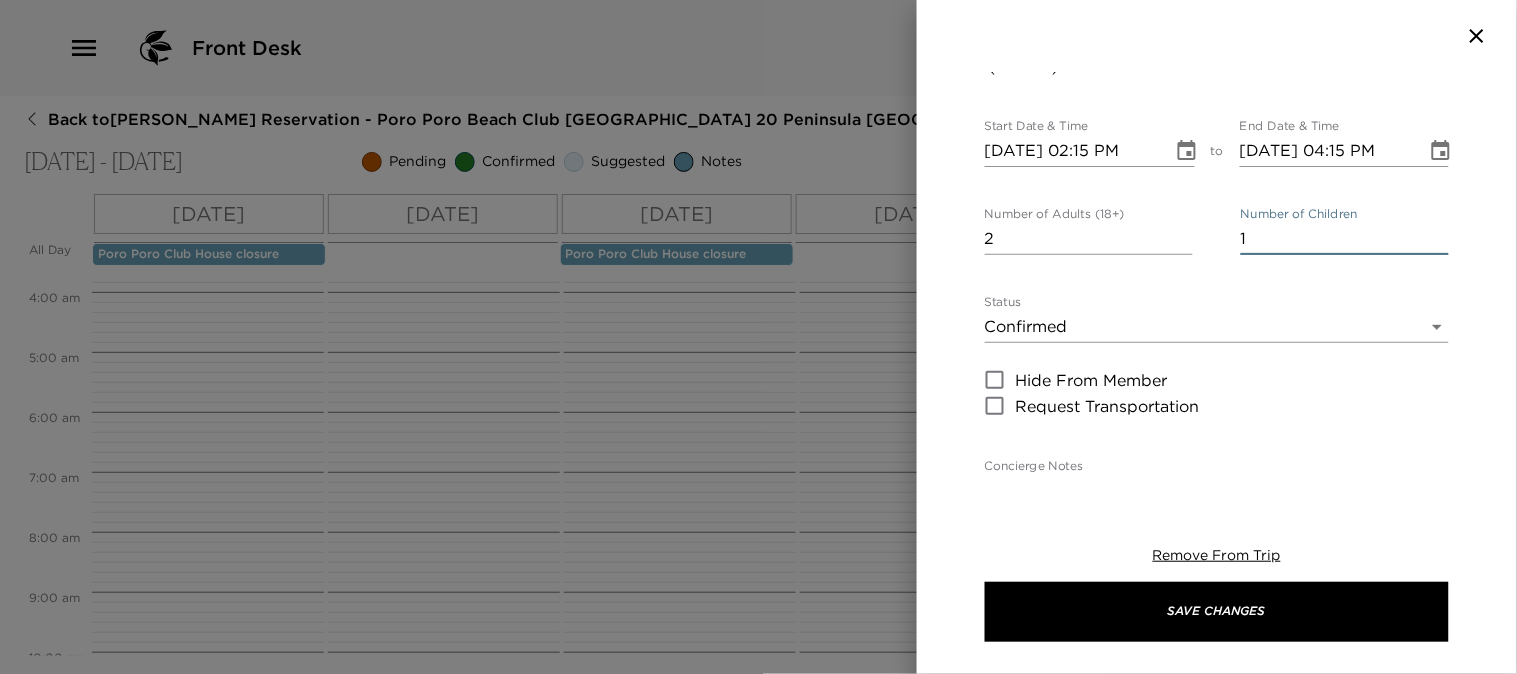 scroll, scrollTop: 0, scrollLeft: 0, axis: both 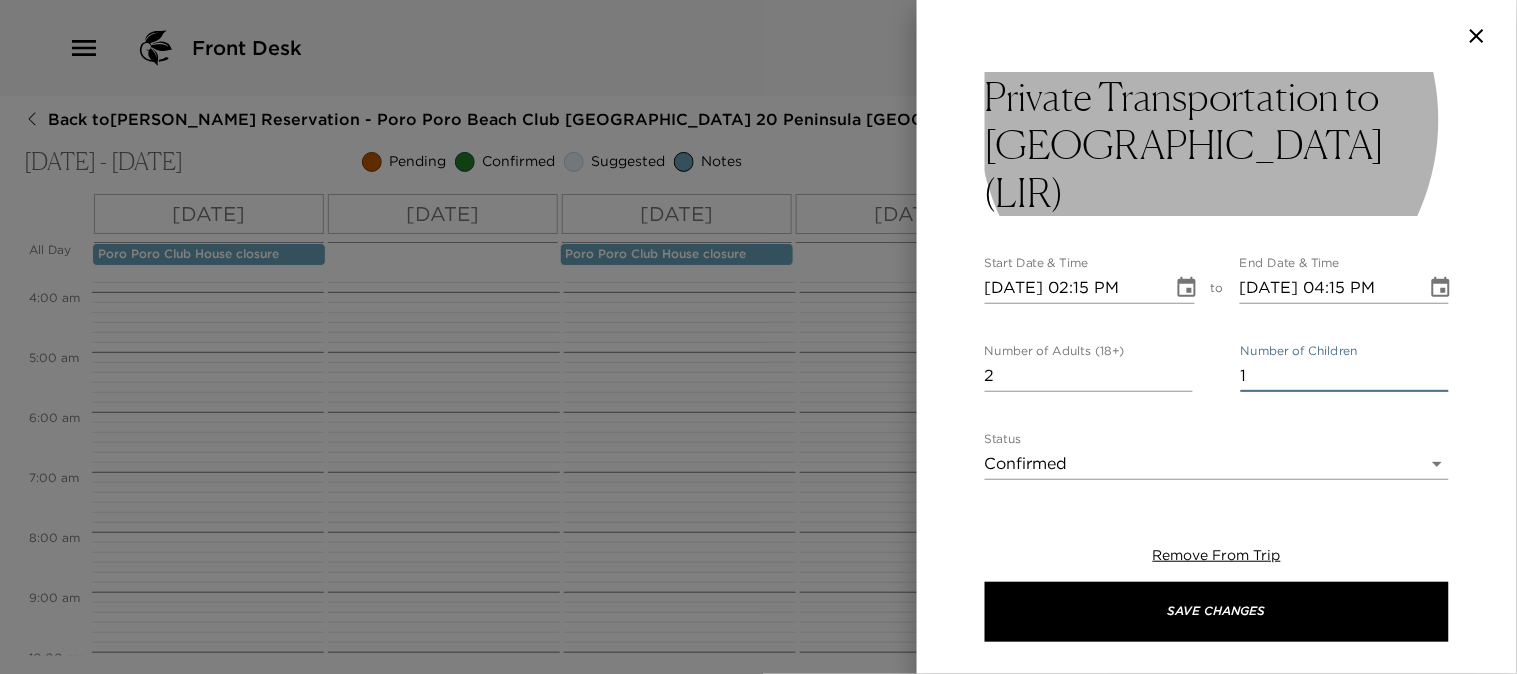 type on "1" 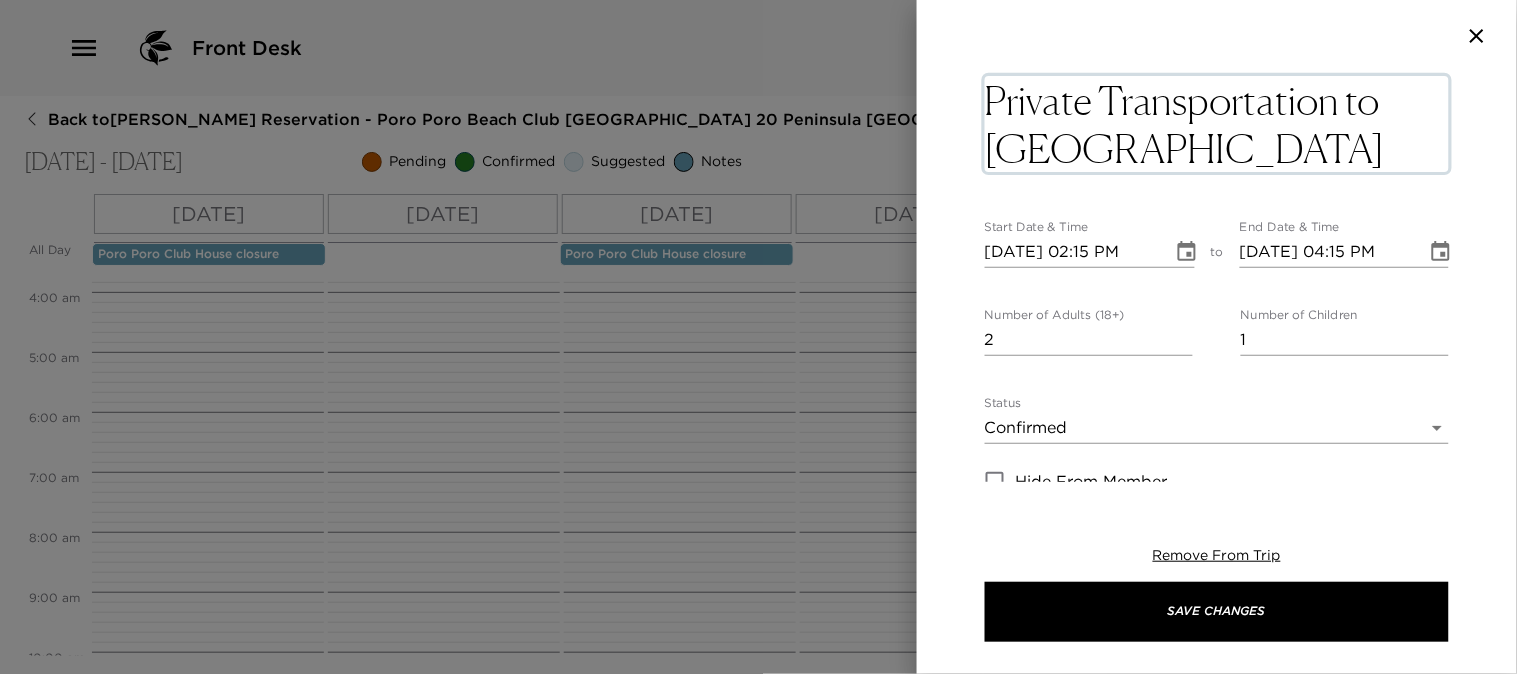 click on "Private Transportation to [GEOGRAPHIC_DATA] (LIR)" at bounding box center [1217, 124] 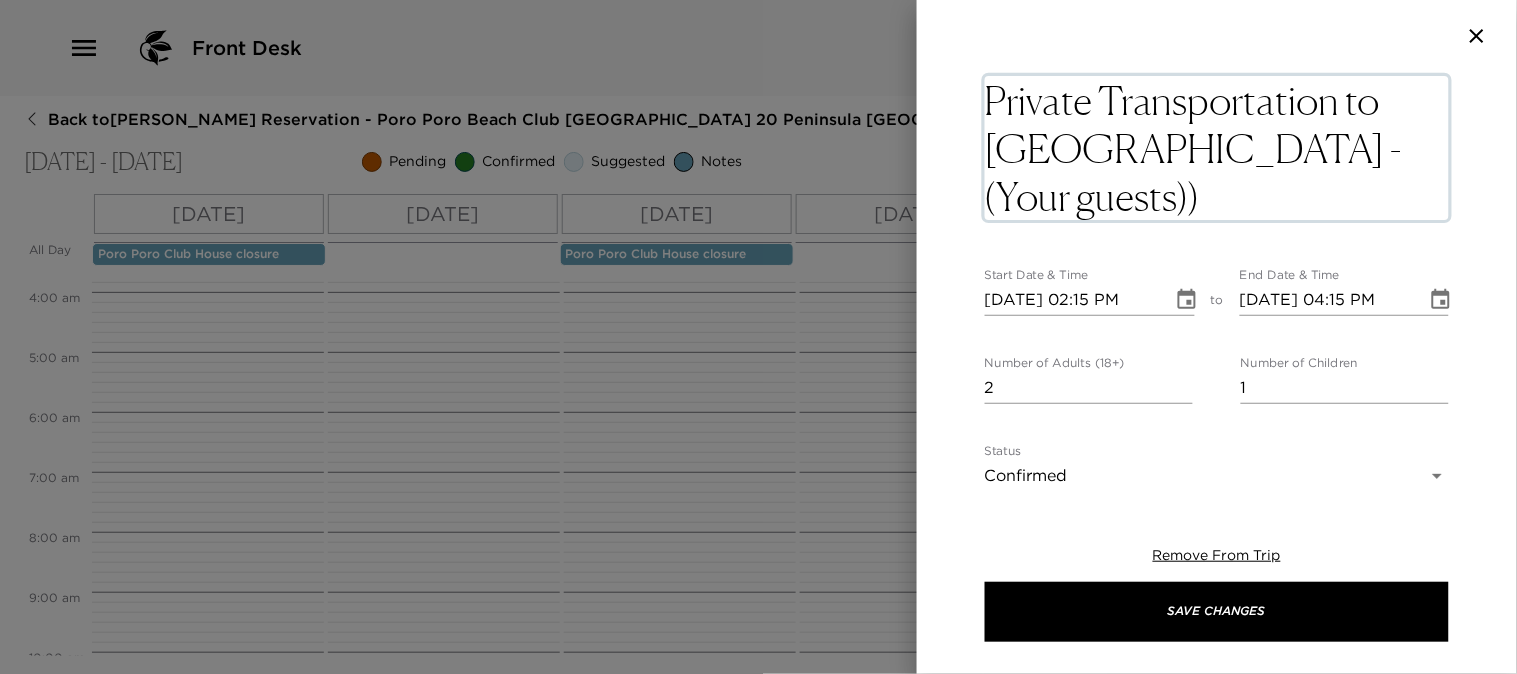 type on "Private Transportation to [GEOGRAPHIC_DATA] - (Your guests)" 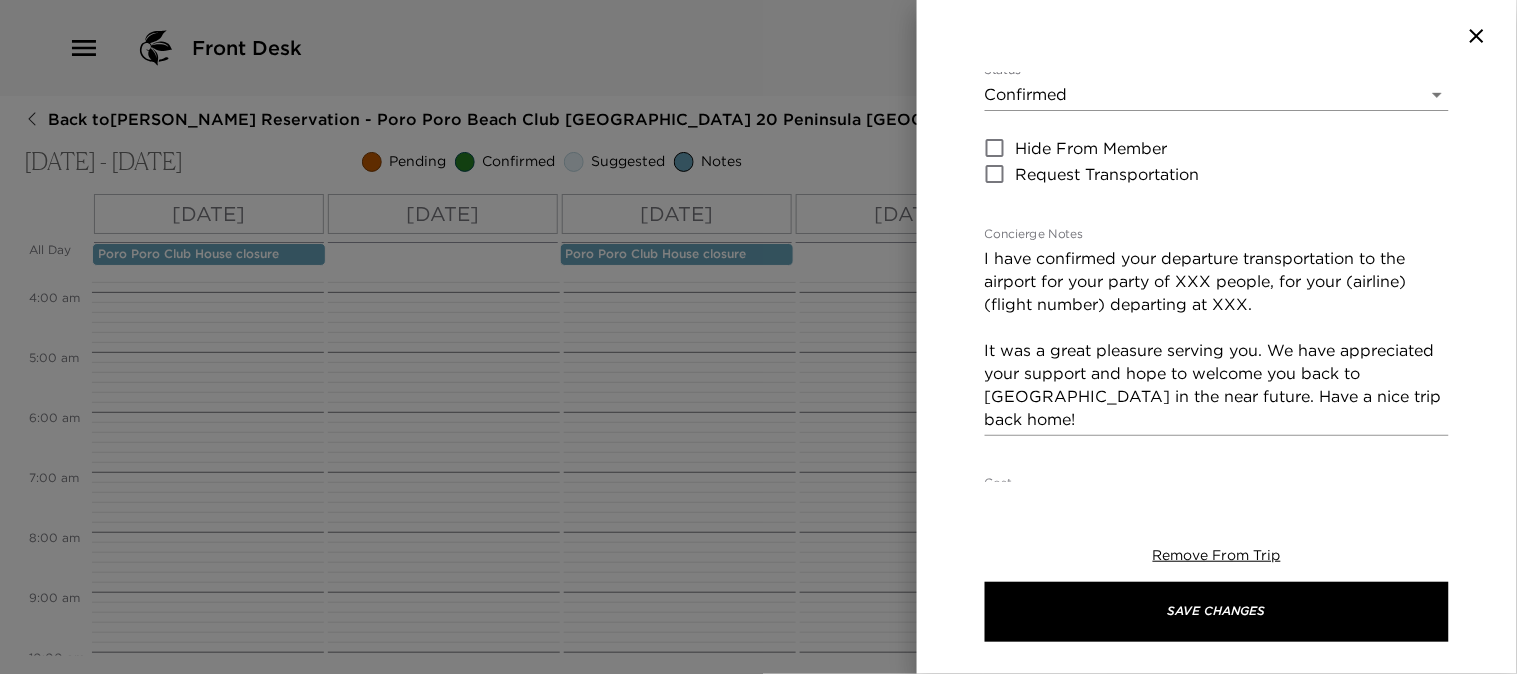 scroll, scrollTop: 444, scrollLeft: 0, axis: vertical 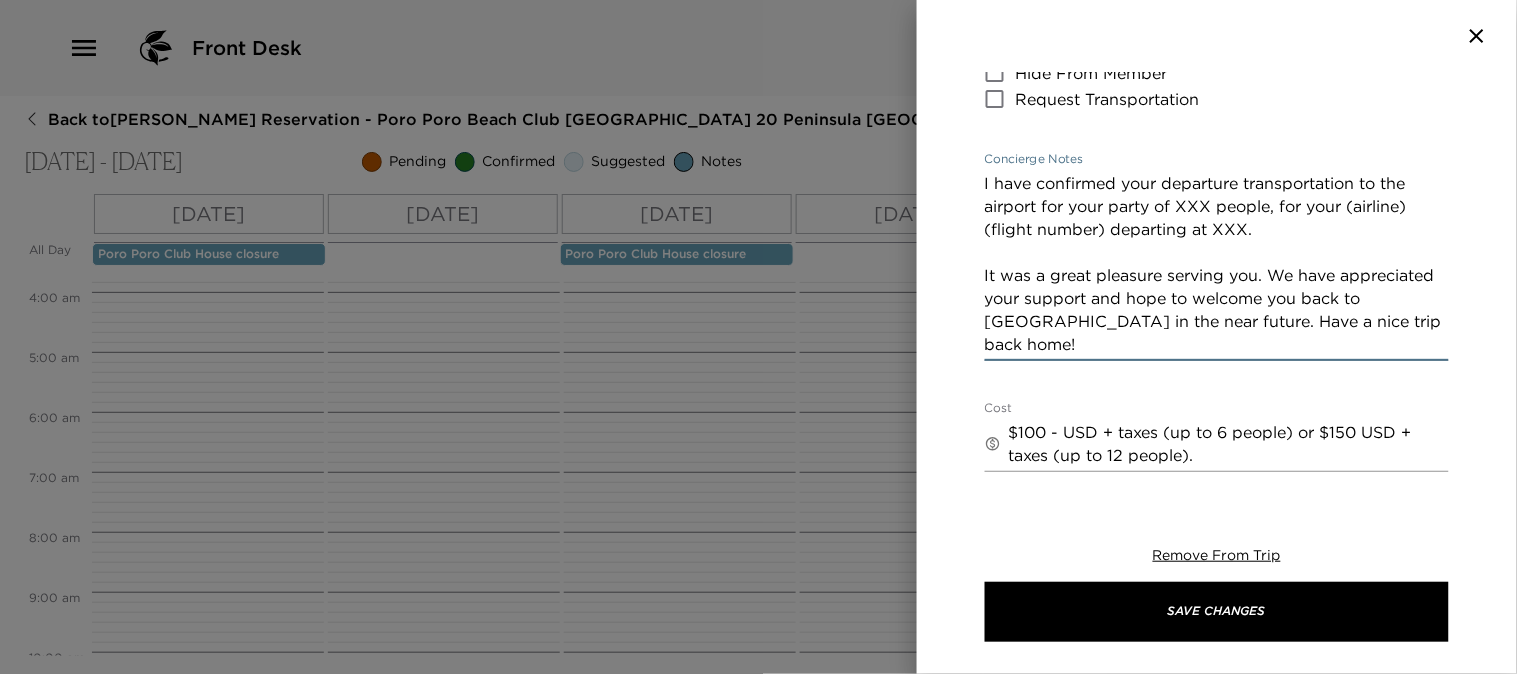click on "I have confirmed your departure transportation to the airport for your party of XXX people, for your (airline) (flight number) departing at XXX.
It was a great pleasure serving you. We have appreciated your support and hope to welcome you back to [GEOGRAPHIC_DATA] in the near future. Have a nice trip back home!" at bounding box center [1217, 264] 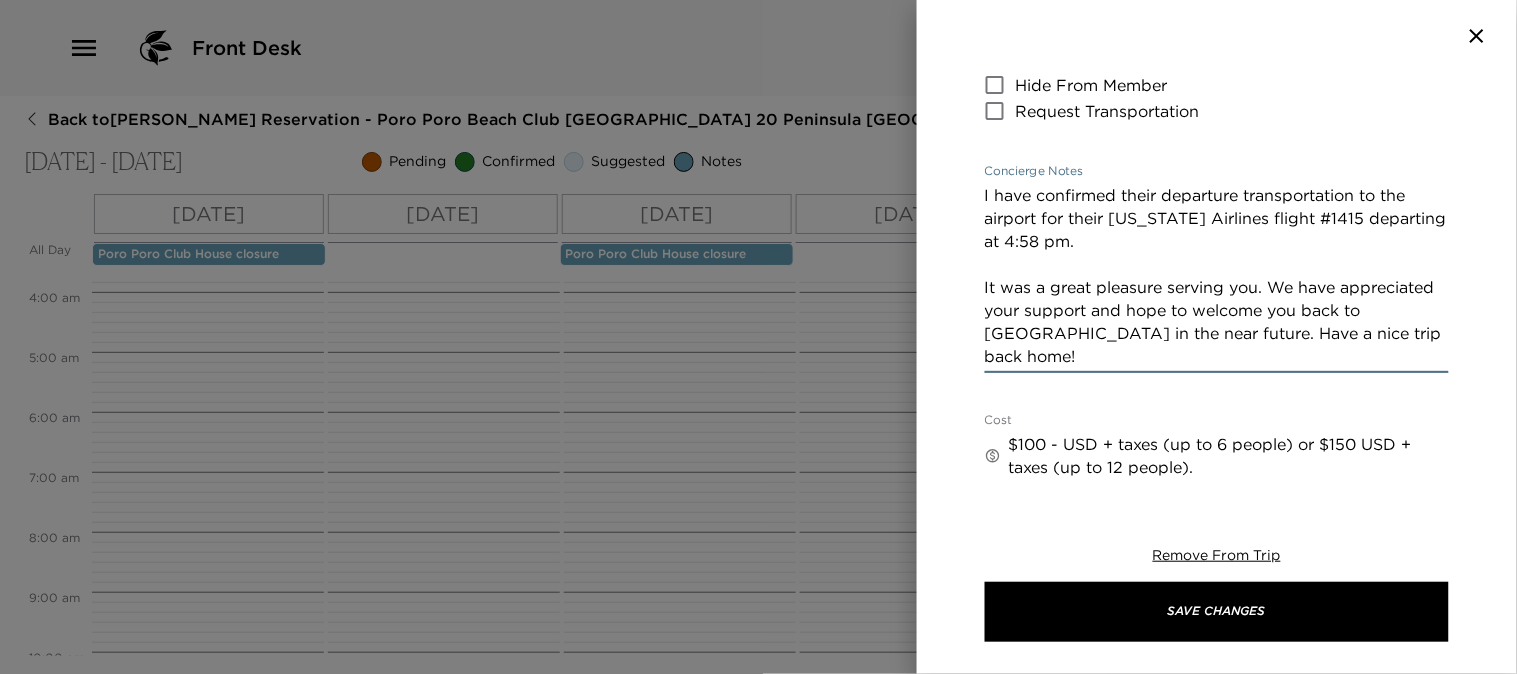 drag, startPoint x: 1101, startPoint y: 358, endPoint x: 972, endPoint y: 272, distance: 155.03871 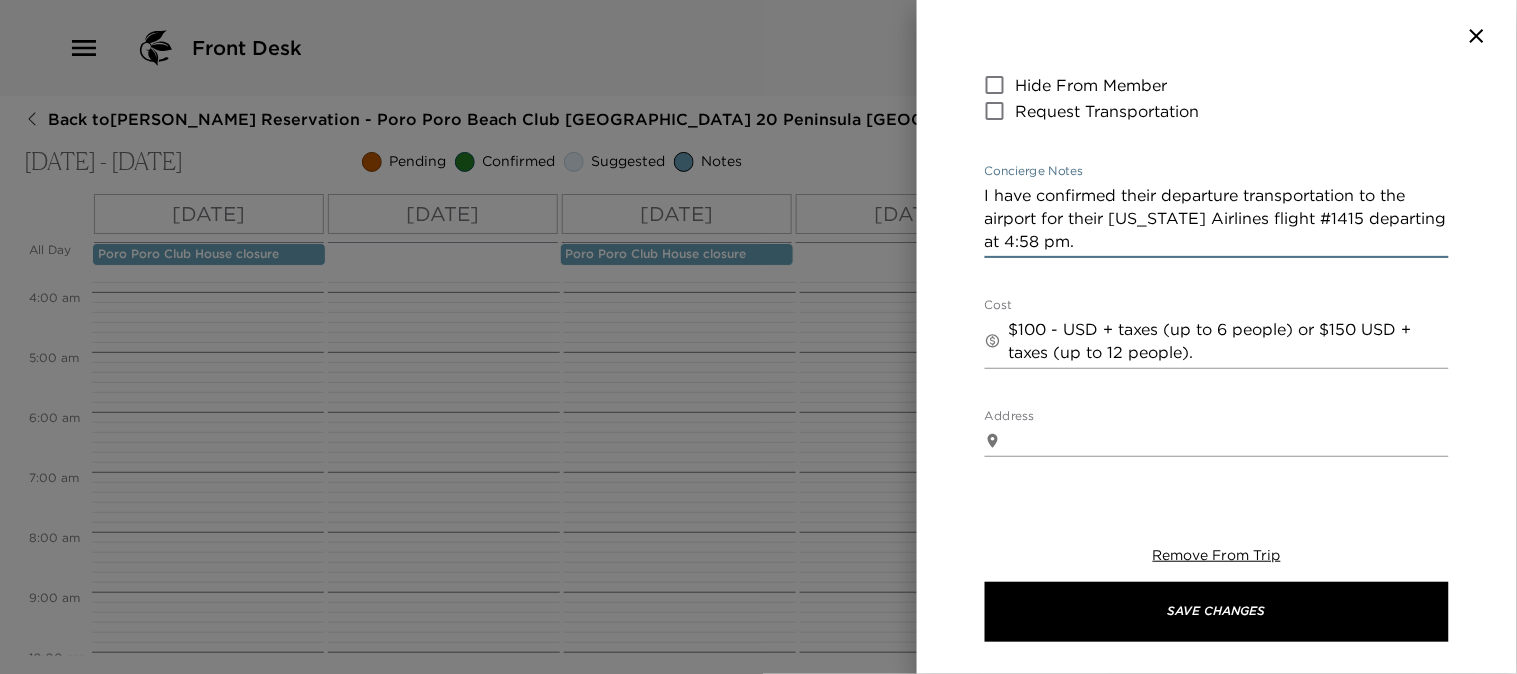 type on "I have confirmed their departure transportation to the airport for their [US_STATE] Airlines flight #1415 departing at 4:58 pm." 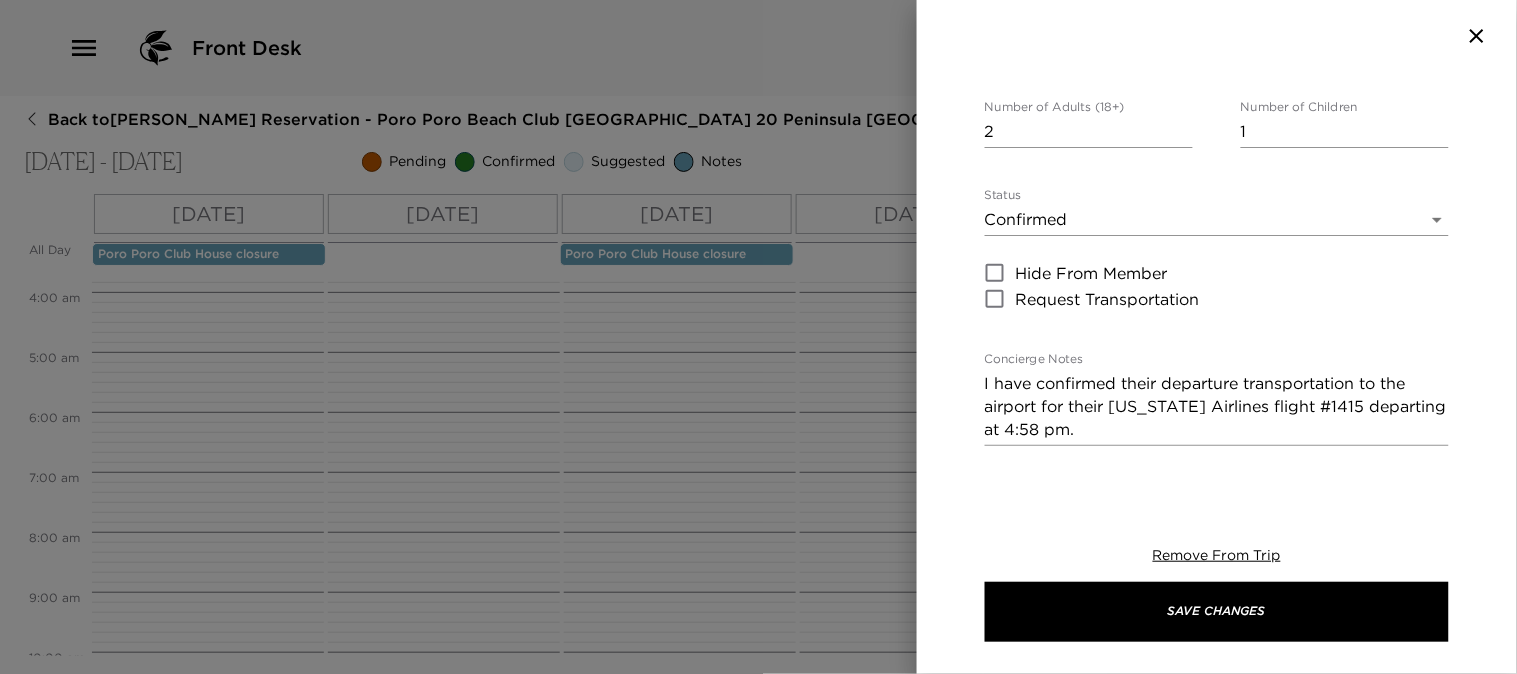 scroll, scrollTop: 0, scrollLeft: 0, axis: both 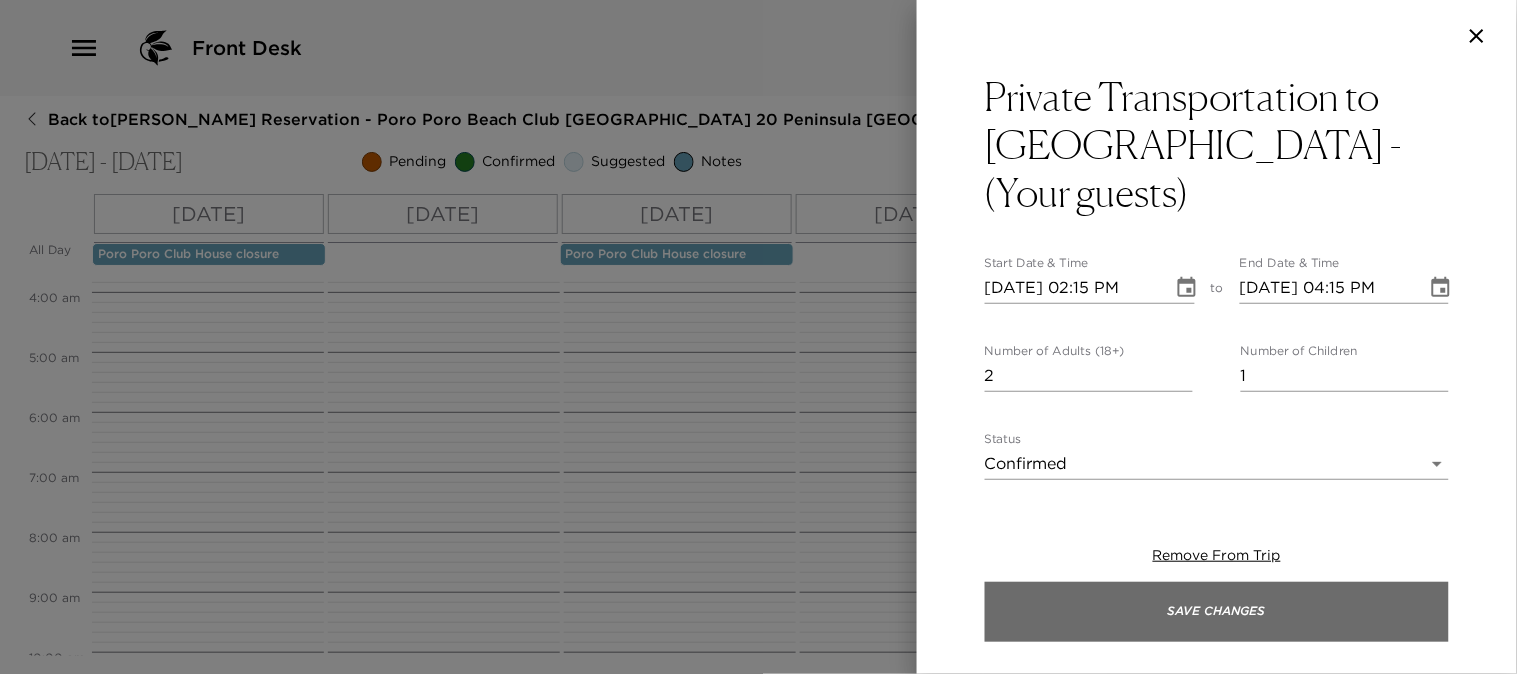 type on "$100 USD + taxes" 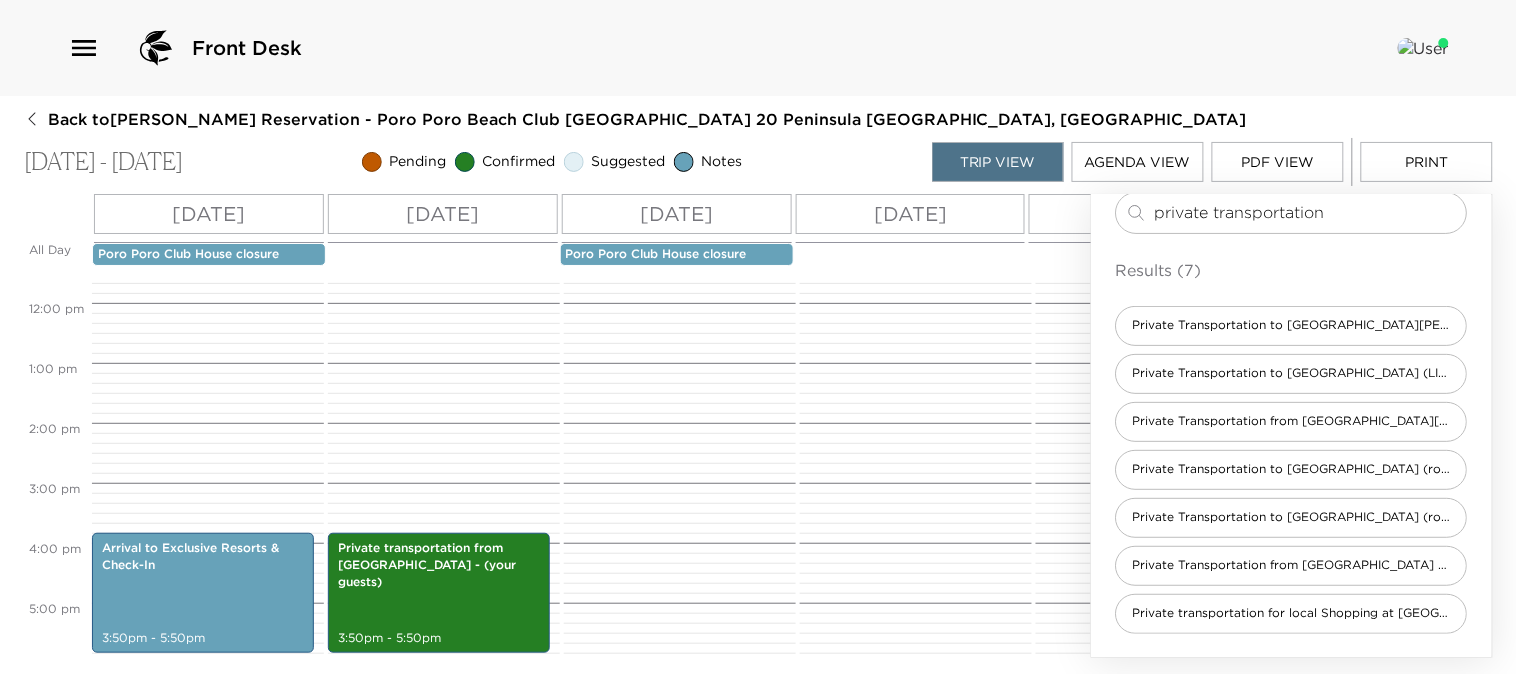 scroll, scrollTop: 888, scrollLeft: 0, axis: vertical 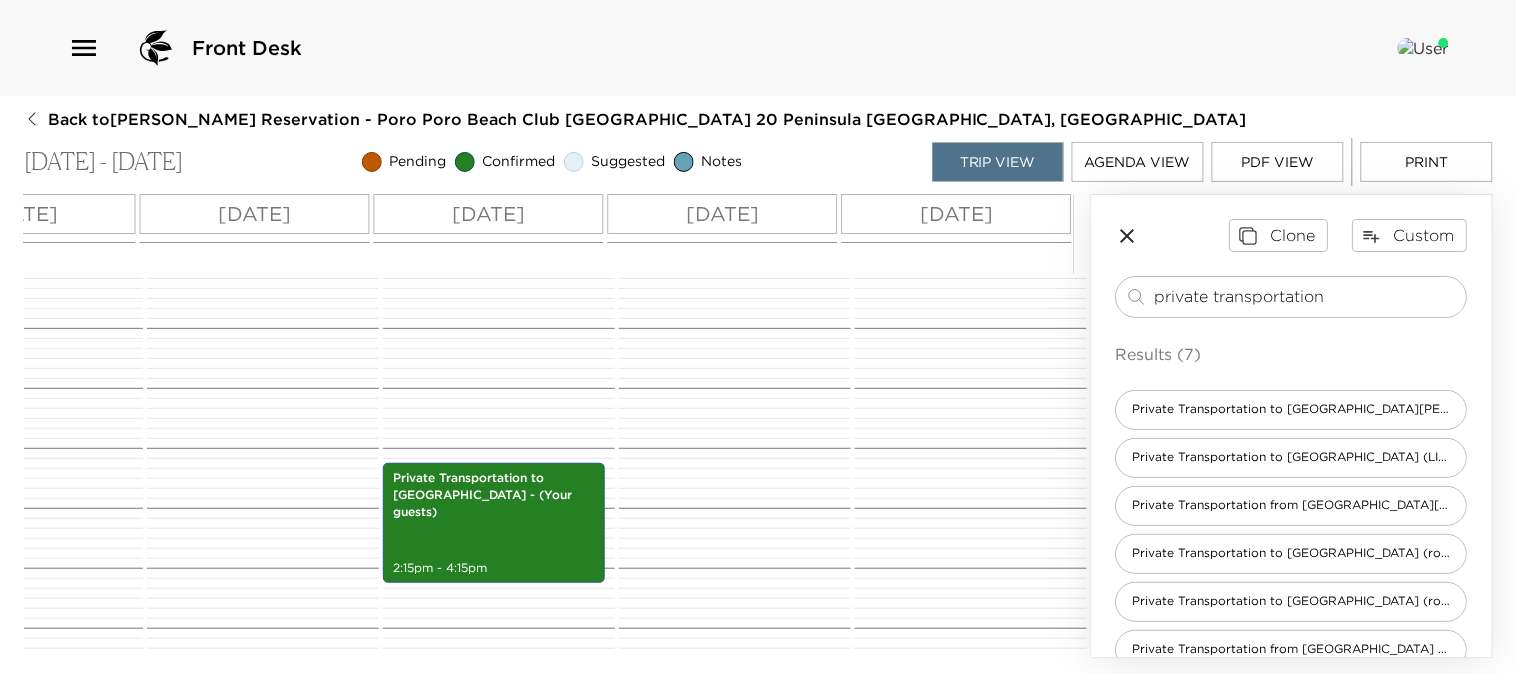 drag, startPoint x: 1365, startPoint y: 296, endPoint x: 773, endPoint y: 285, distance: 592.1022 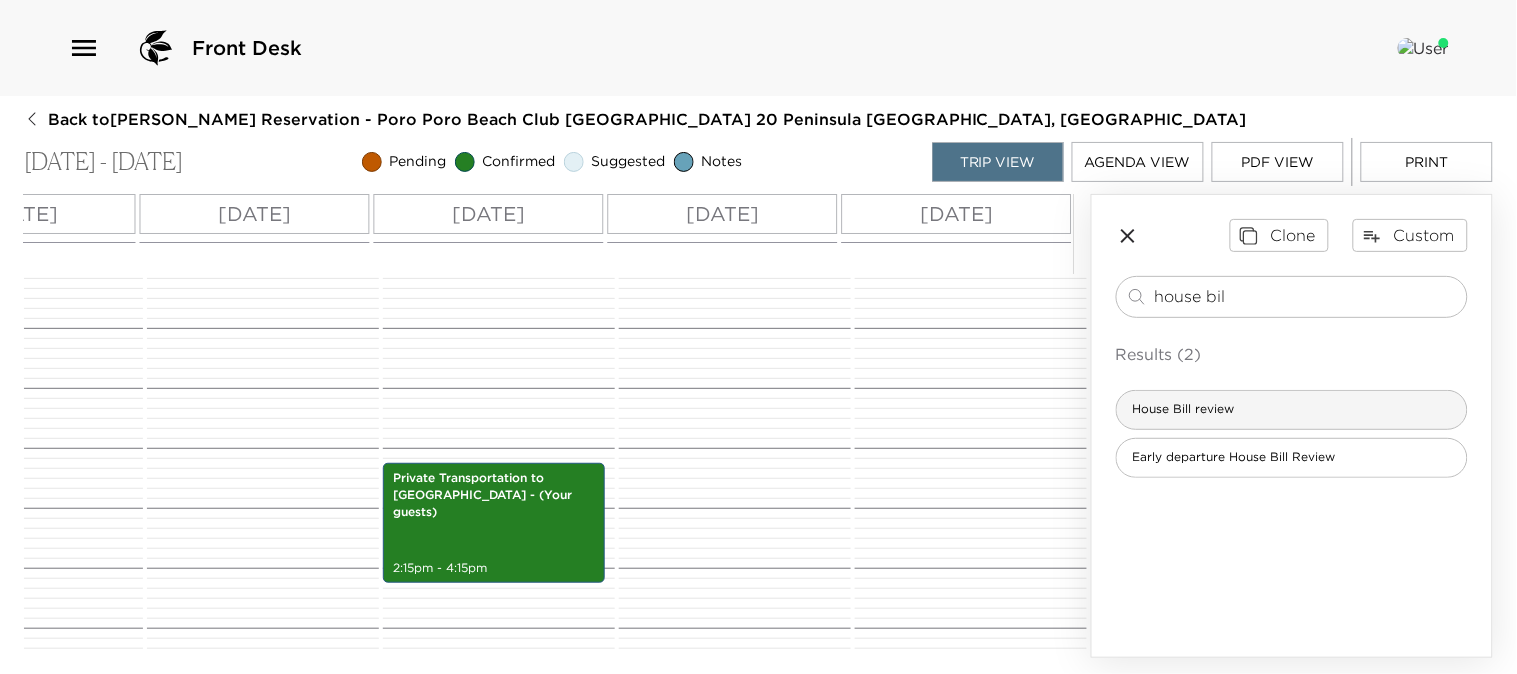 type on "house bil" 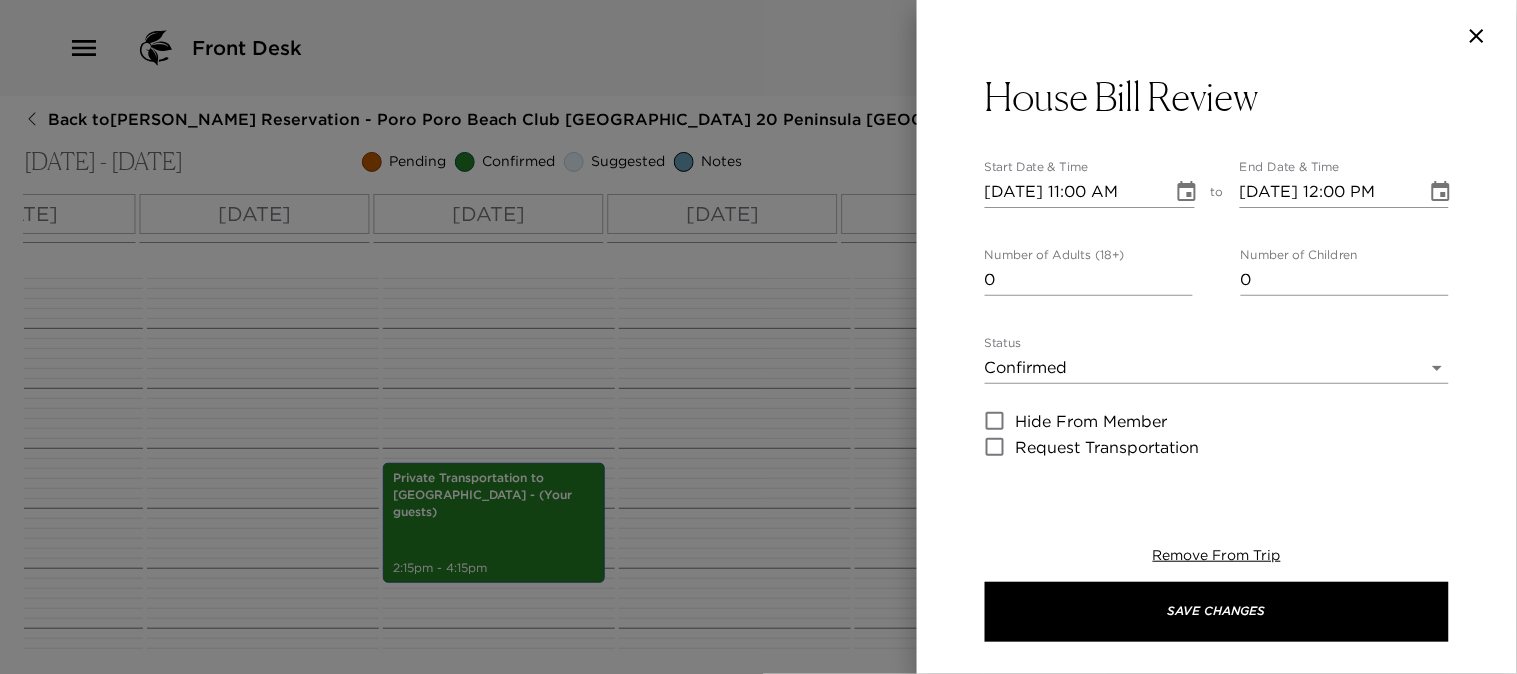 type on "0" 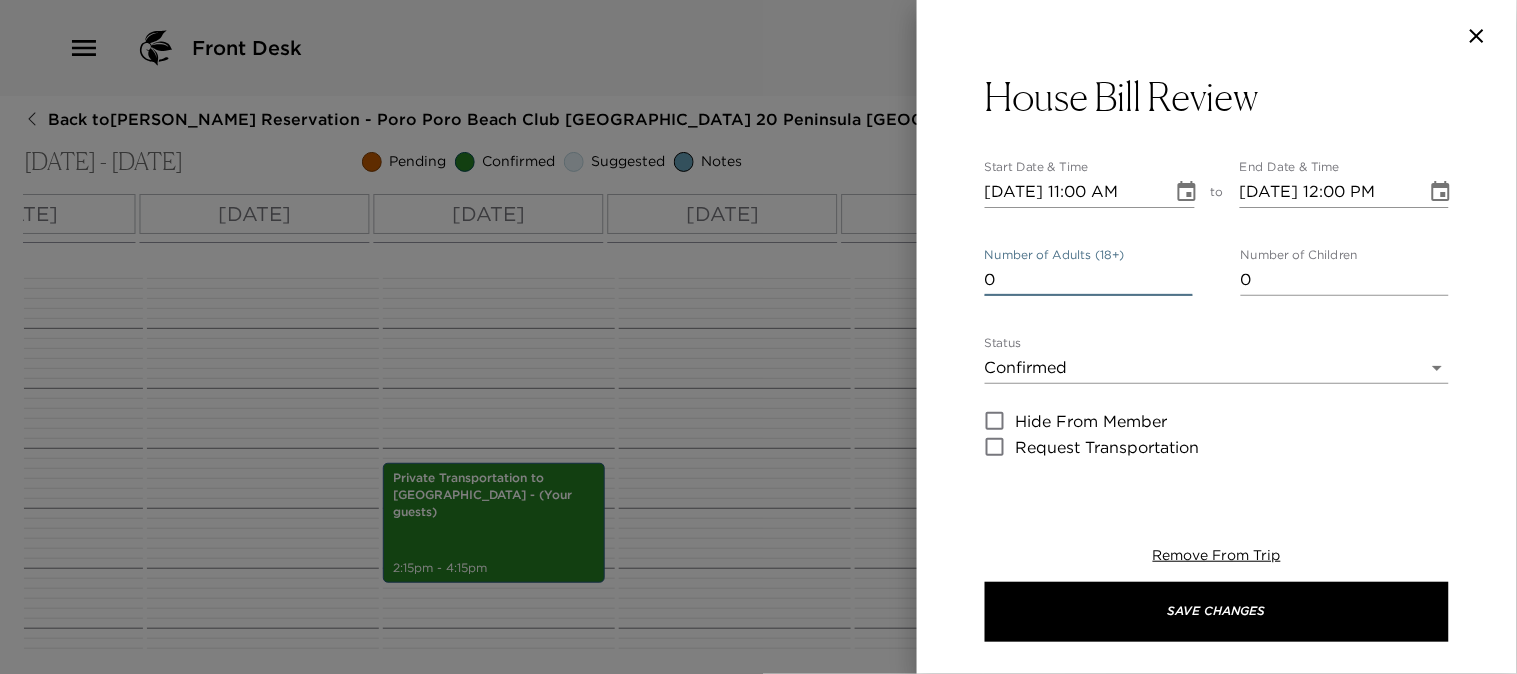 click 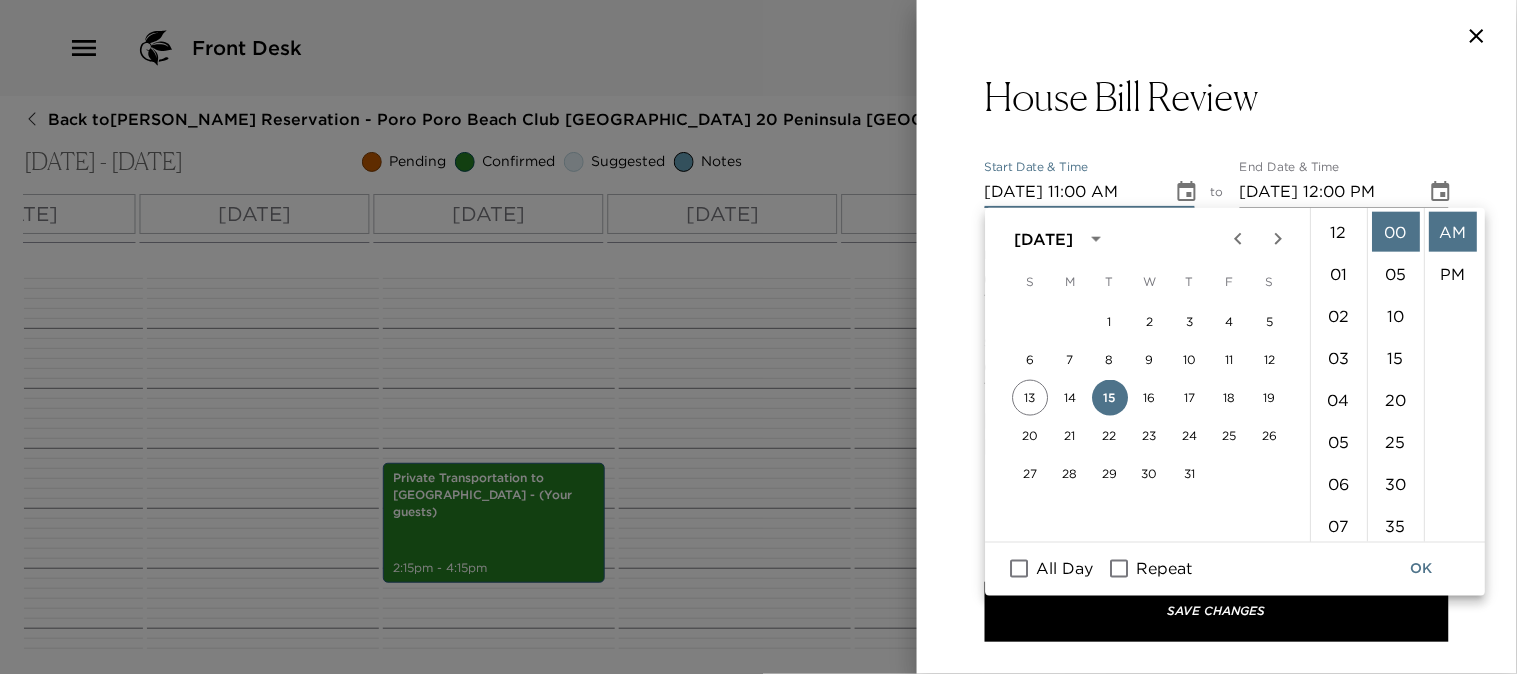 scroll, scrollTop: 461, scrollLeft: 0, axis: vertical 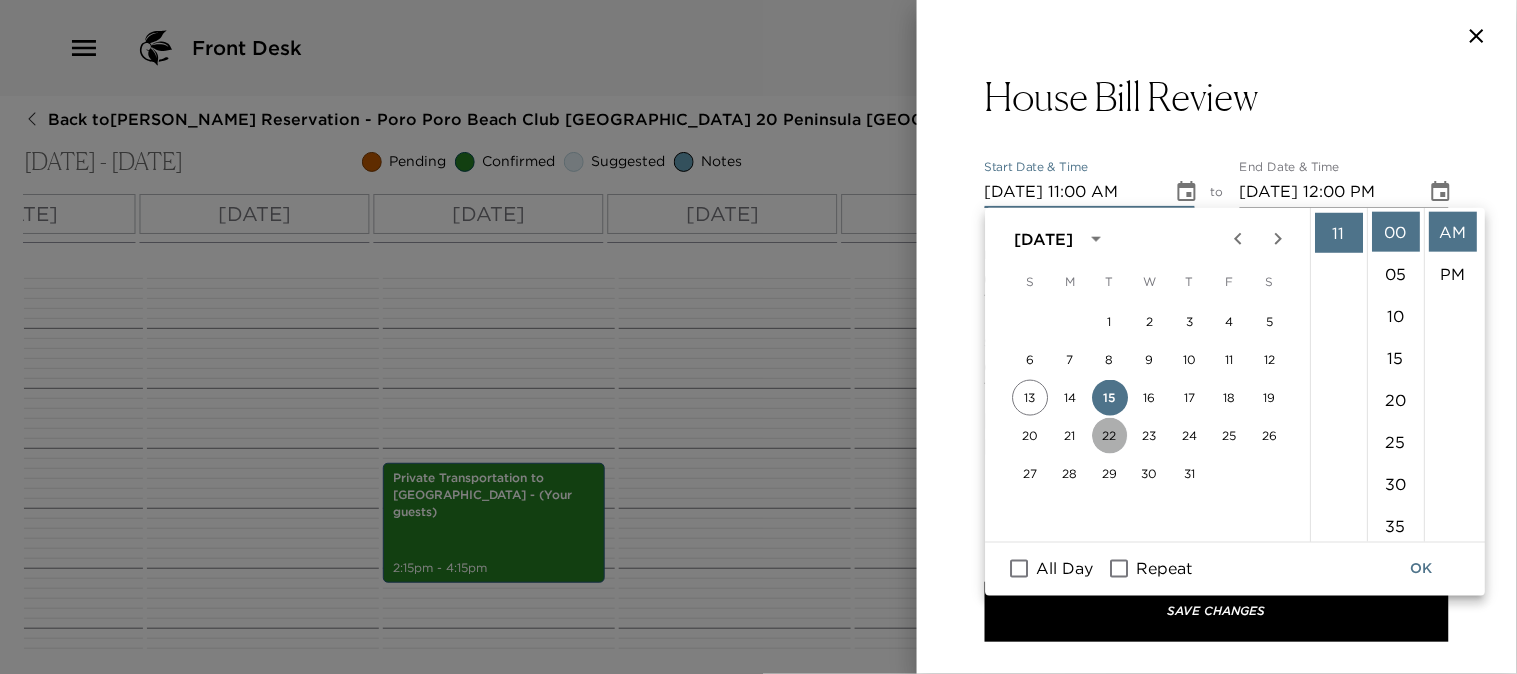 click on "22" at bounding box center [1110, 436] 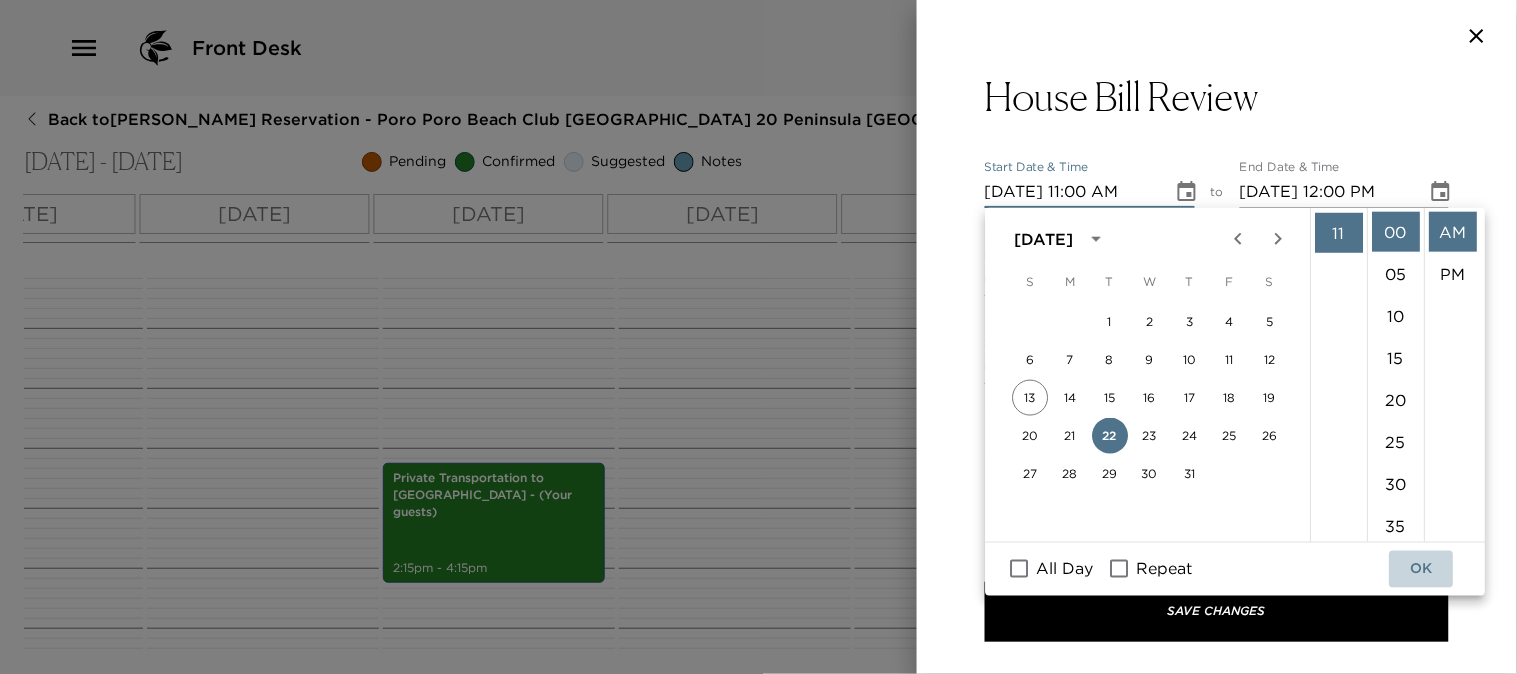 click on "OK" at bounding box center [1422, 569] 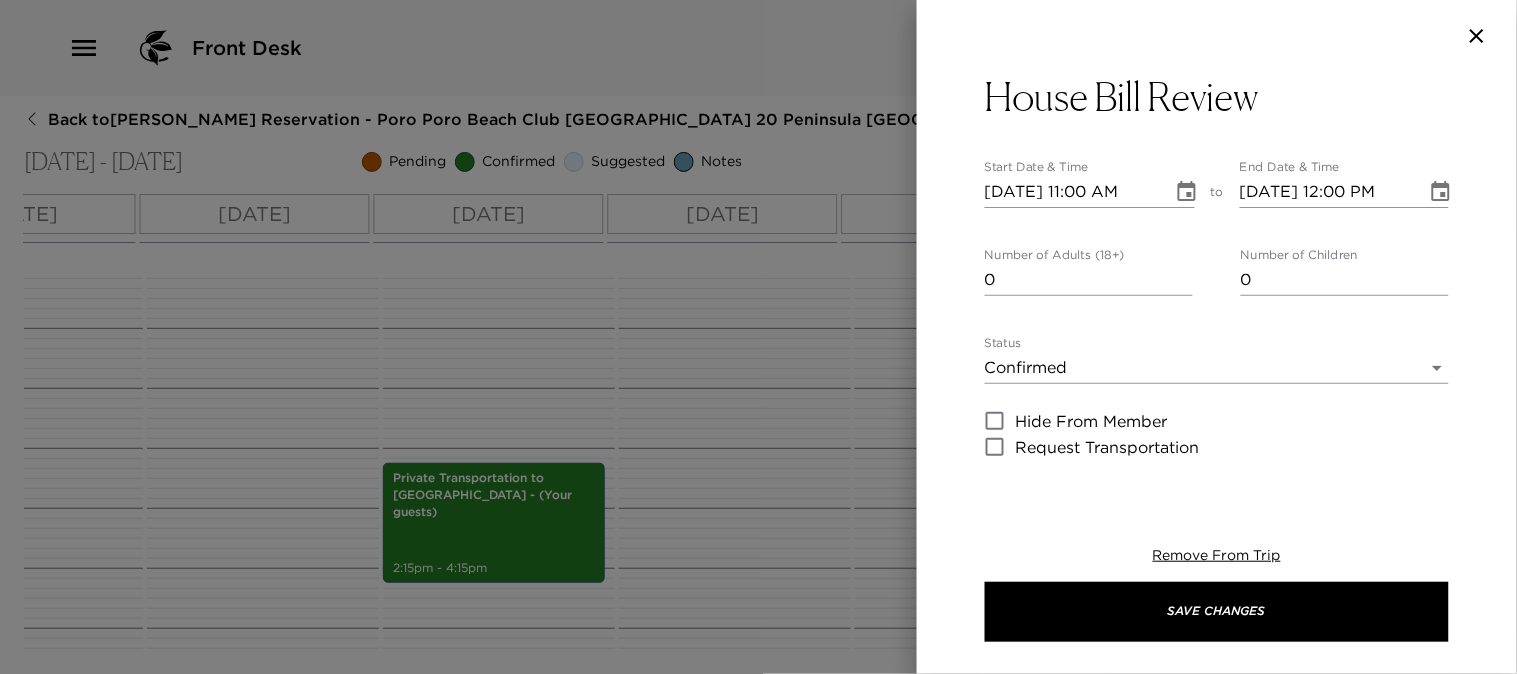 click on "Front Desk Back to  [PERSON_NAME][GEOGRAPHIC_DATA] - [GEOGRAPHIC_DATA] [GEOGRAPHIC_DATA] 20 Peninsula [GEOGRAPHIC_DATA], [GEOGRAPHIC_DATA] [DATE] - [DATE] Pending Confirmed Suggested Notes Trip View Agenda View PDF View Print All Day [DATE] [DATE] [DATE] [DATE] [DATE] [DATE] [DATE] [DATE] Poro Poro Club House closure   [GEOGRAPHIC_DATA] closure 12:00 AM 1:00 AM 2:00 AM 3:00 AM 4:00 AM 5:00 AM 6:00 AM 7:00 AM 8:00 AM 9:00 AM 10:00 AM 11:00 AM 12:00 PM 1:00 PM 2:00 PM 3:00 PM 4:00 PM 5:00 PM 6:00 PM 7:00 PM 8:00 PM 9:00 PM 10:00 PM 11:00 PM Arrival to Exclusive Resorts & Check-In 3:50pm - 5:50pm Private transportation from [GEOGRAPHIC_DATA] airport - (your guests) 3:50pm - 5:50pm Private Transportation to [GEOGRAPHIC_DATA] - (Your guests) 2:15pm - 4:15pm Clone Custom house bil ​ Results (2) House Bill review Early departure House Bill Review House Bill Review Start Date & Time [DATE] 11:00 AM to End Date & Time [DATE] 12:00 PM Number of Adults (18+) 0 Number of Children 0 Status Confirmed Confirmed x Cost x" at bounding box center [758, 337] 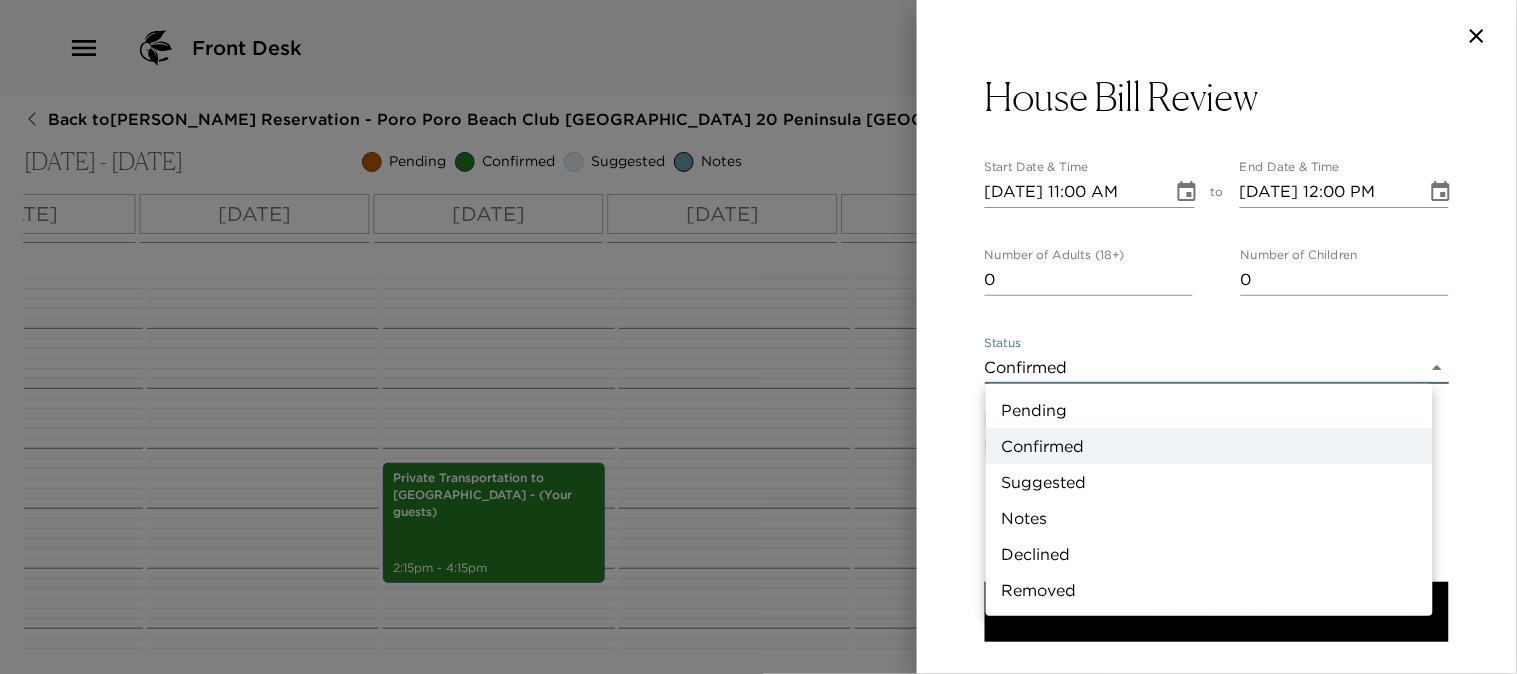 click on "Notes" at bounding box center (1209, 518) 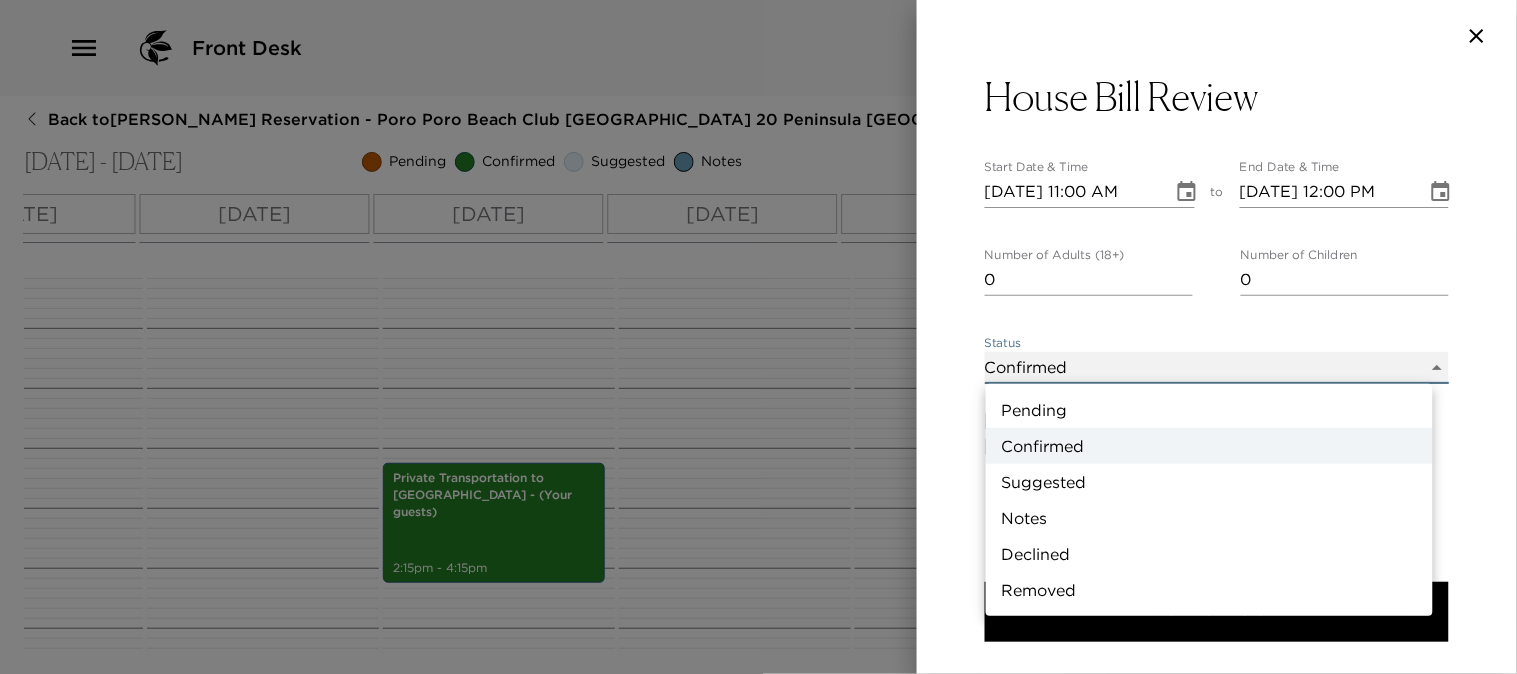type on "Concierge Note" 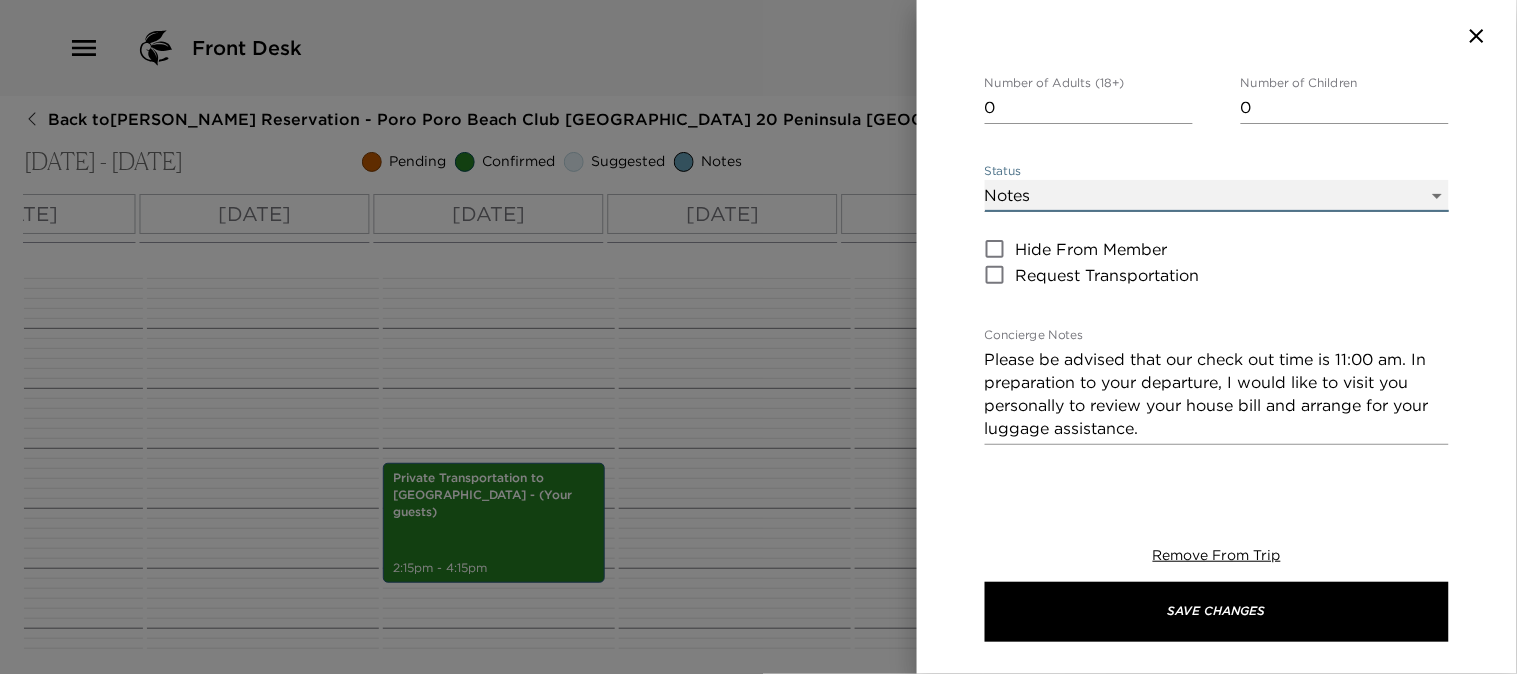 scroll, scrollTop: 222, scrollLeft: 0, axis: vertical 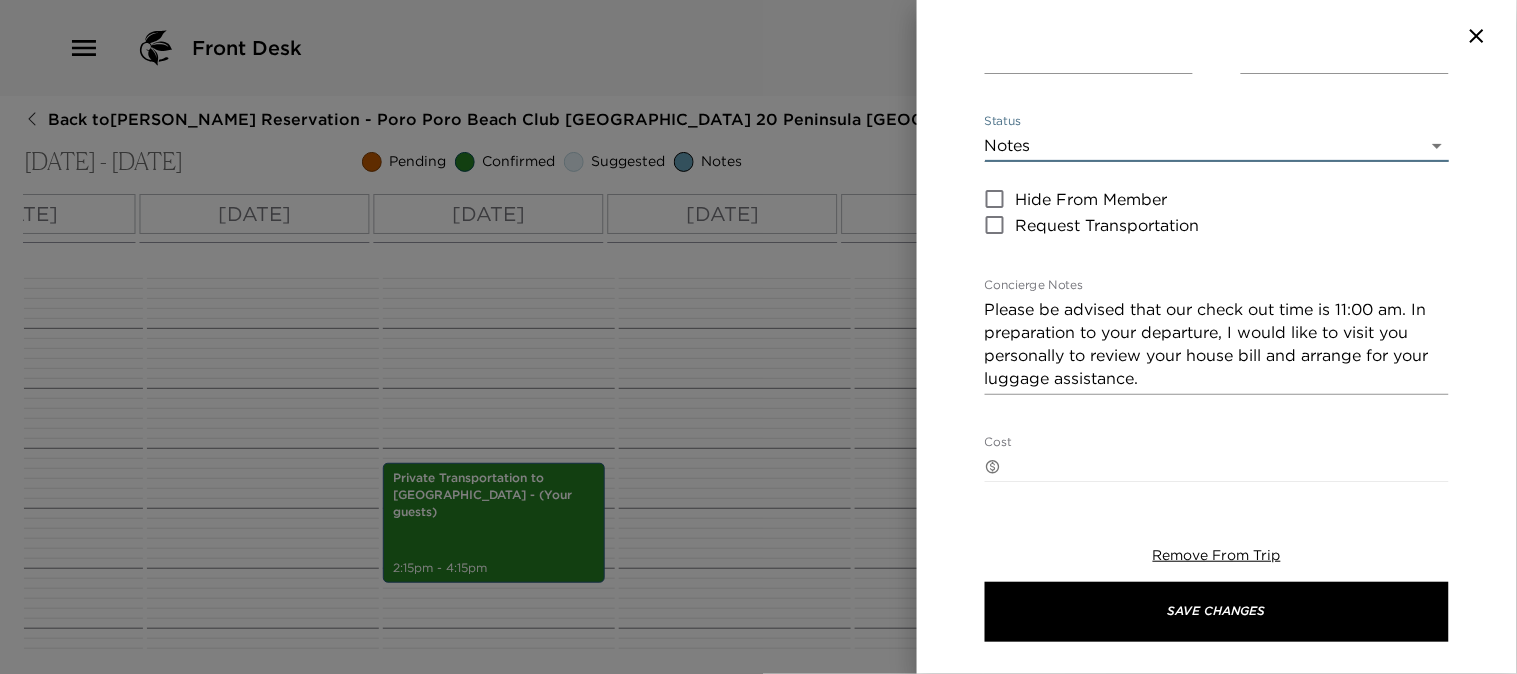 click on "Please be advised that our check out time is 11:00 am. In preparation to your departure, I would like to visit you personally to review your house bill and arrange for your luggage assistance." at bounding box center [1217, 344] 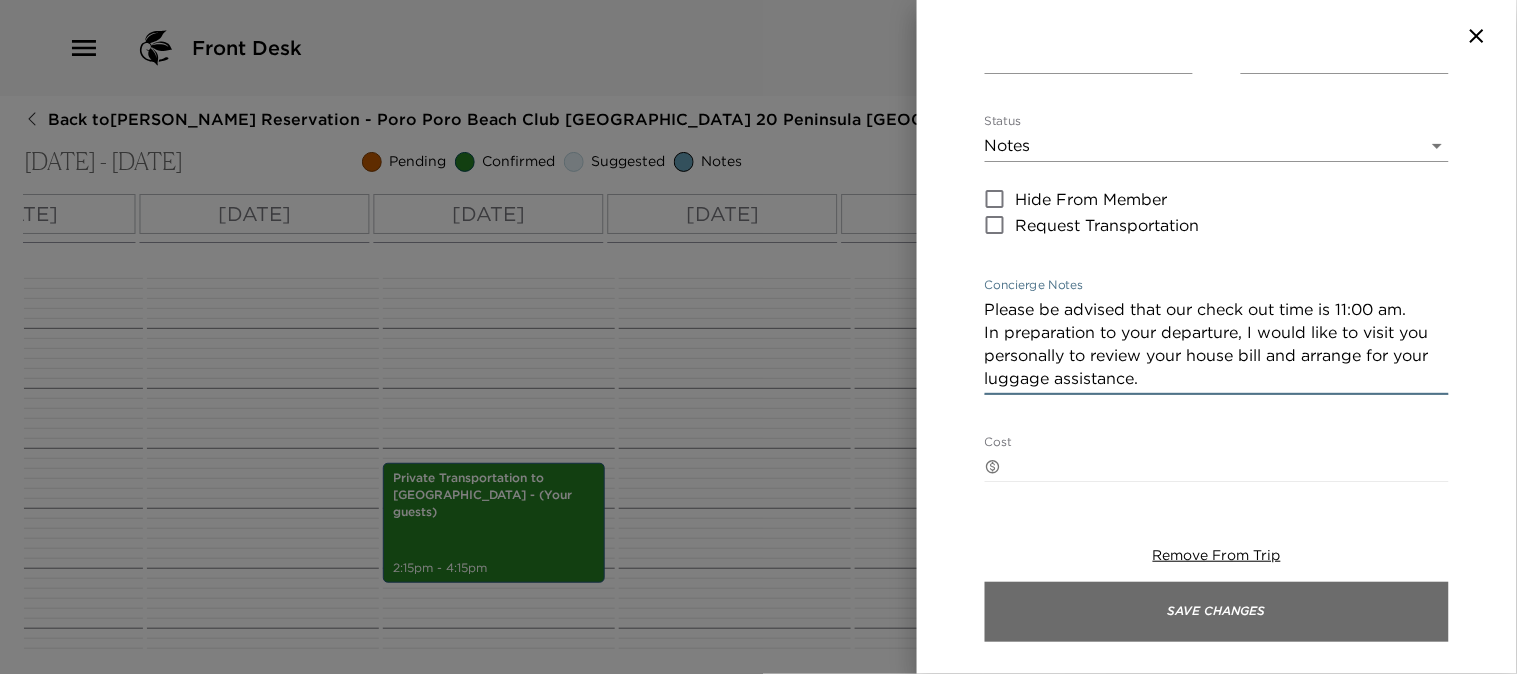 type on "Please be advised that our check out time is 11:00 am.
In preparation to your departure, I would like to visit you personally to review your house bill and arrange for your luggage assistance." 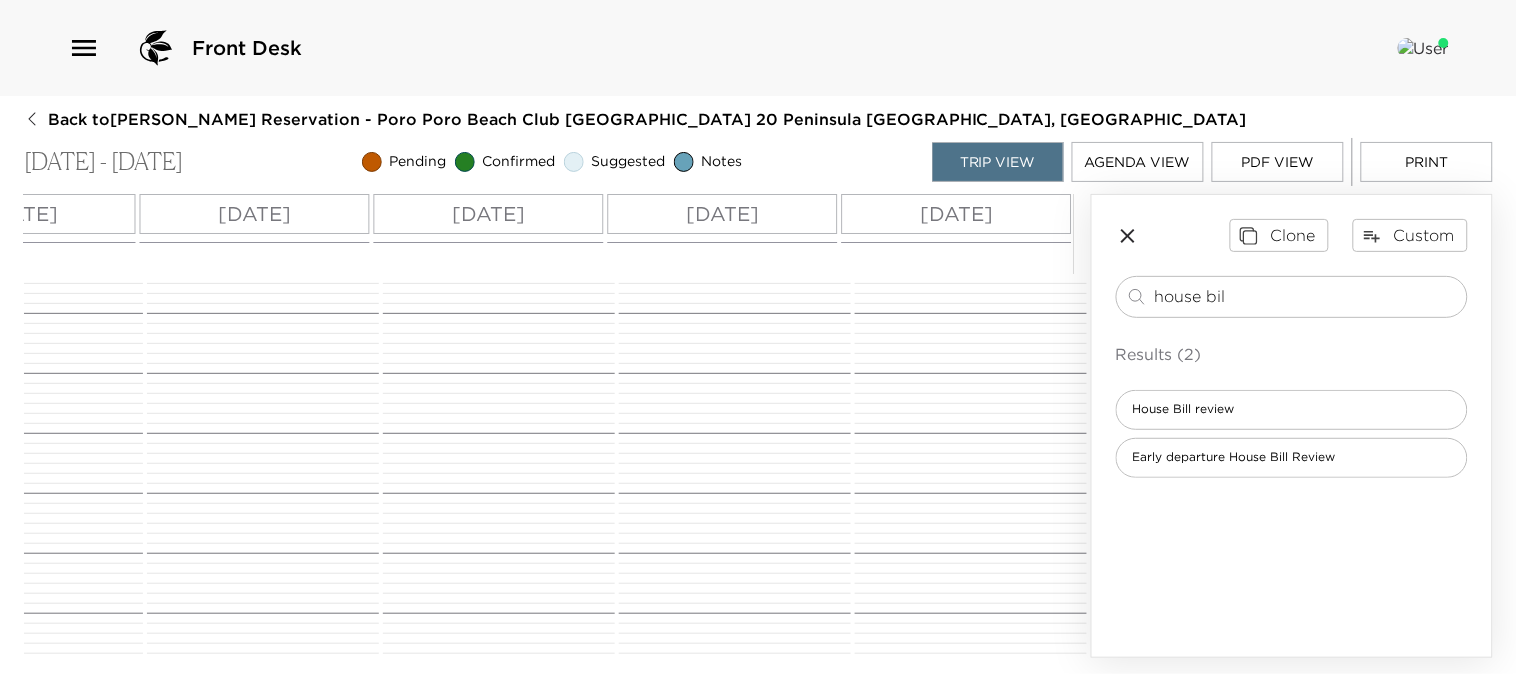 scroll, scrollTop: 222, scrollLeft: 0, axis: vertical 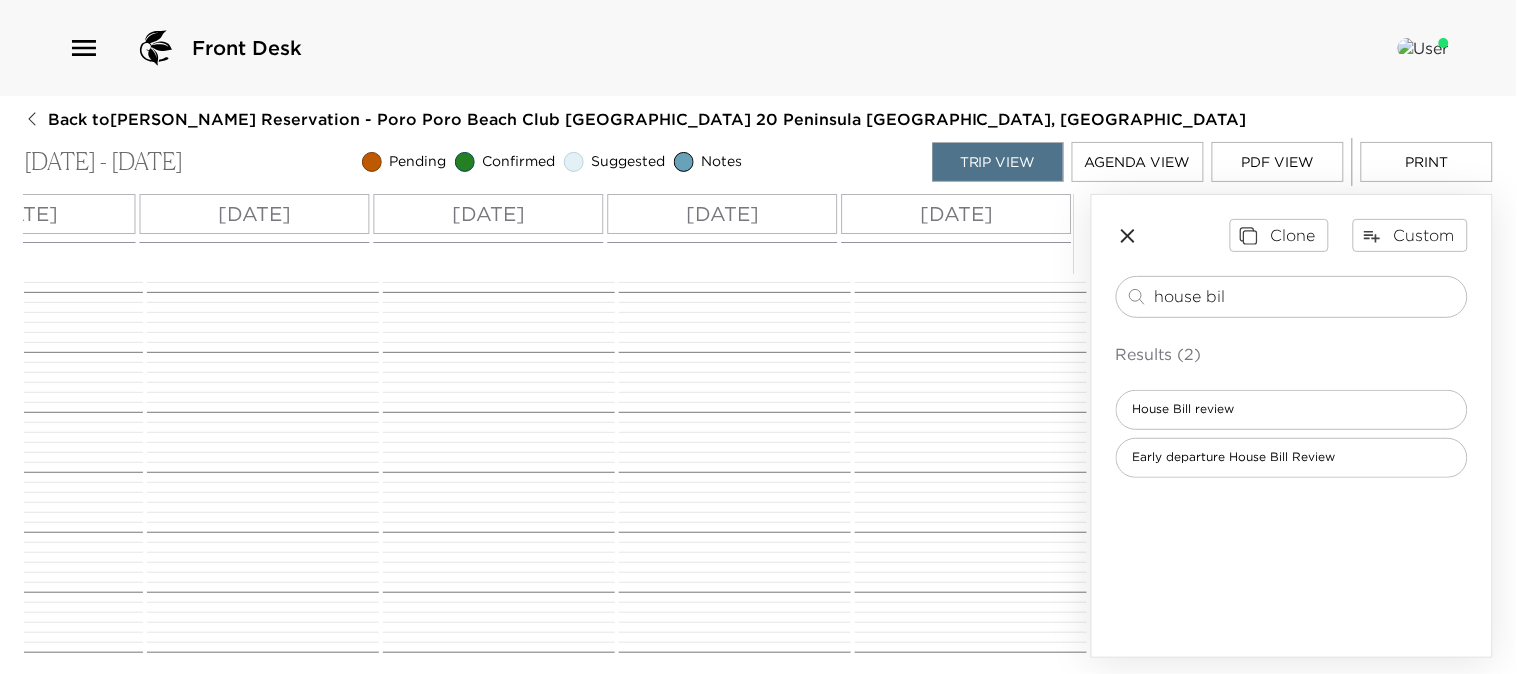 drag, startPoint x: 1283, startPoint y: 304, endPoint x: 973, endPoint y: 324, distance: 310.6445 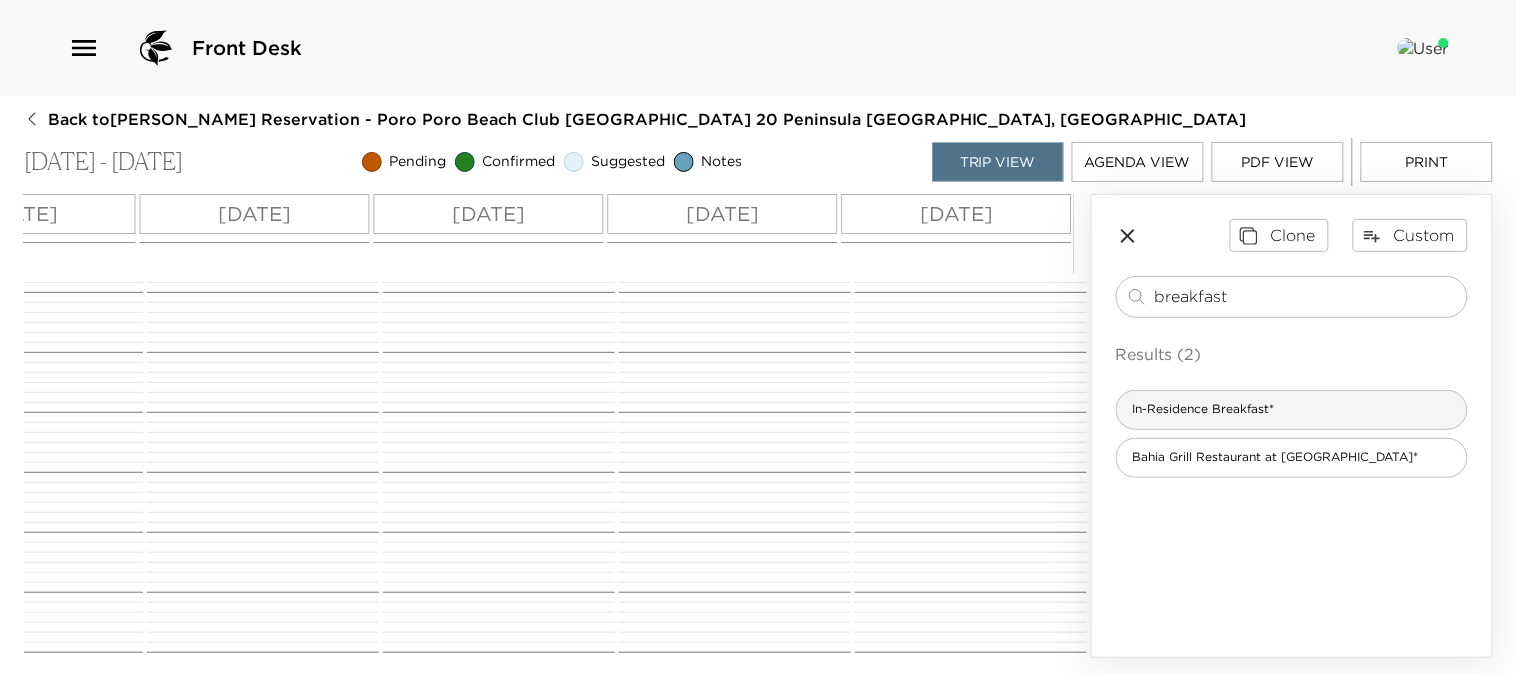 type on "breakfast" 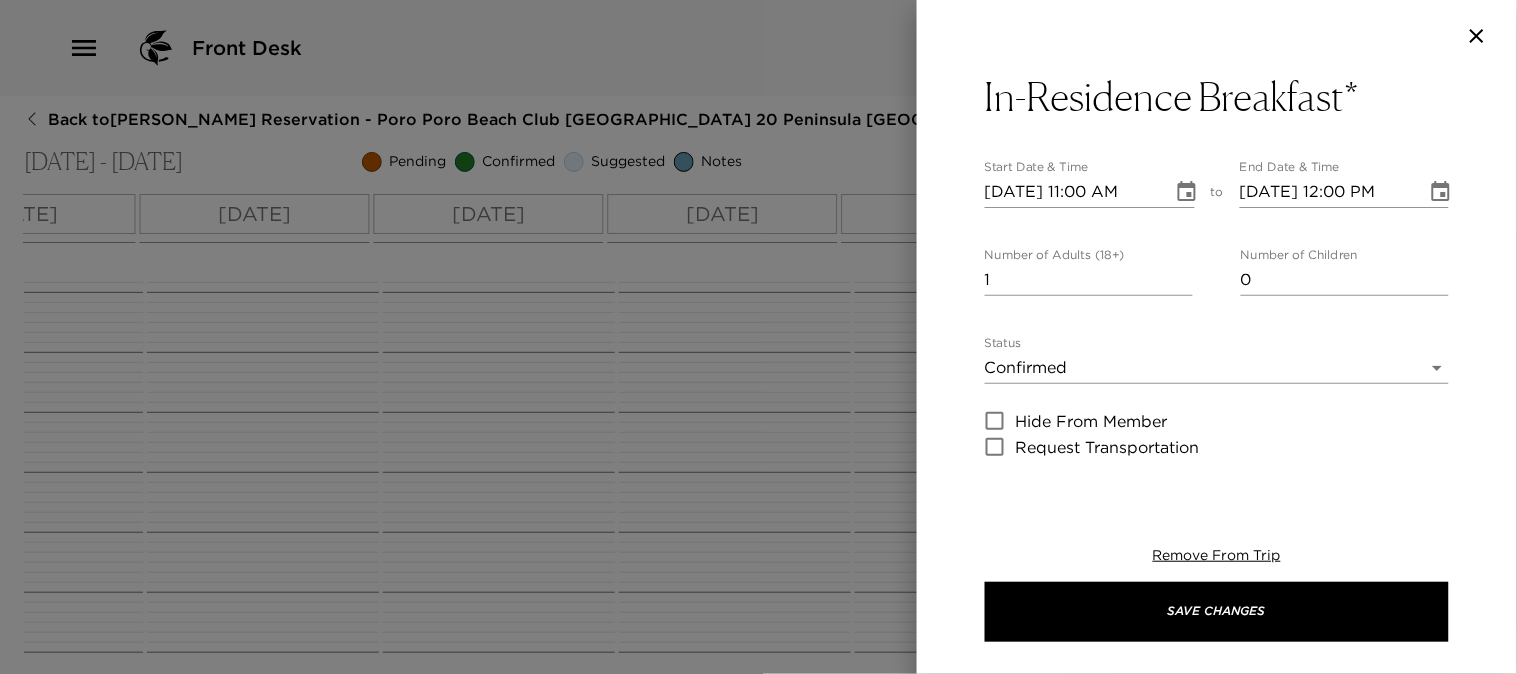 type on "Your XXXXX breakfast is confirmed.
Our housekeeping maids will arrive to your villa approximately 30 minutes prior, in order to prepare breakfast and set up the table for you.
Please allow me to remind you NOT to lock the door as they need to enter your villa without bothering you." 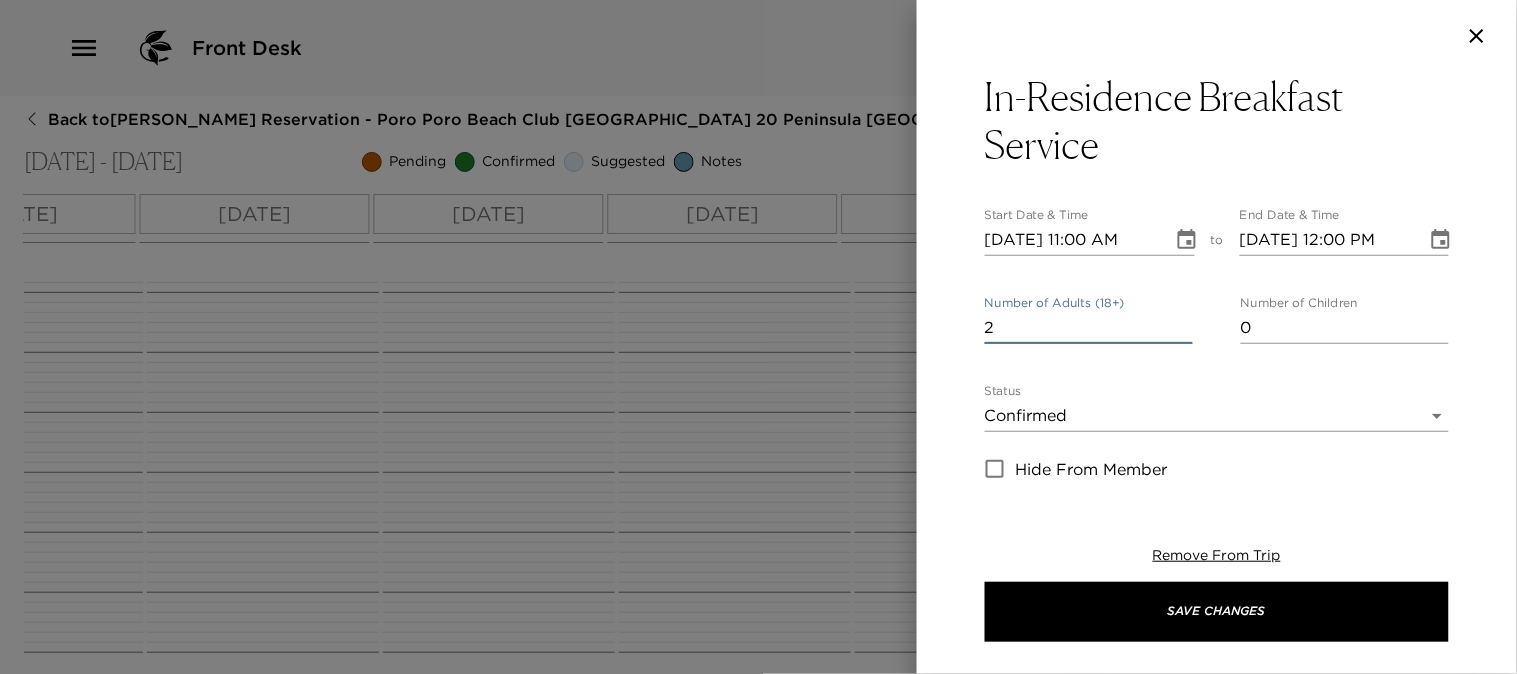 click on "2" at bounding box center (1089, 328) 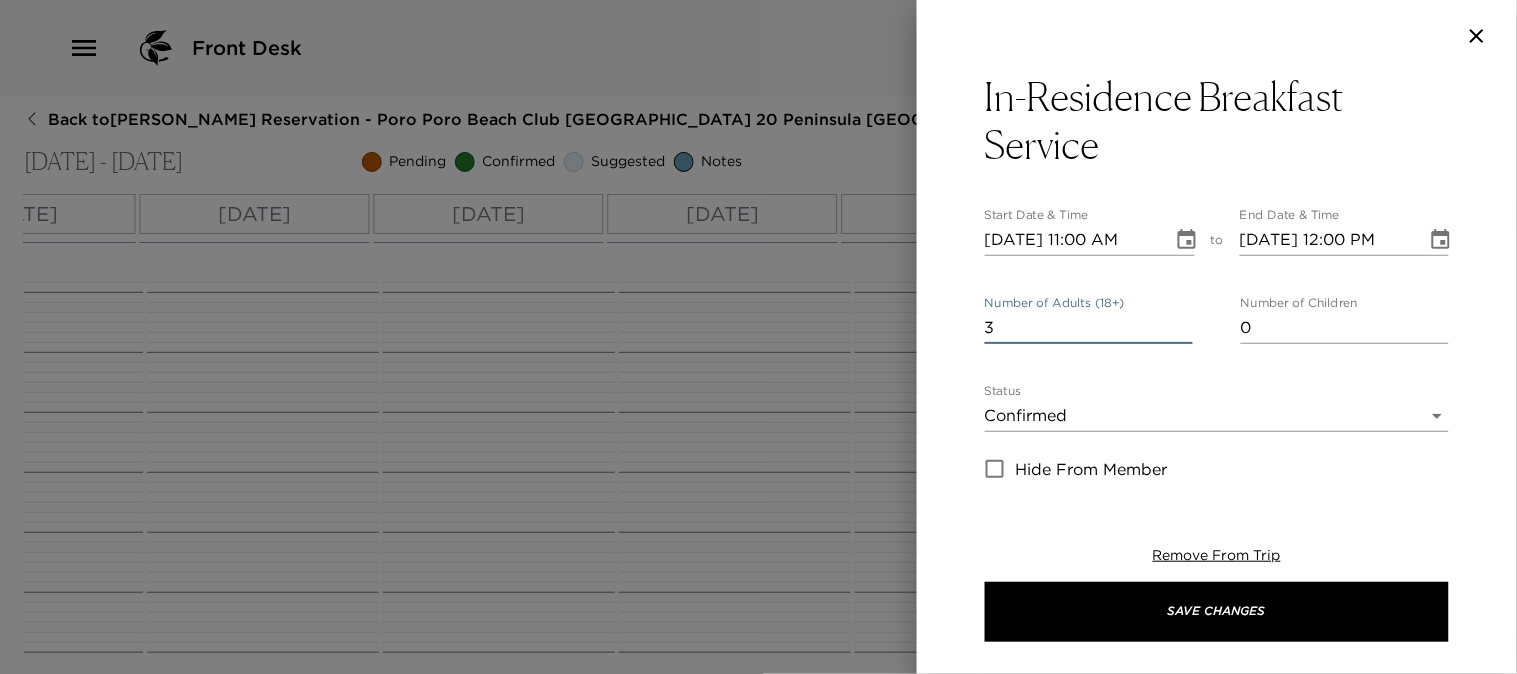 click on "3" at bounding box center (1089, 328) 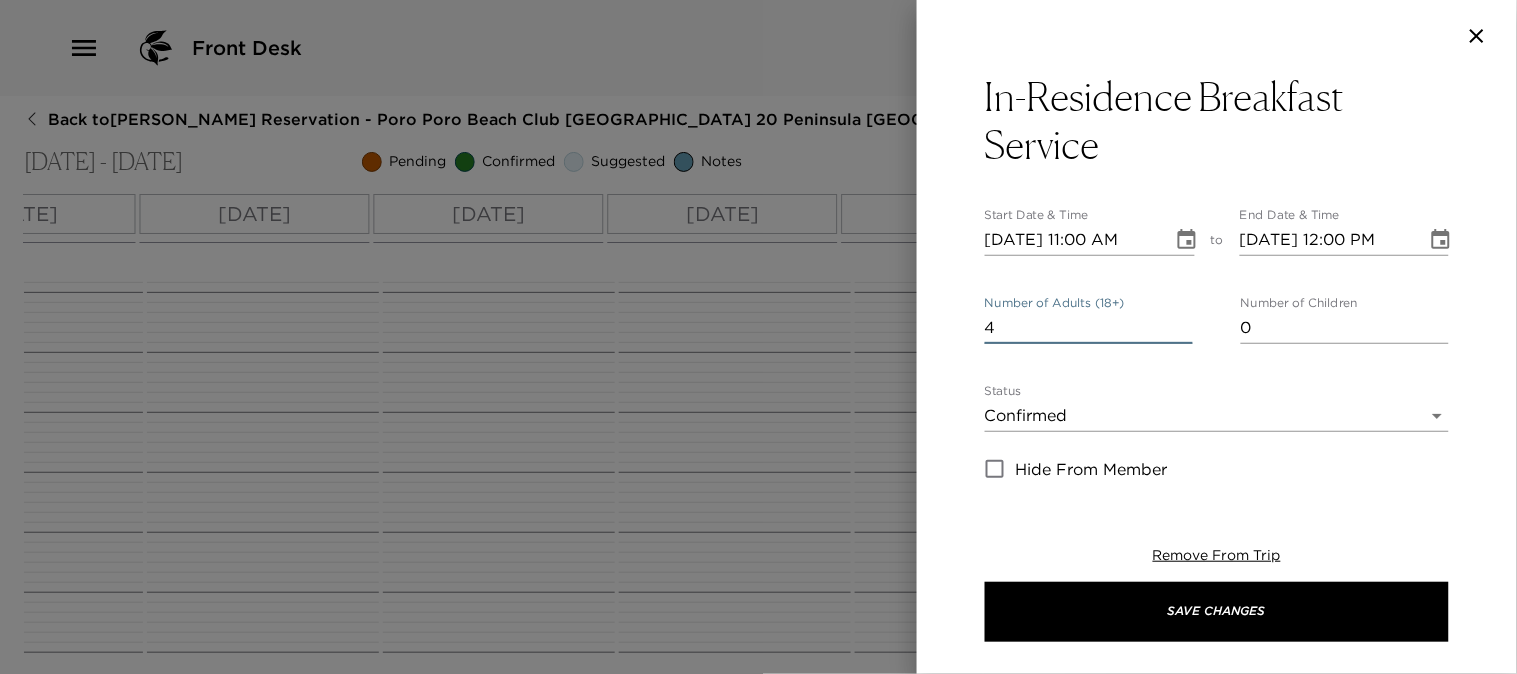 type on "4" 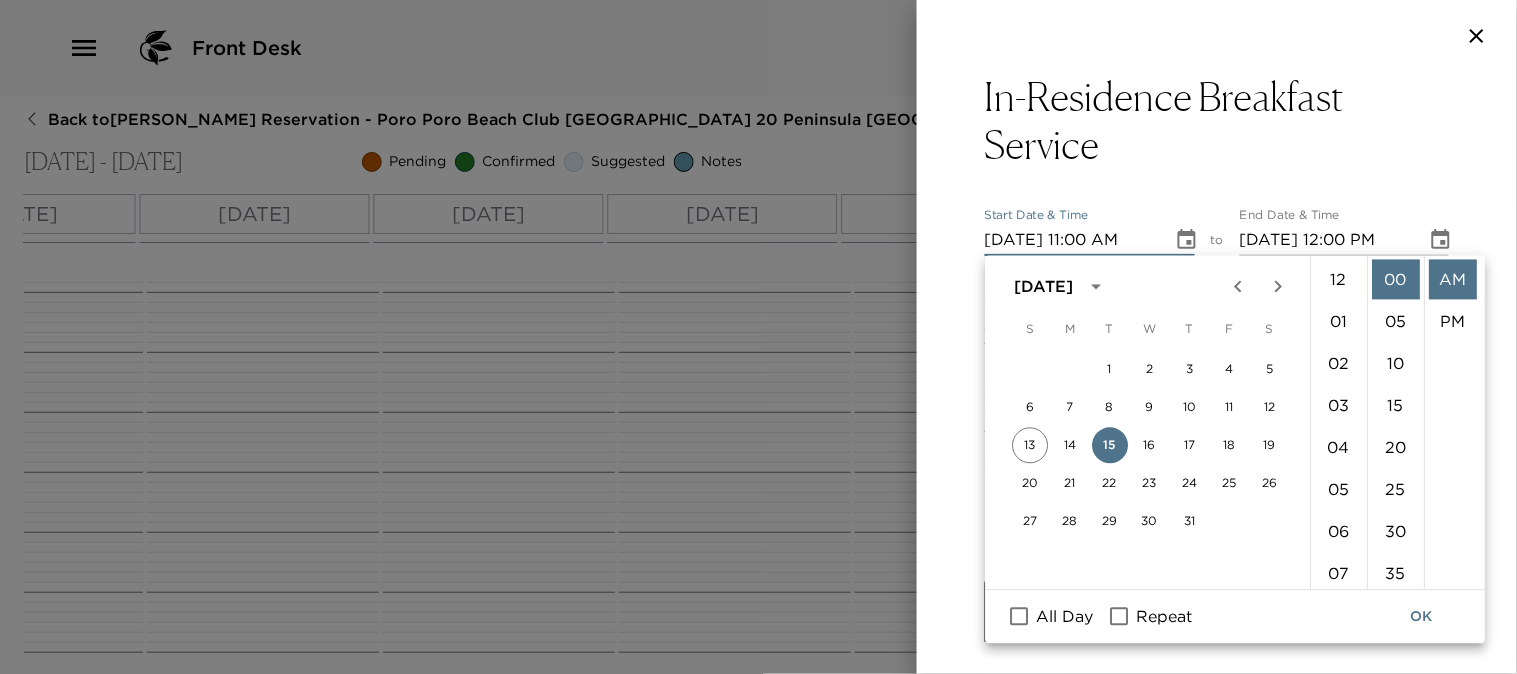 scroll, scrollTop: 461, scrollLeft: 0, axis: vertical 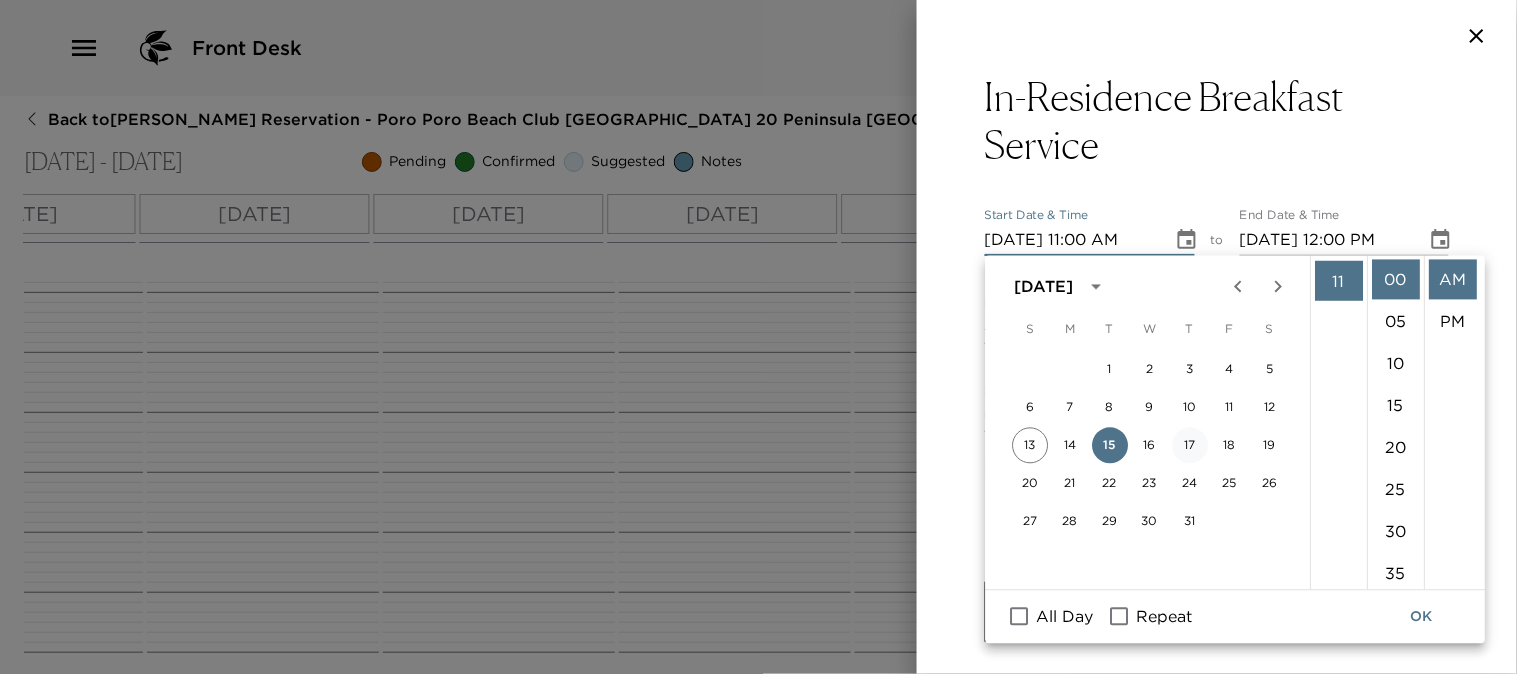 click on "17" at bounding box center (1190, 446) 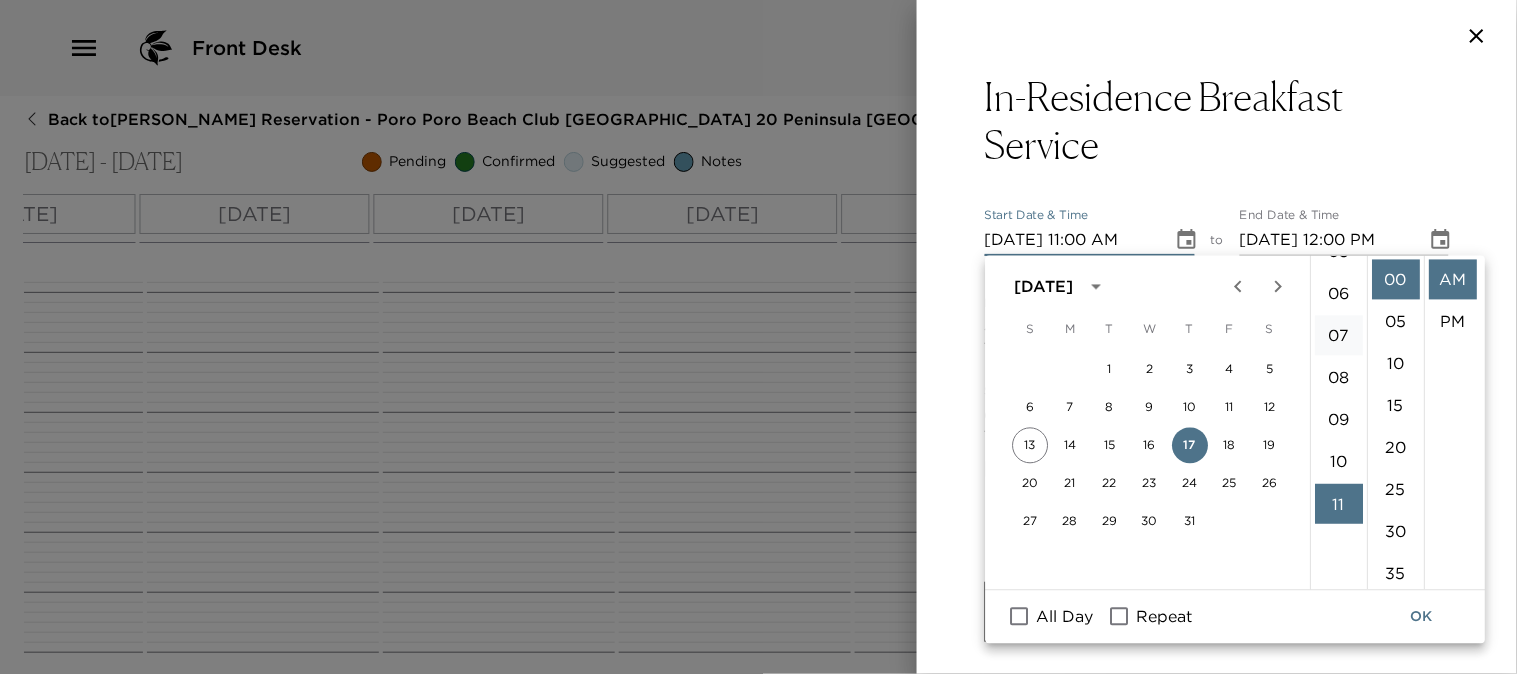 scroll, scrollTop: 127, scrollLeft: 0, axis: vertical 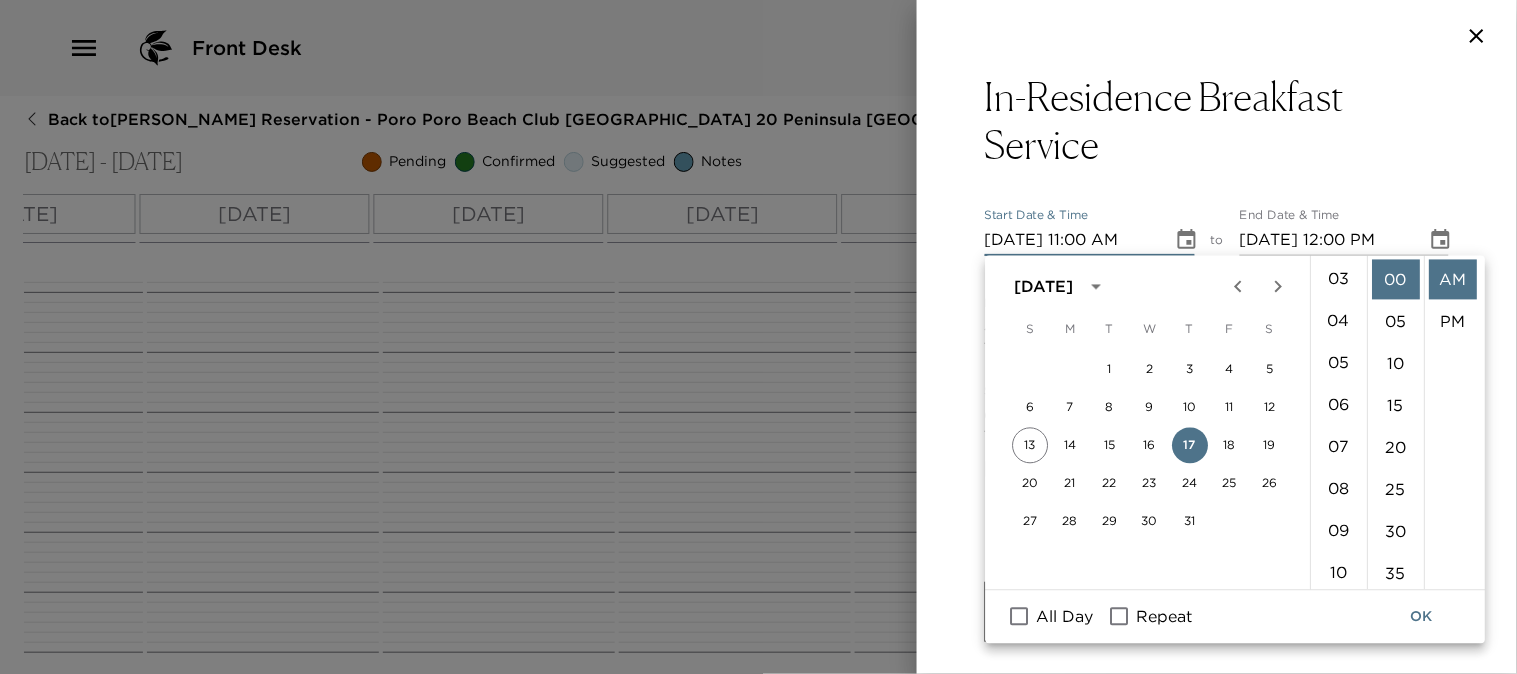 click on "08" at bounding box center (1339, 489) 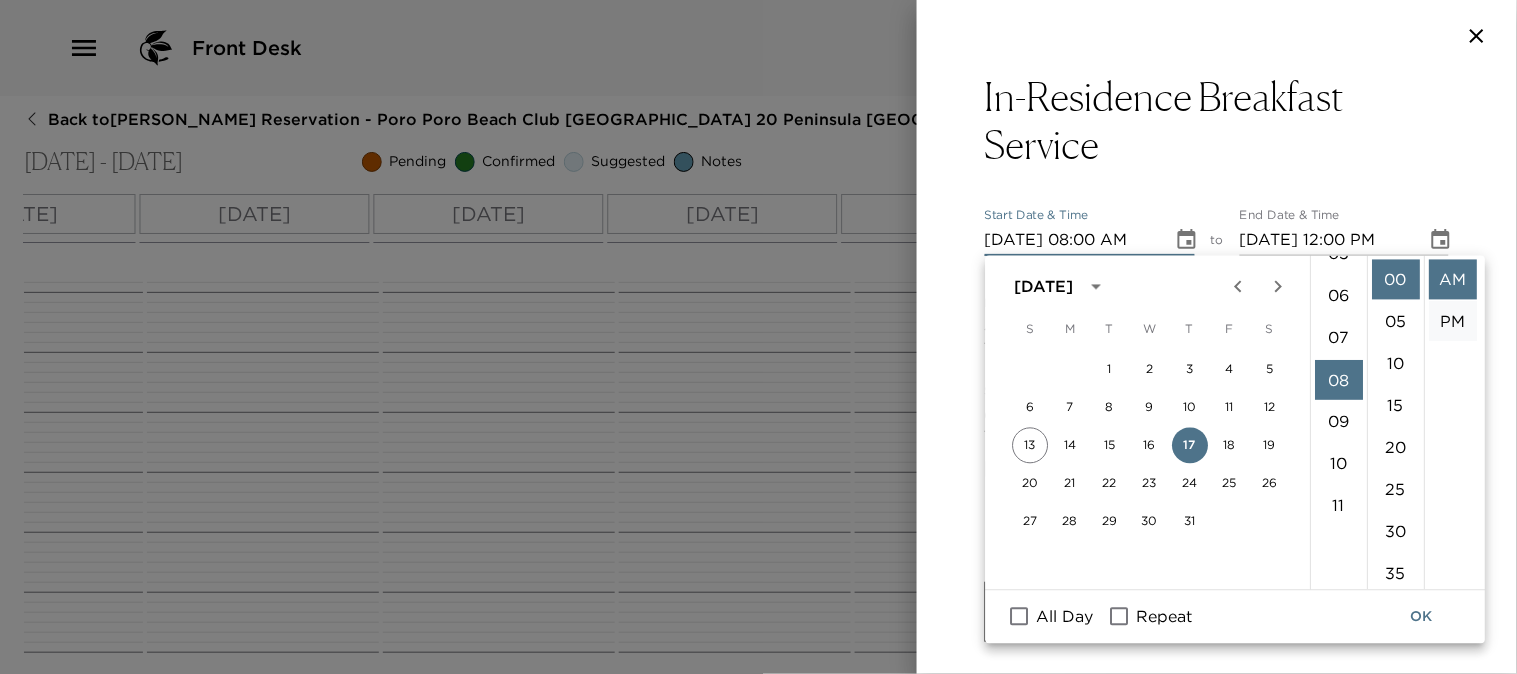 scroll, scrollTop: 335, scrollLeft: 0, axis: vertical 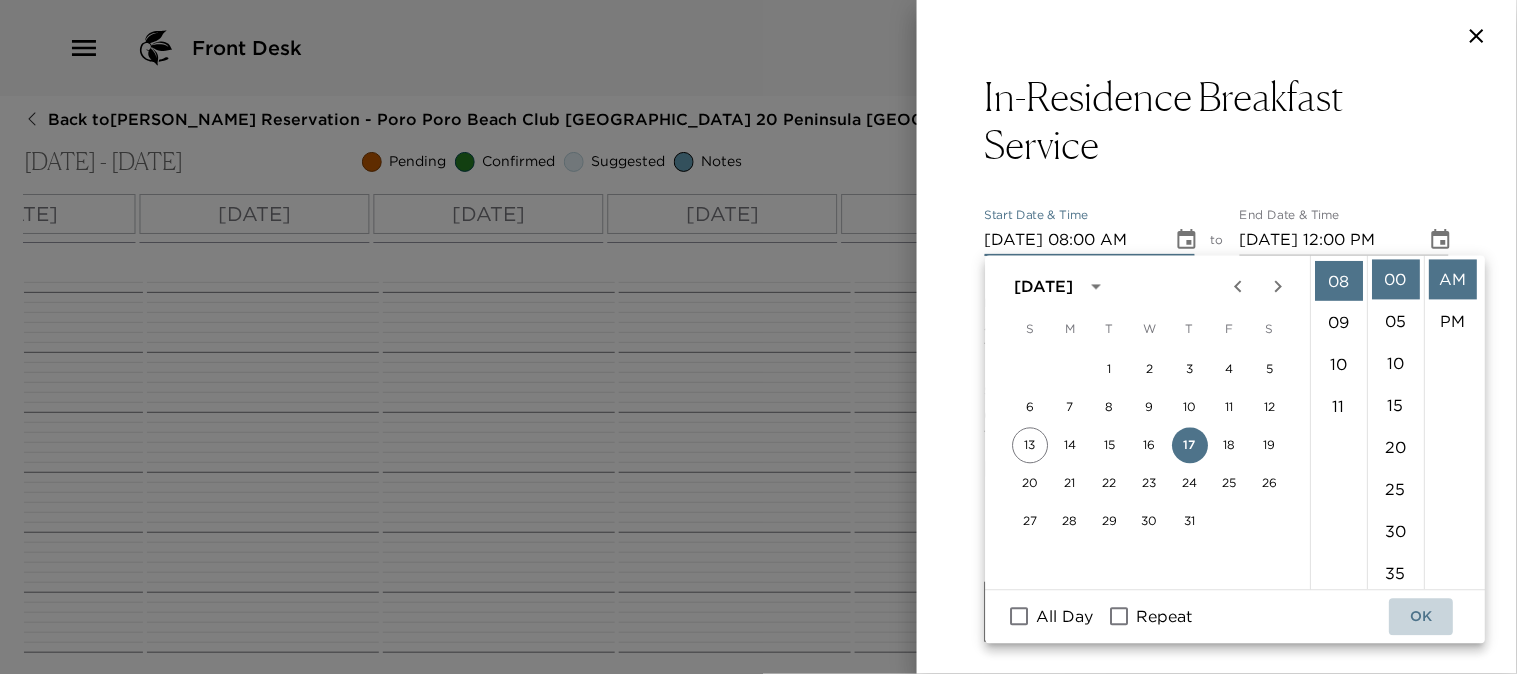click on "OK" at bounding box center (1422, 617) 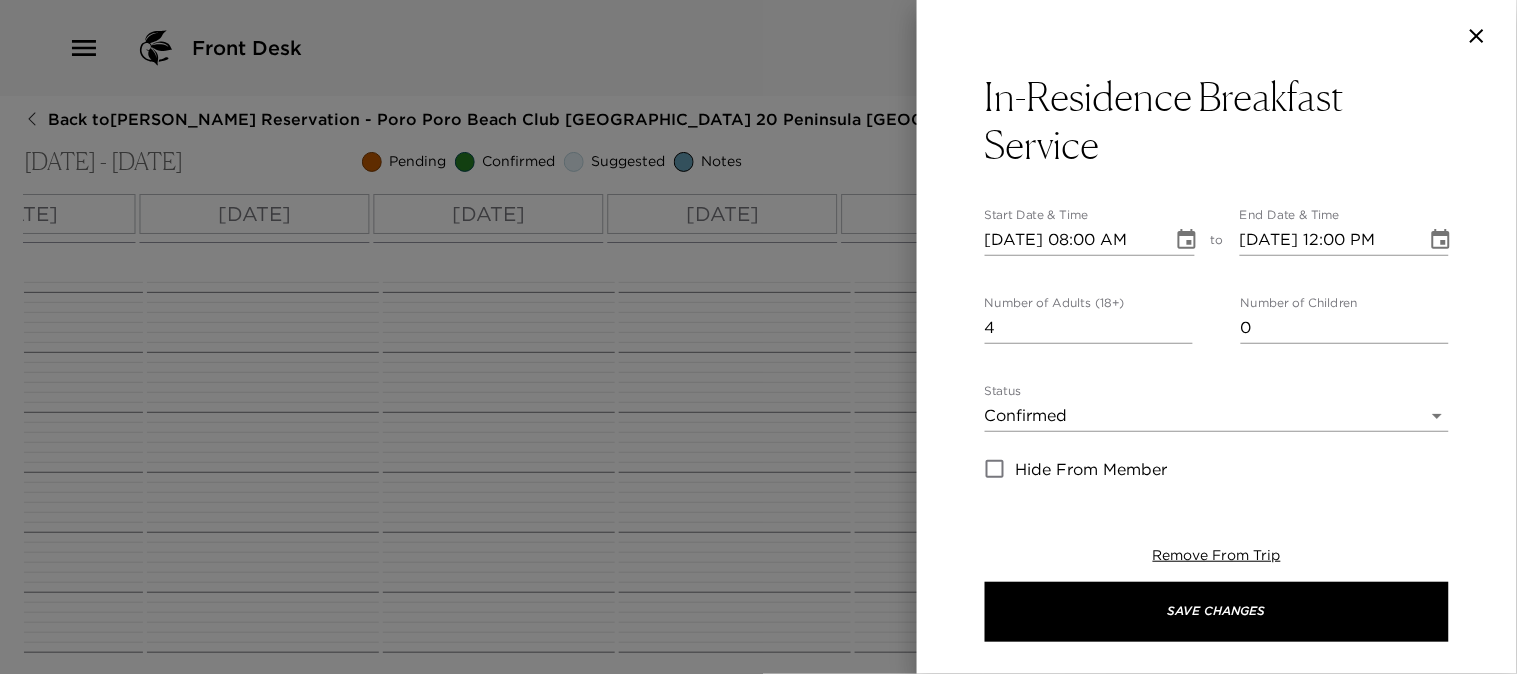 click 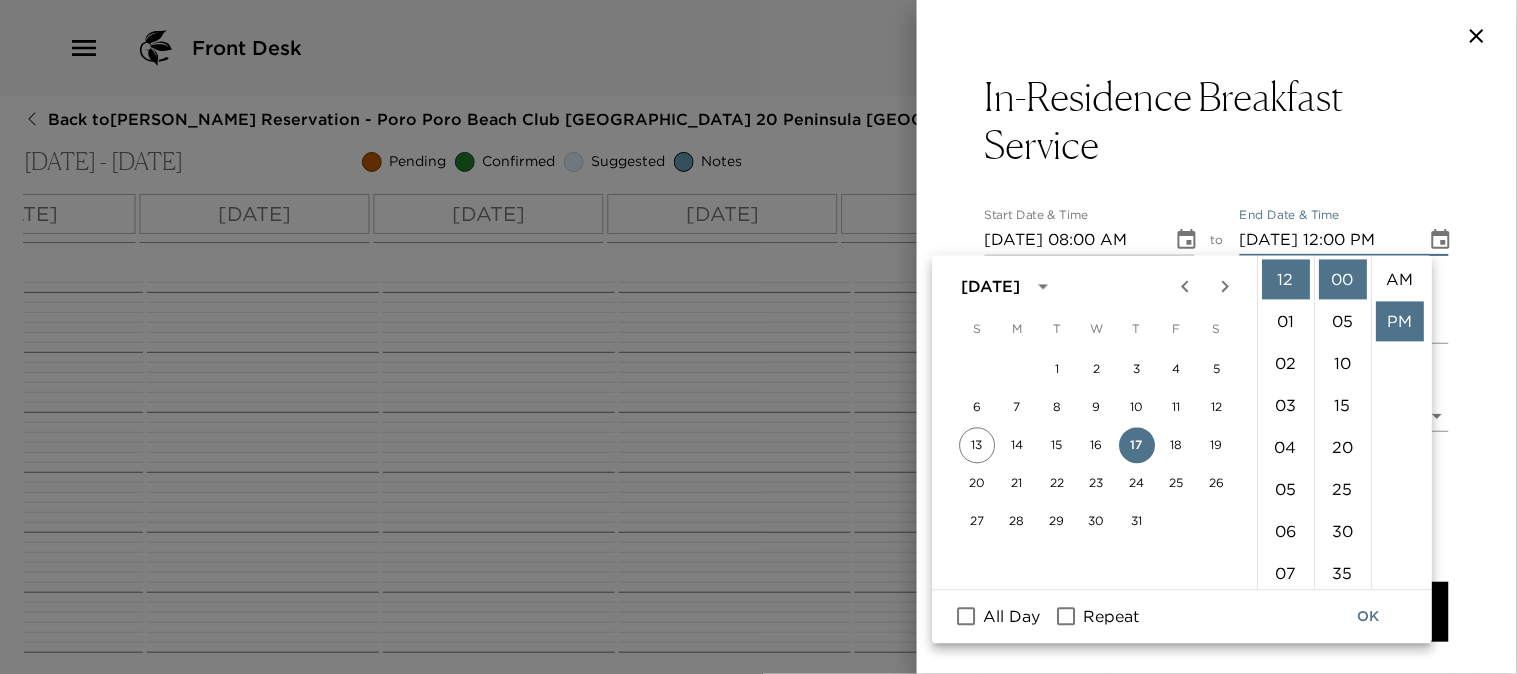 scroll, scrollTop: 41, scrollLeft: 0, axis: vertical 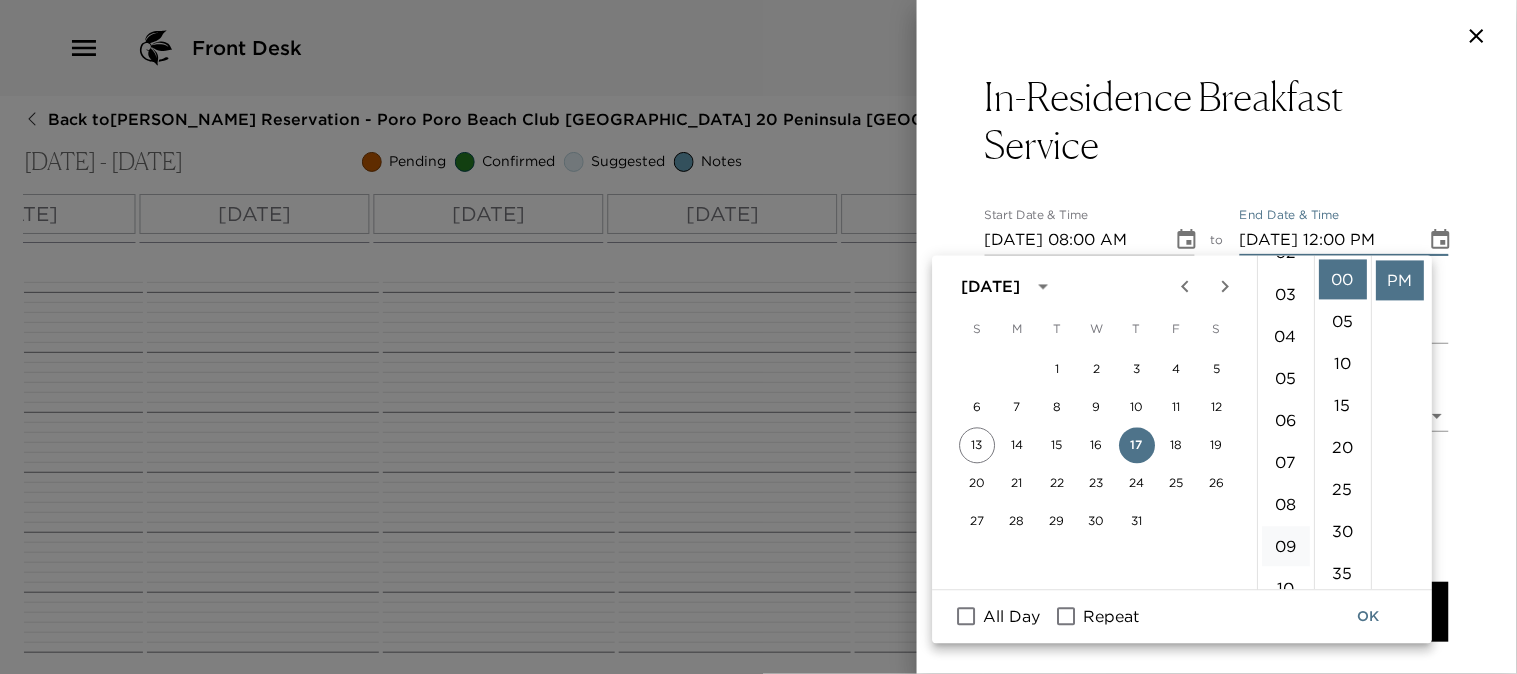 click on "09" at bounding box center [1286, 547] 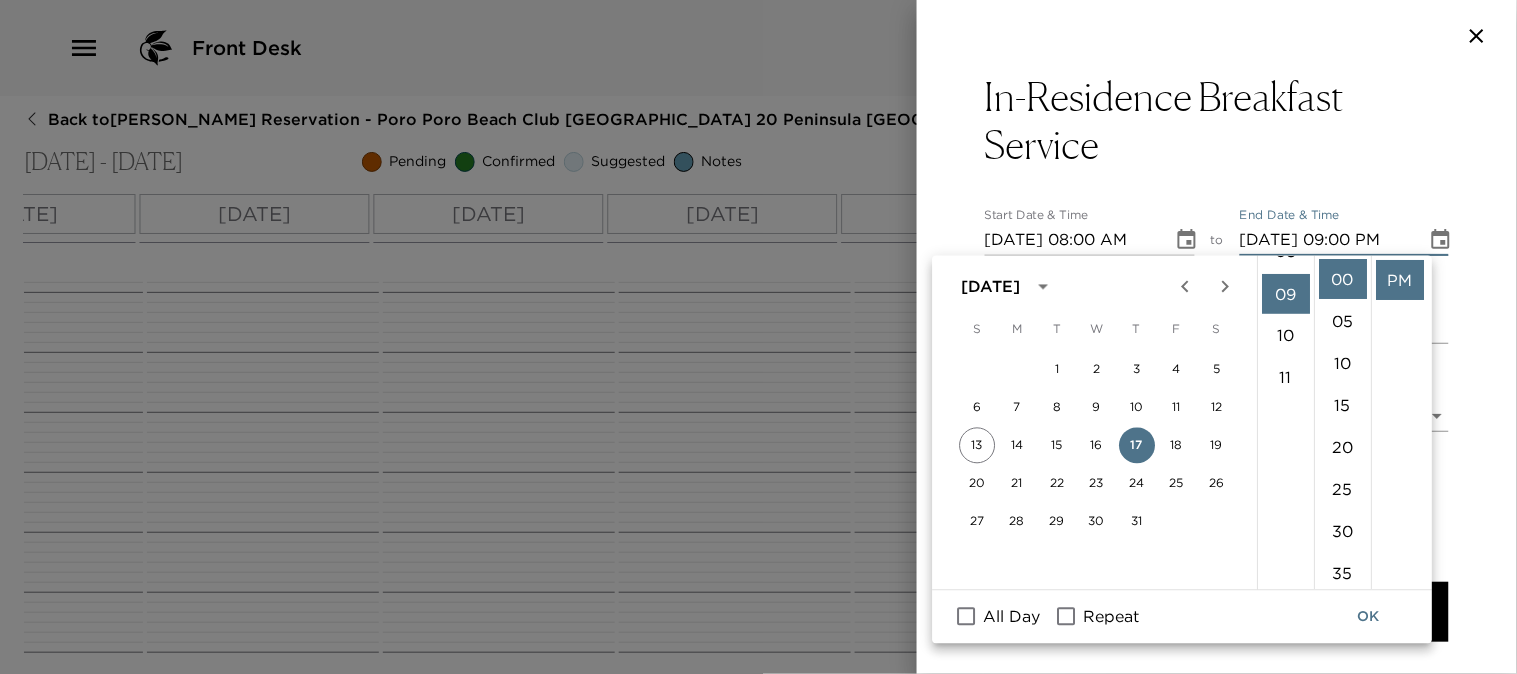 scroll, scrollTop: 377, scrollLeft: 0, axis: vertical 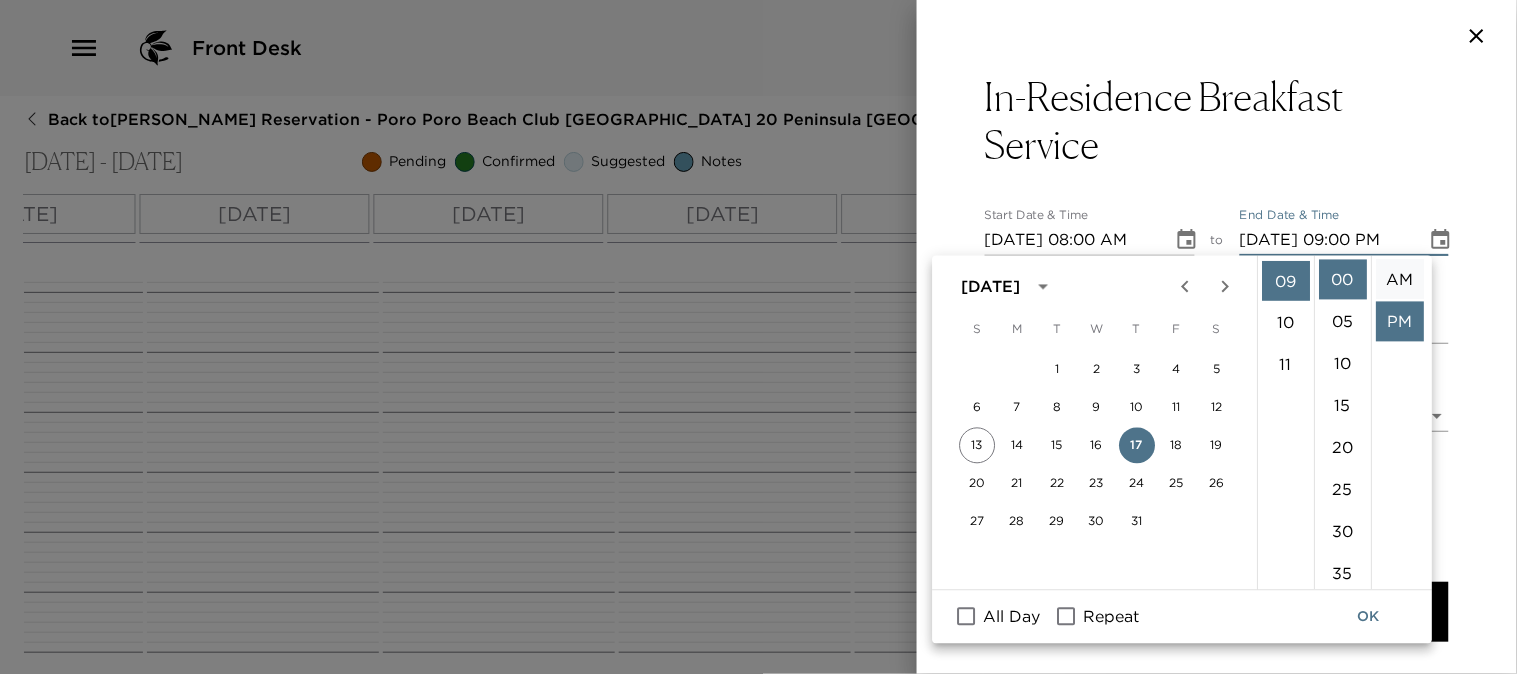 click on "AM" at bounding box center (1400, 280) 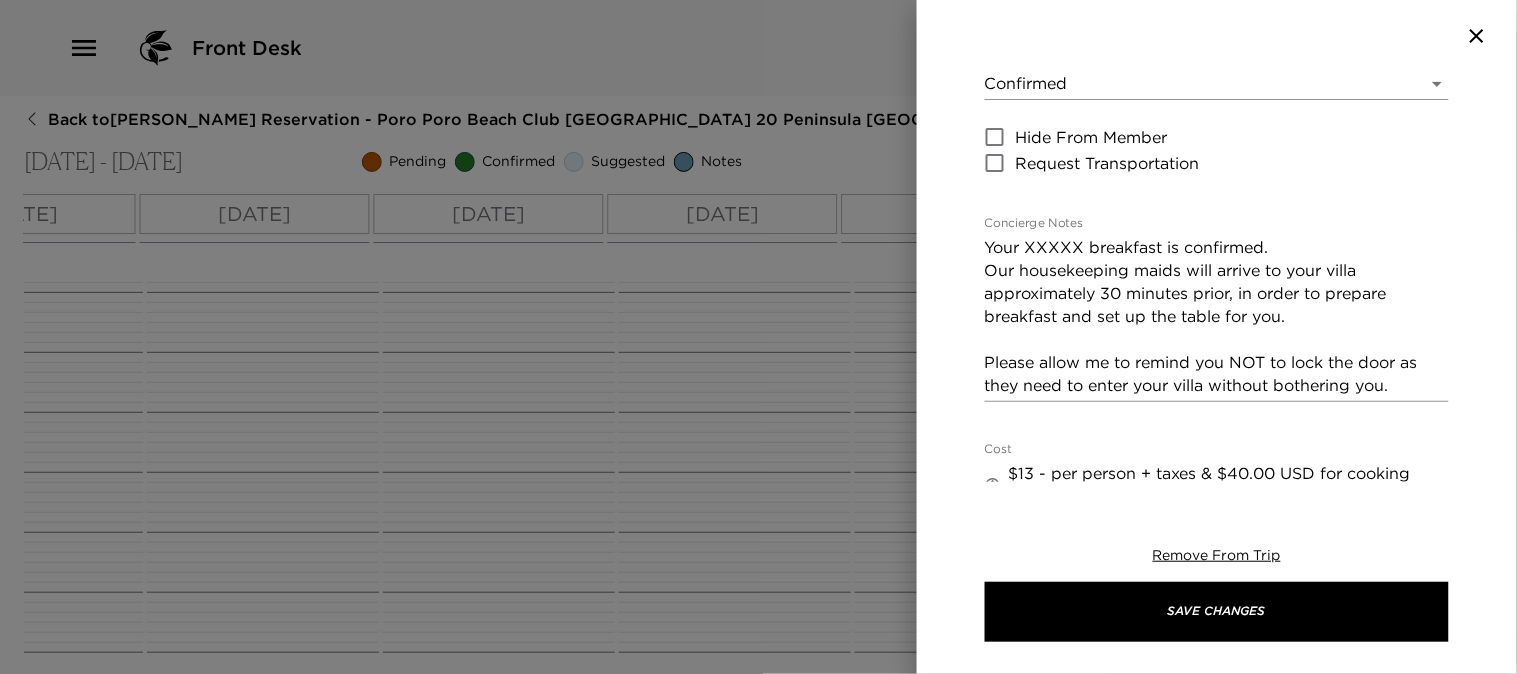 scroll, scrollTop: 333, scrollLeft: 0, axis: vertical 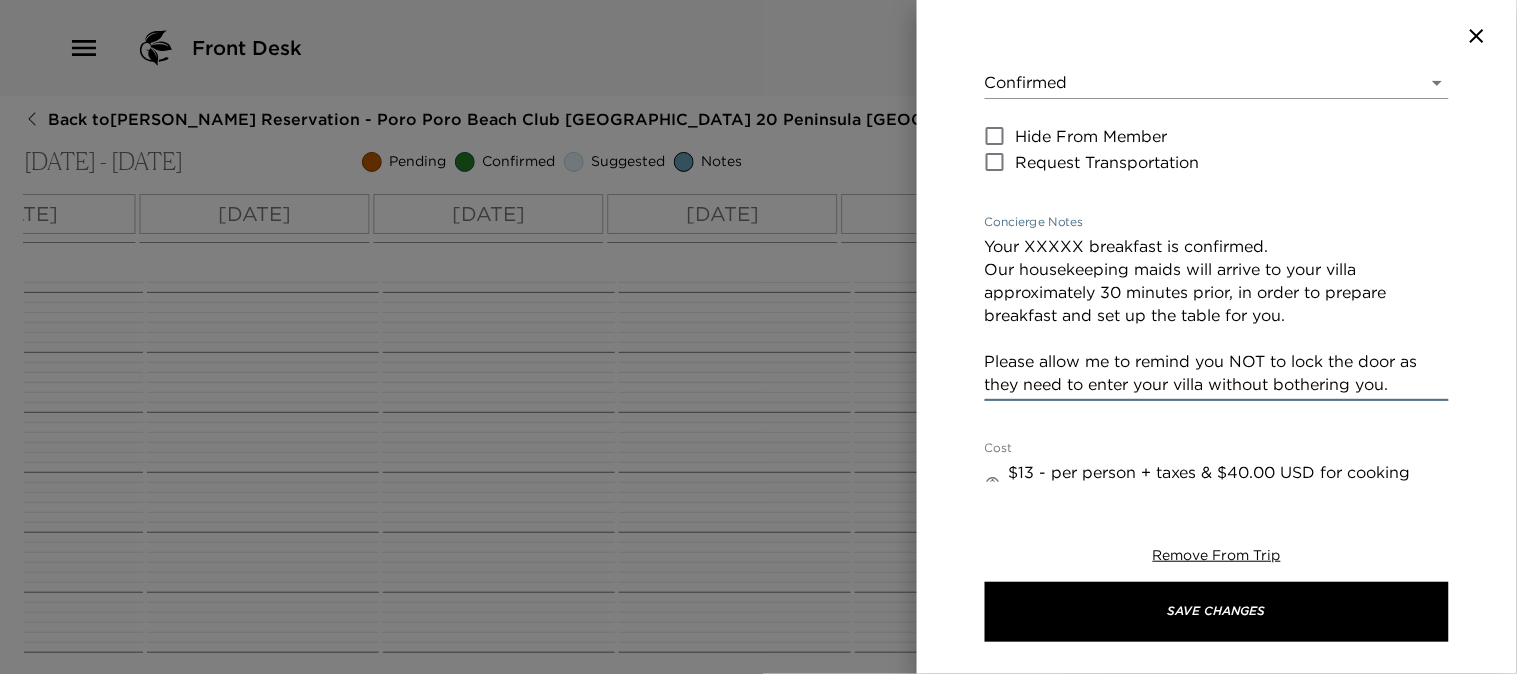 click on "Your XXXXX breakfast is confirmed.
Our housekeeping maids will arrive to your villa approximately 30 minutes prior, in order to prepare breakfast and set up the table for you.
Please allow me to remind you NOT to lock the door as they need to enter your villa without bothering you." at bounding box center (1217, 315) 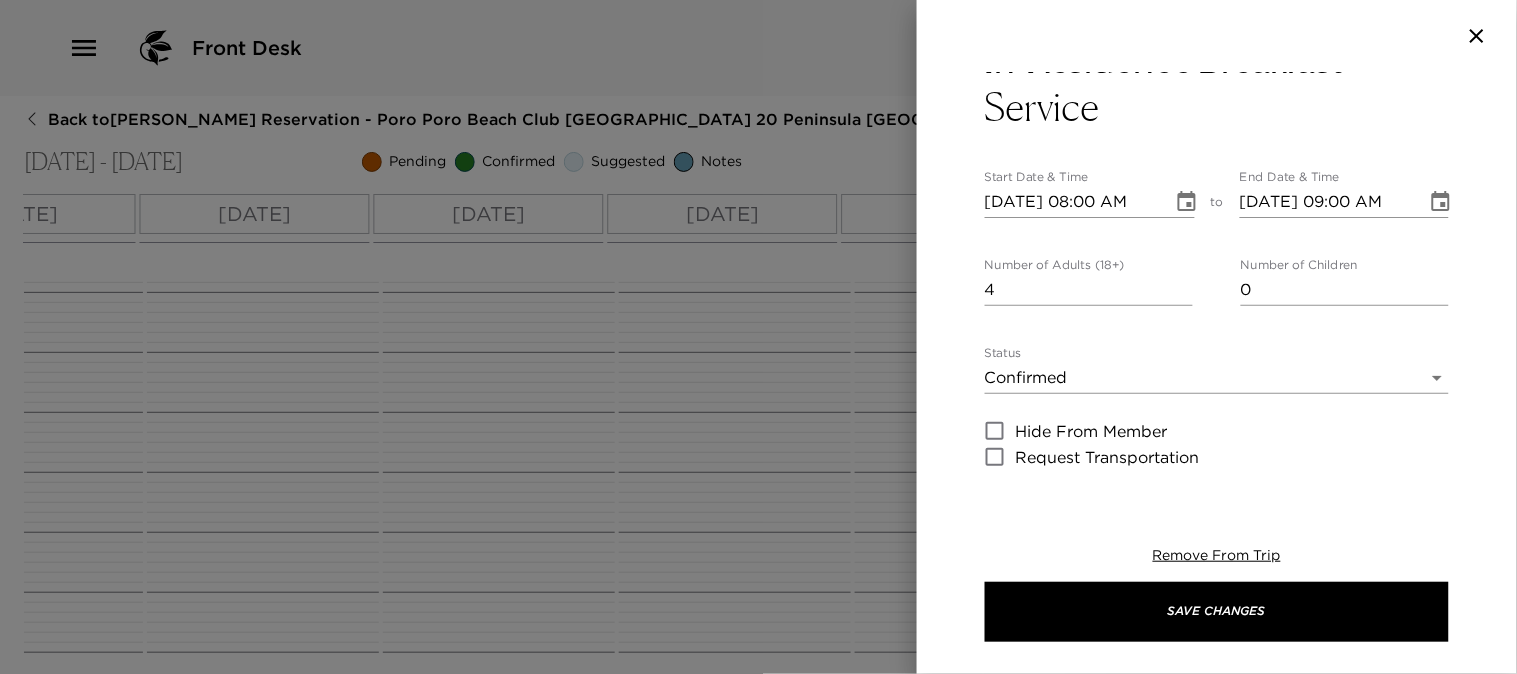 scroll, scrollTop: 0, scrollLeft: 0, axis: both 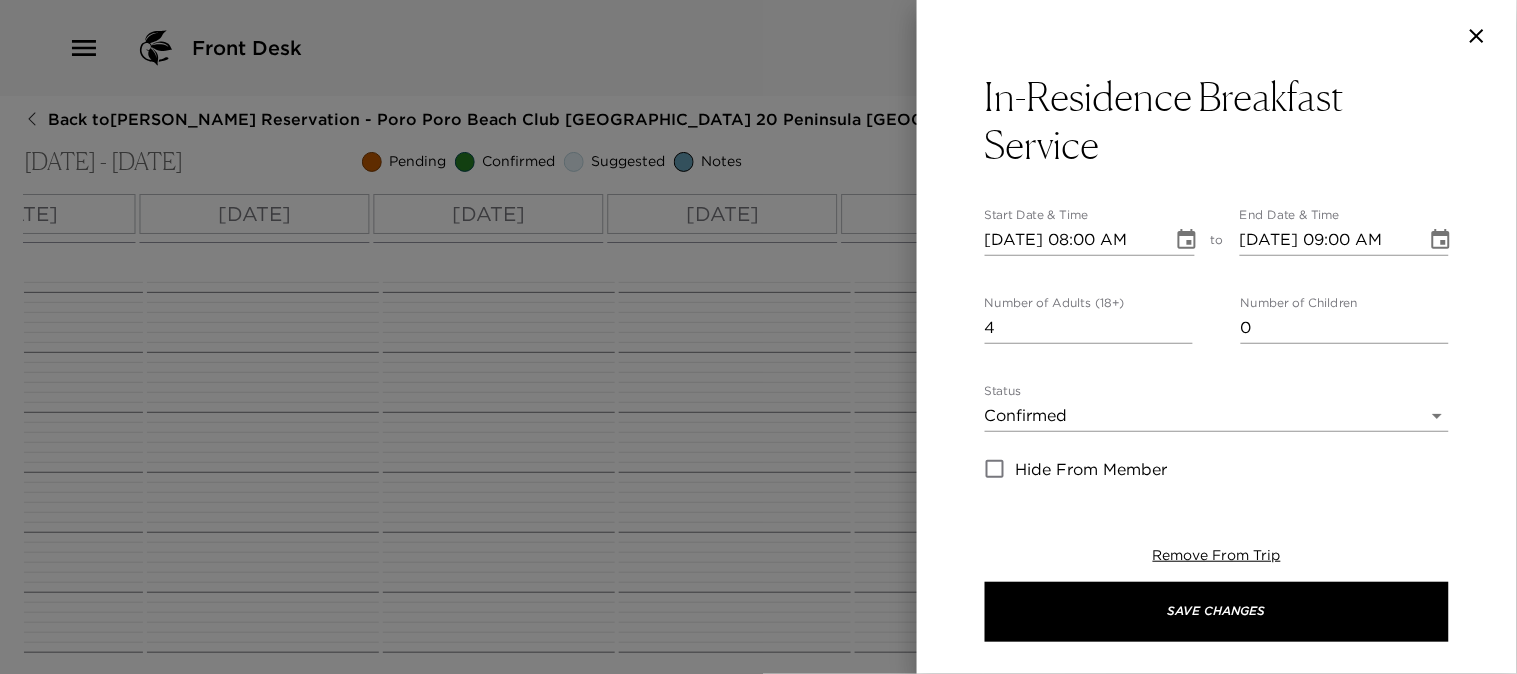 type on "Your Tropical breakfast is confirmed.
Our housekeeping maids will arrive to your villa approximately 30 minutes prior, in order to prepare breakfast and set up the table for you." 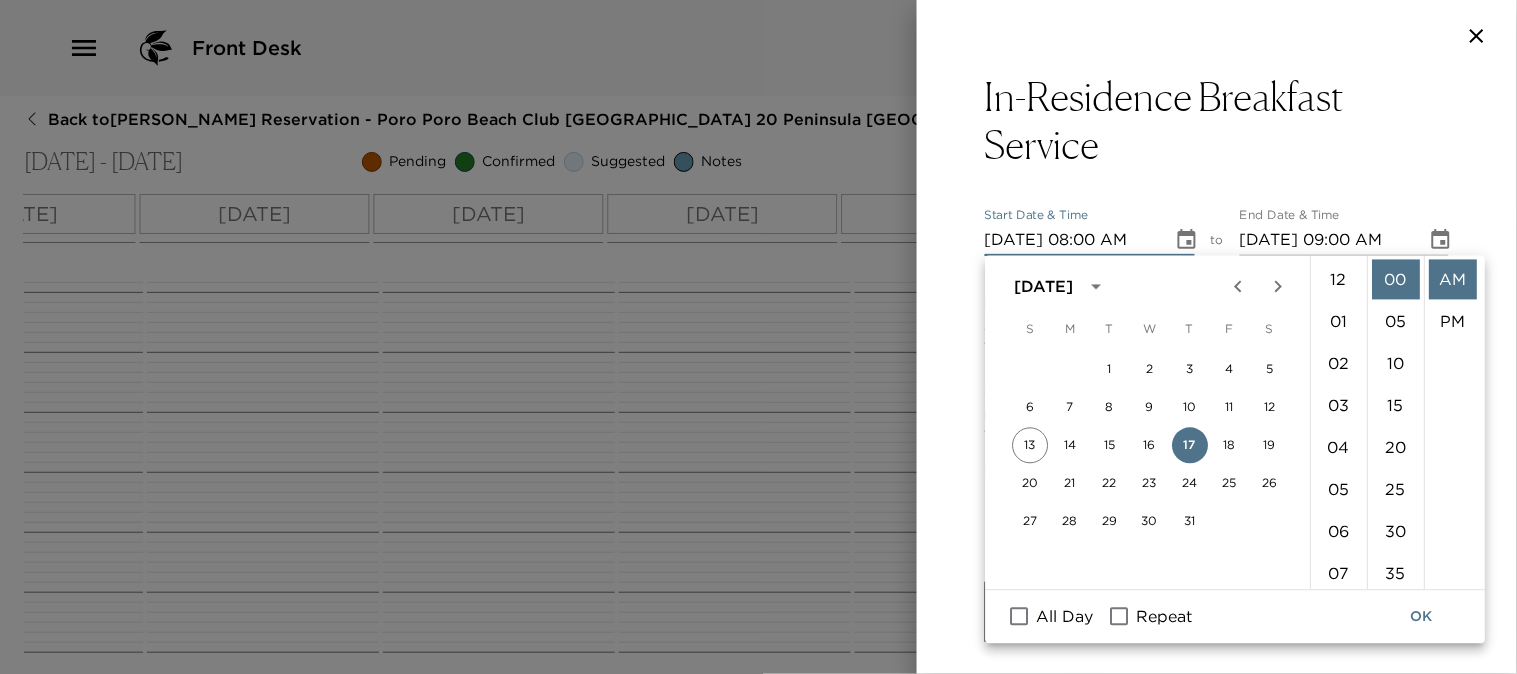 scroll, scrollTop: 335, scrollLeft: 0, axis: vertical 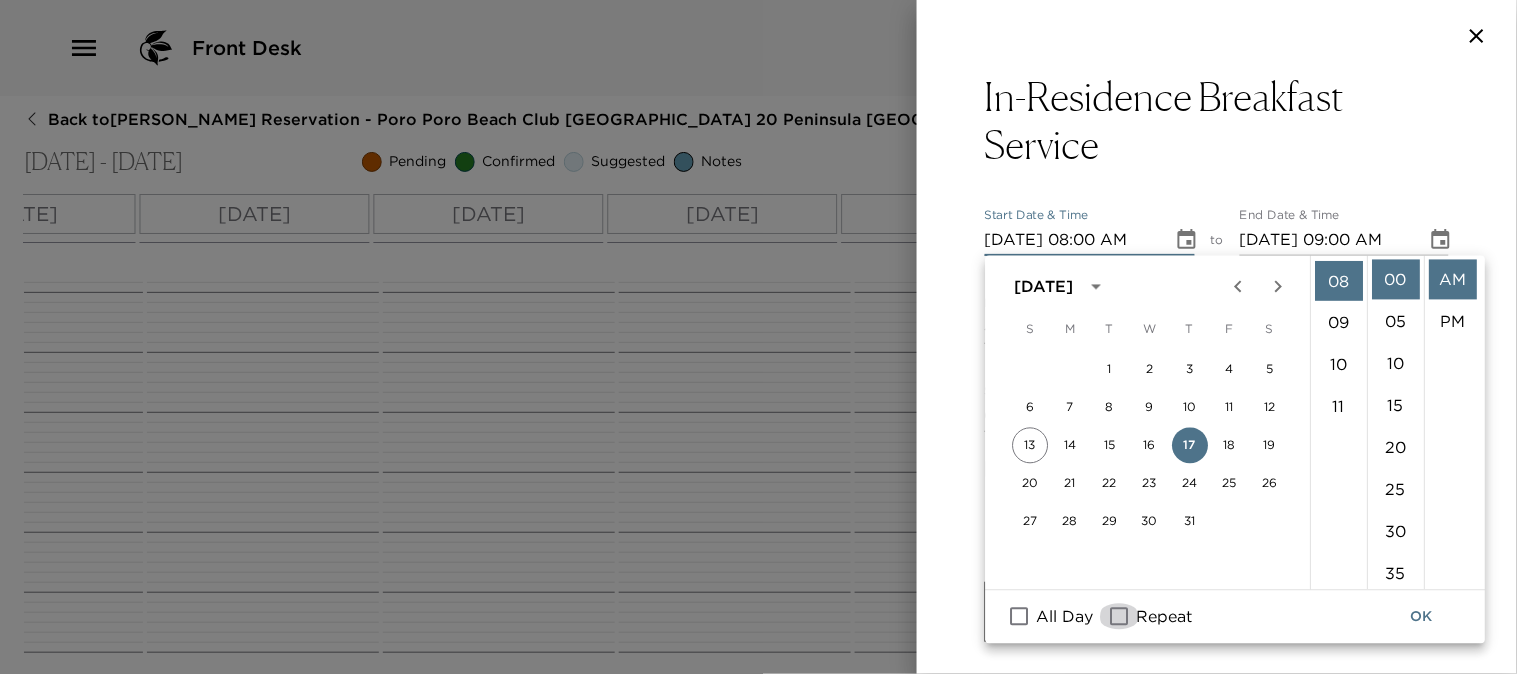 click on "Repeat" at bounding box center [1120, 617] 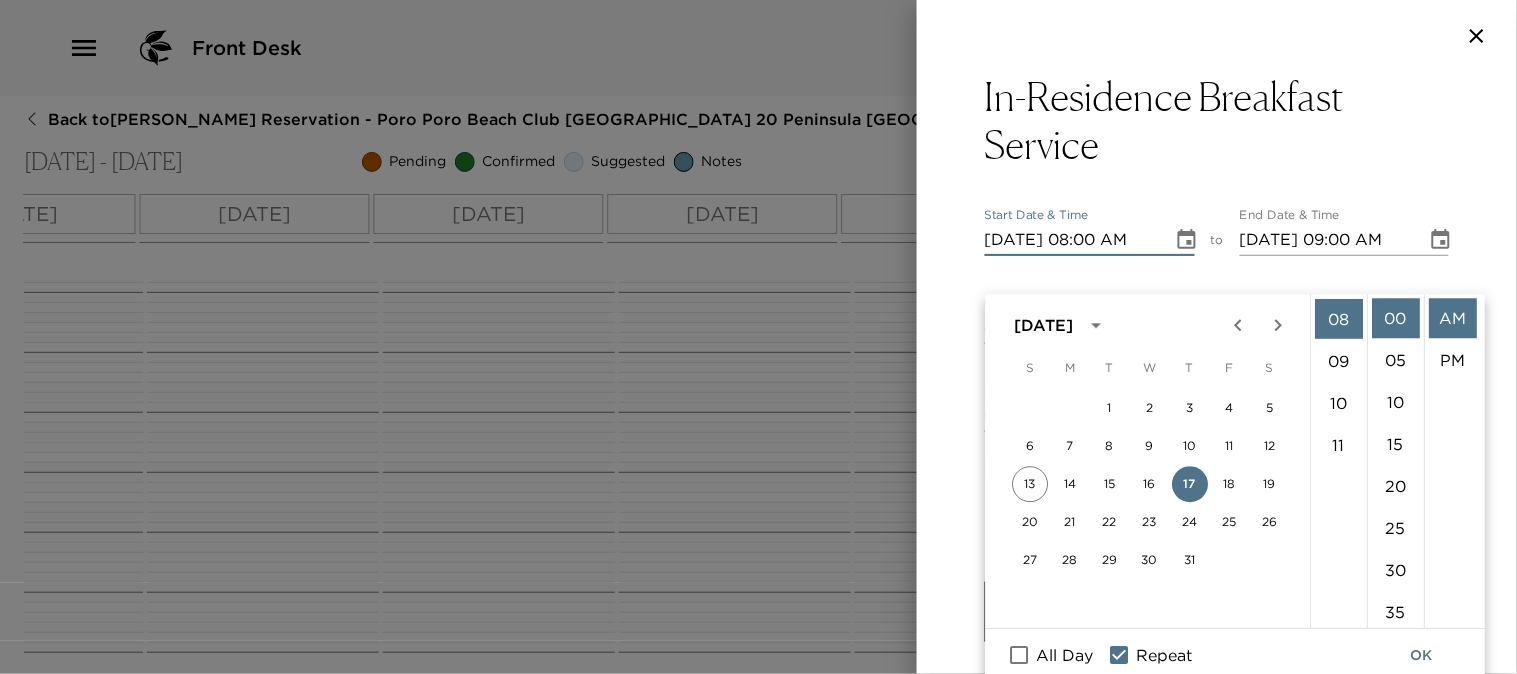 scroll, scrollTop: 70, scrollLeft: 0, axis: vertical 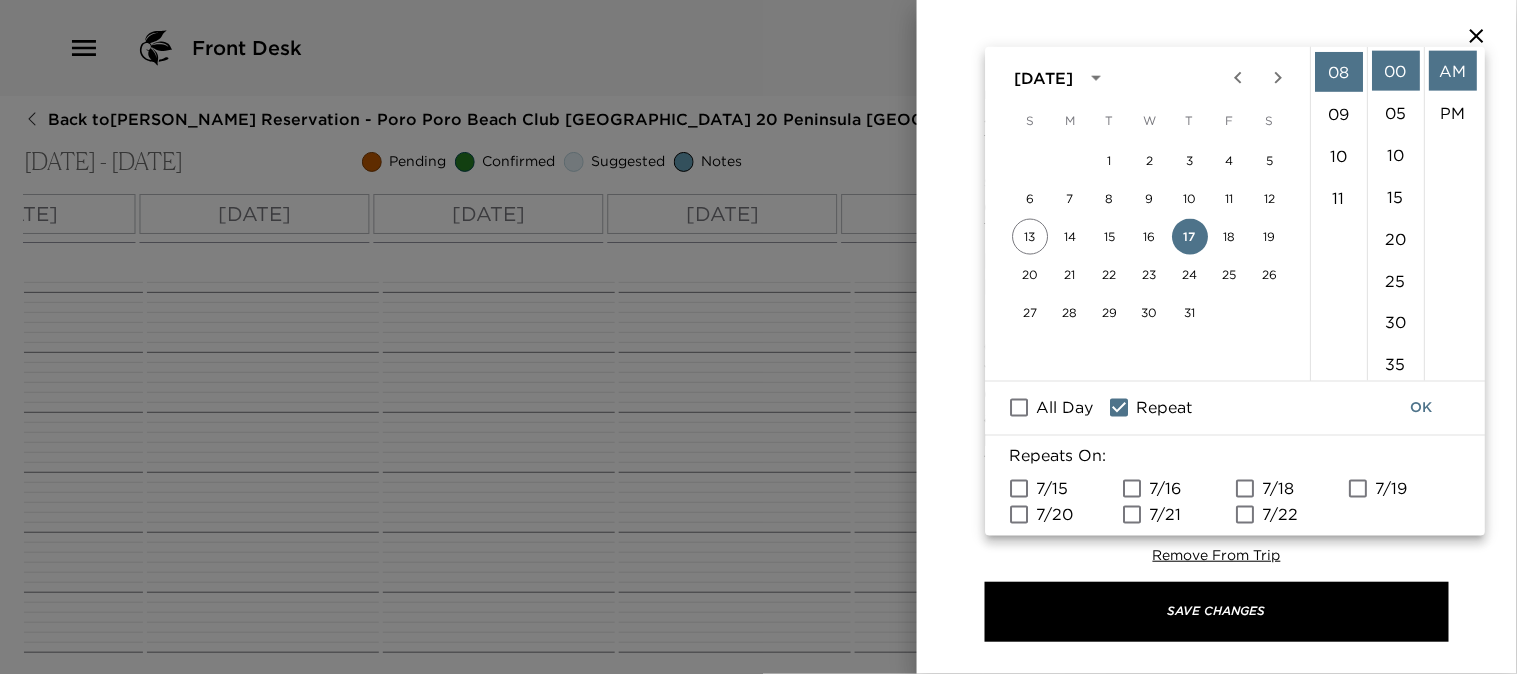 click on "7/18" at bounding box center [1246, 488] 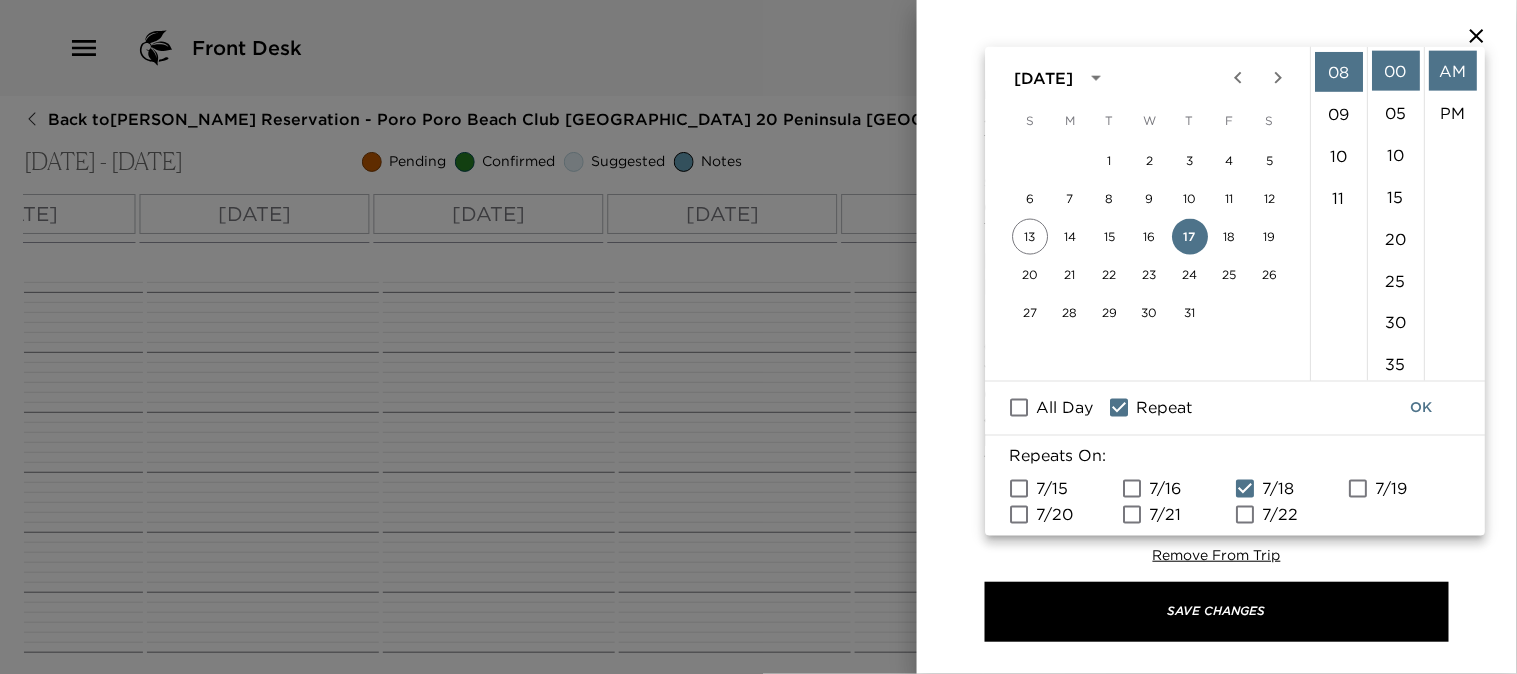 click on "7/19" at bounding box center [1359, 488] 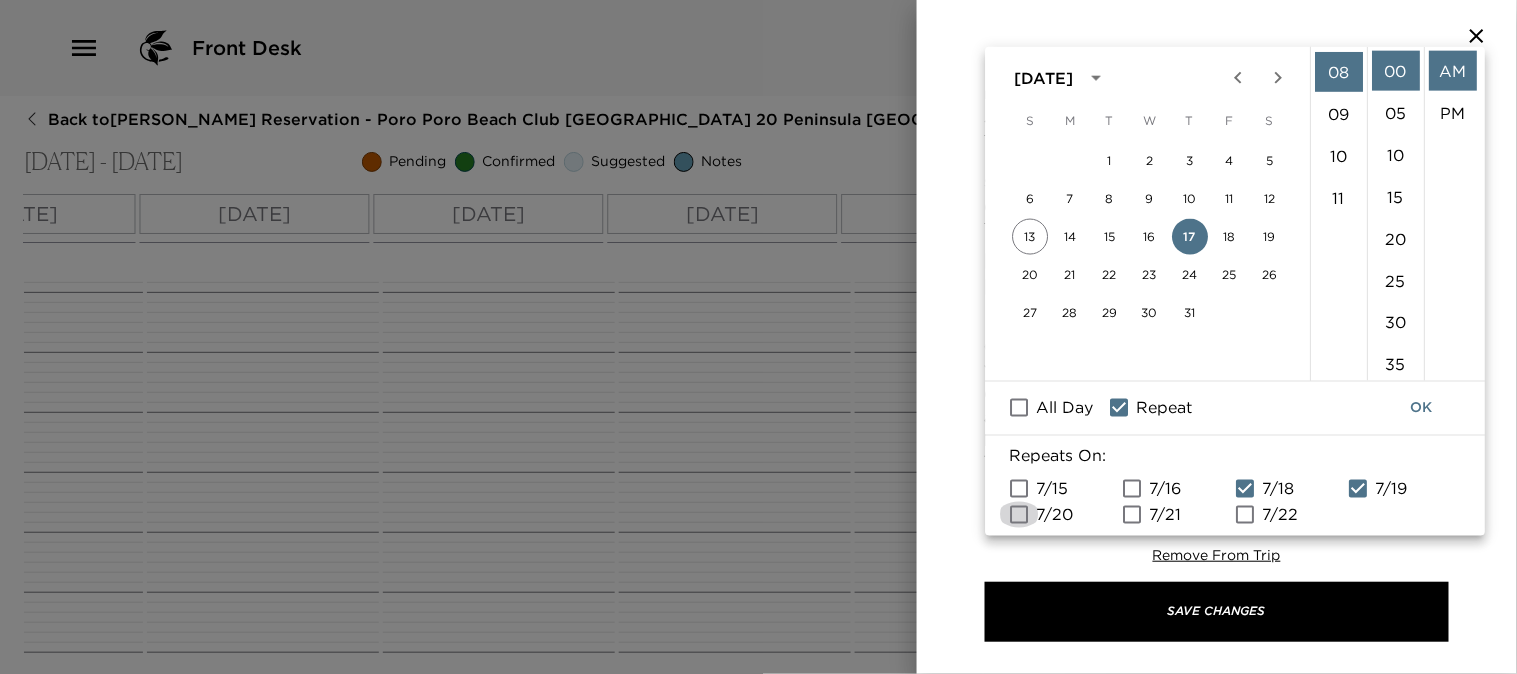 click on "7/20" at bounding box center [1020, 514] 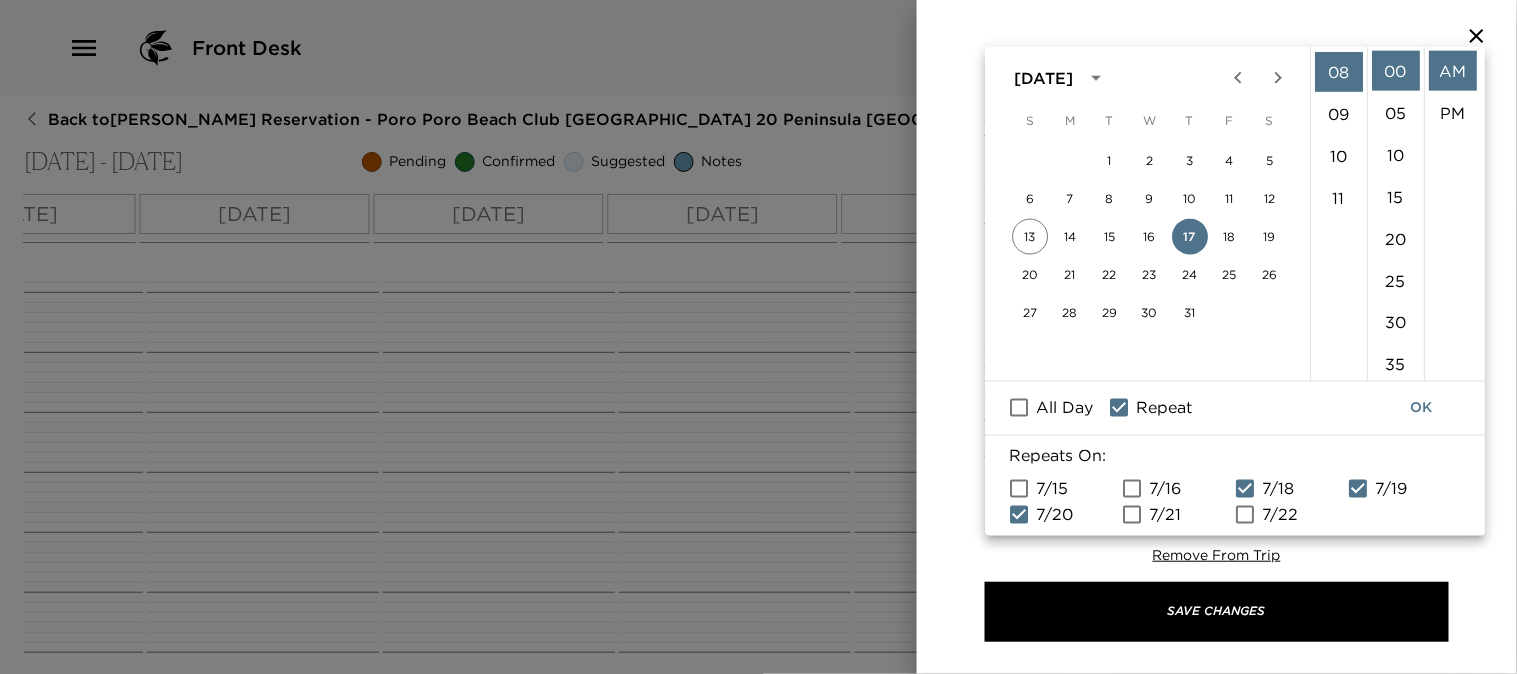click on "OK" at bounding box center [1422, 408] 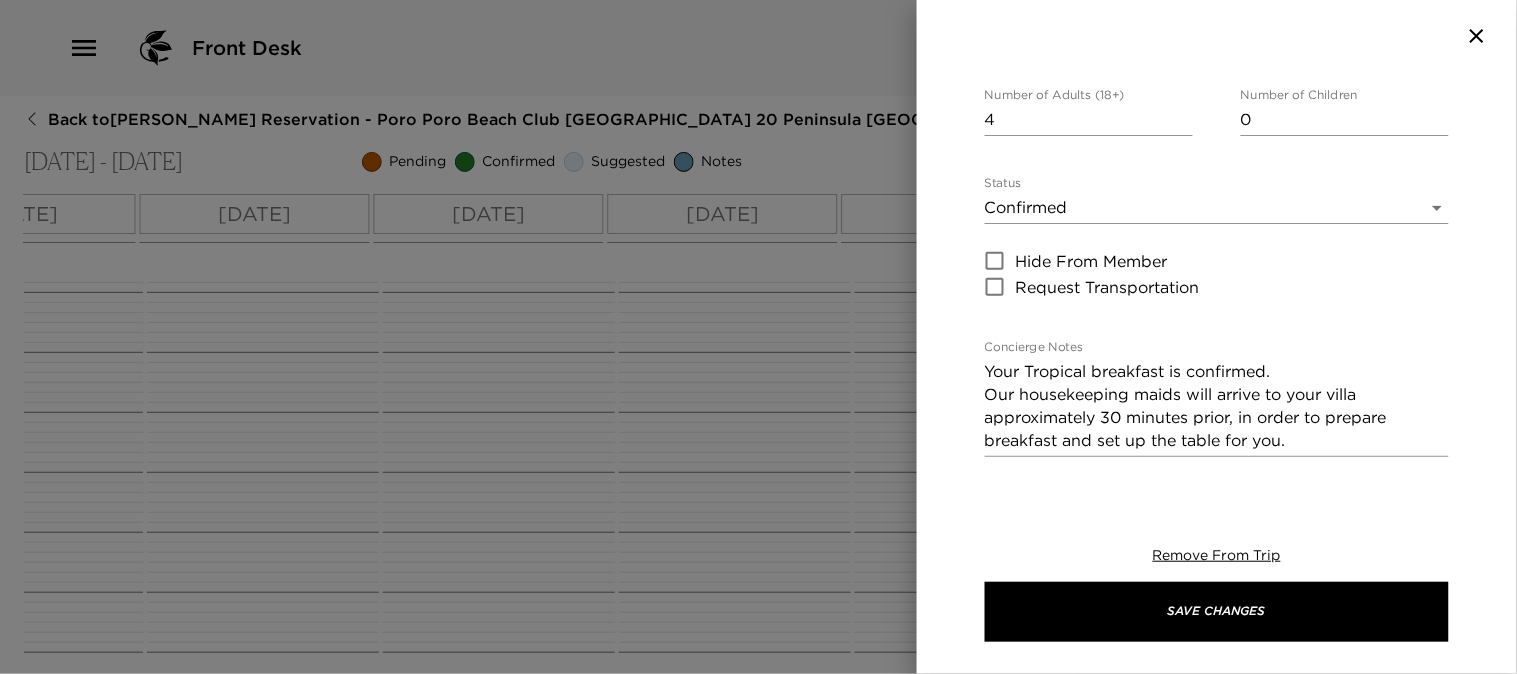 scroll, scrollTop: 0, scrollLeft: 0, axis: both 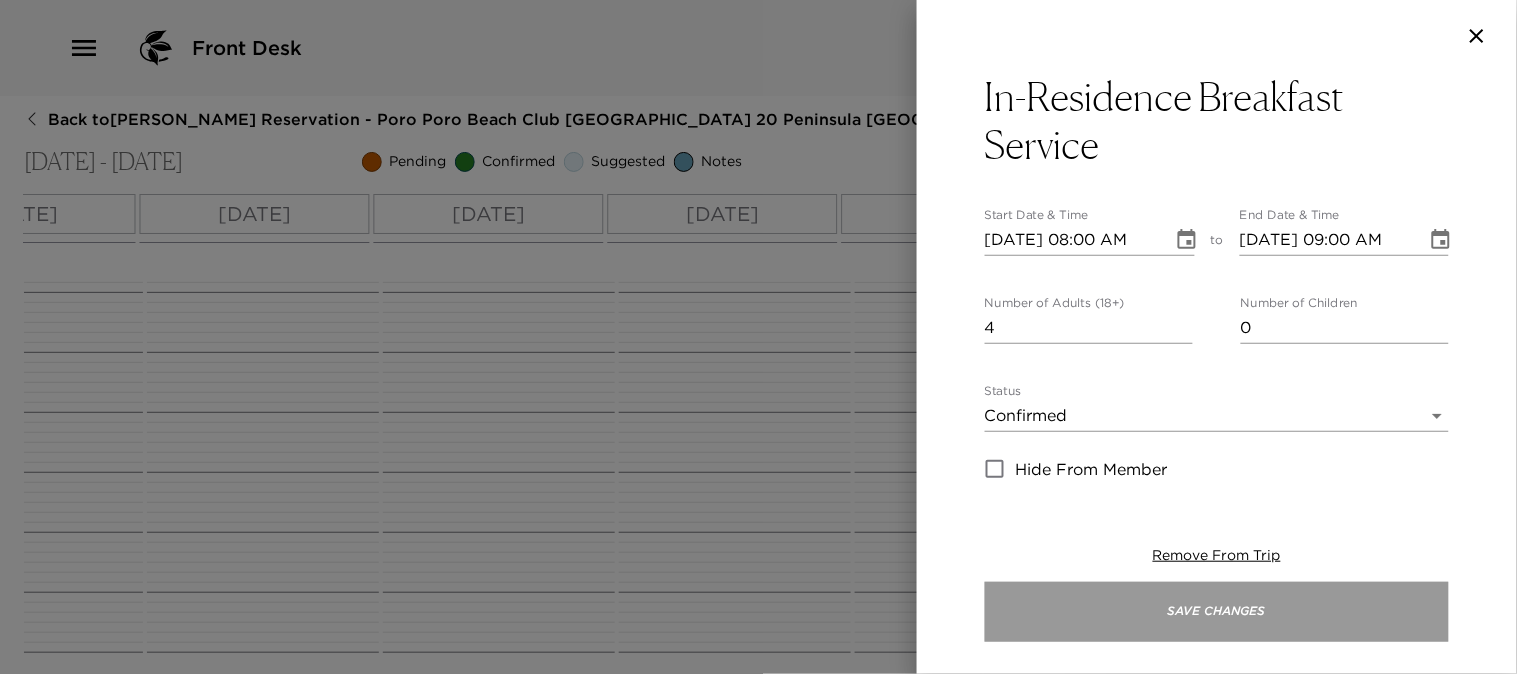 click on "Save Changes" at bounding box center (1217, 612) 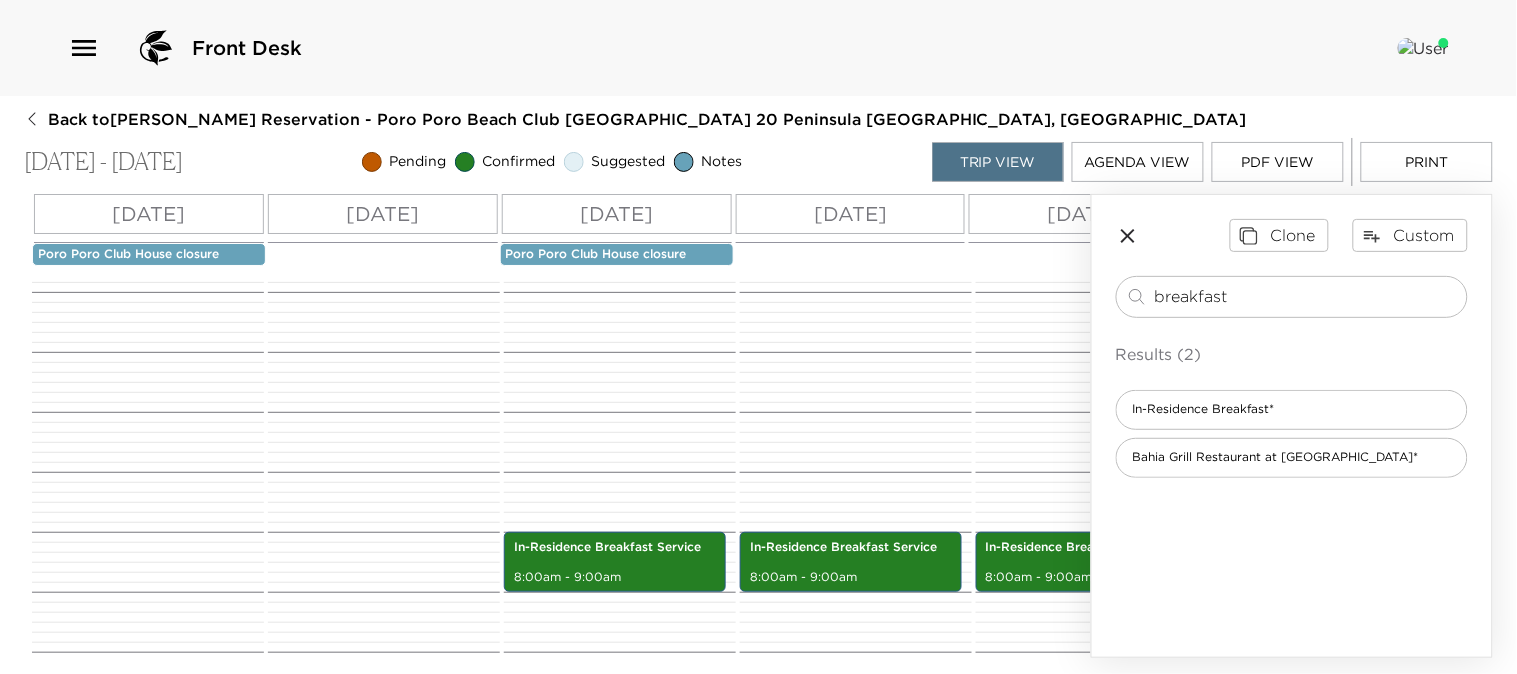 scroll, scrollTop: 0, scrollLeft: 0, axis: both 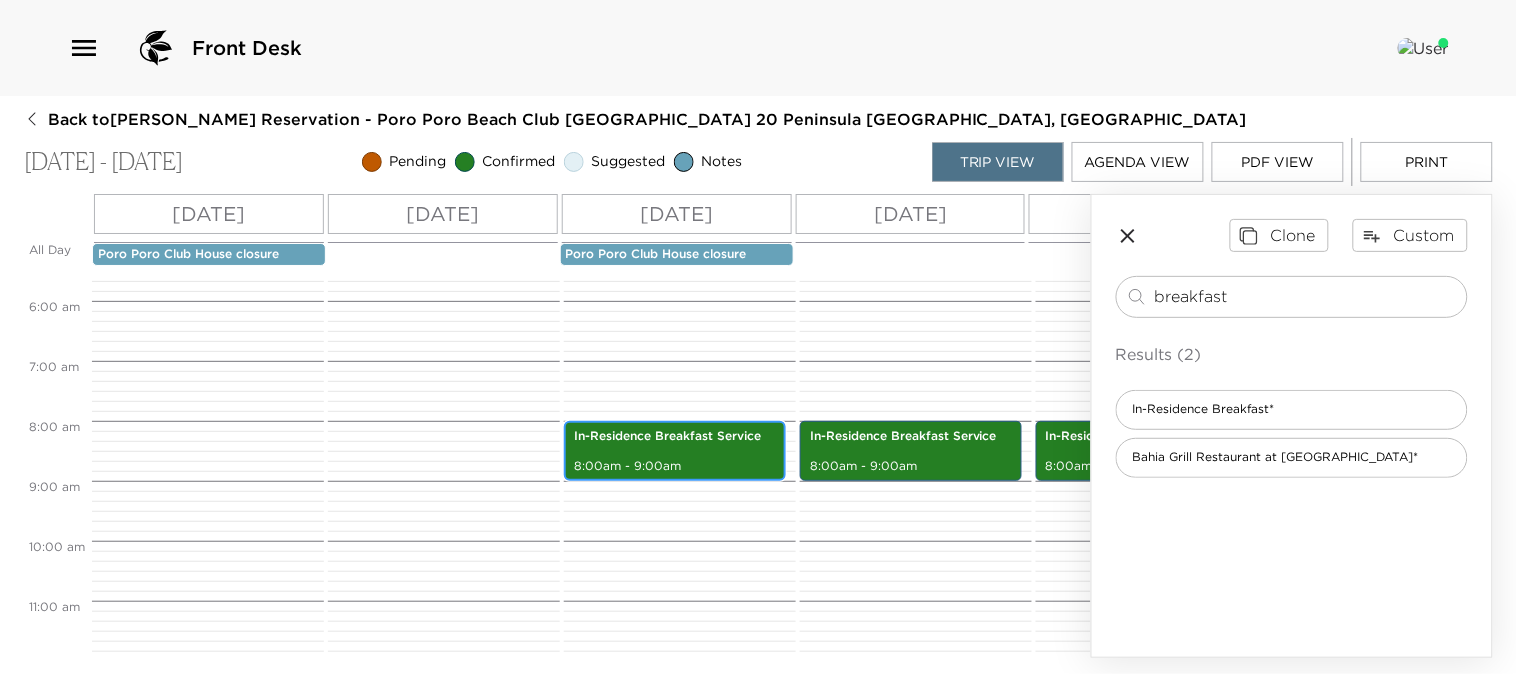 click on "8:00am - 9:00am" at bounding box center [675, 466] 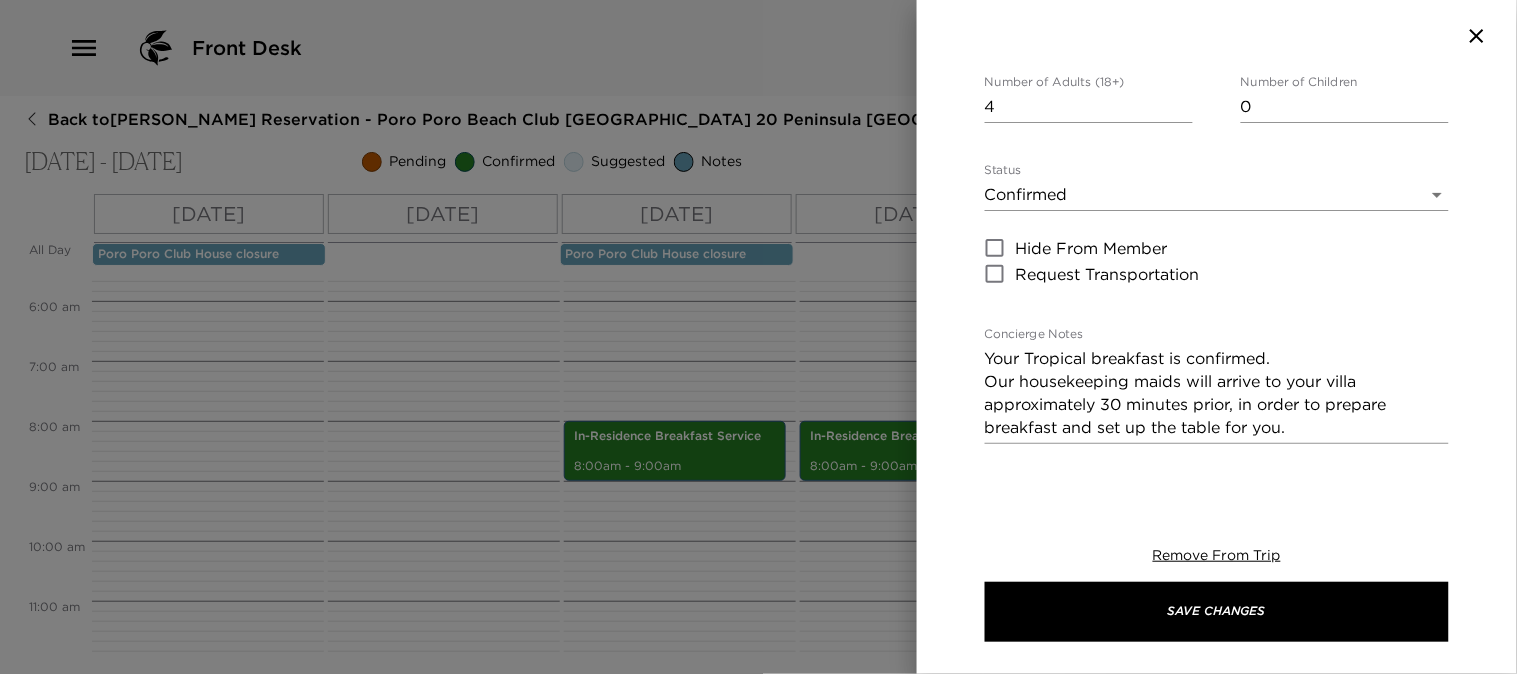 scroll, scrollTop: 222, scrollLeft: 0, axis: vertical 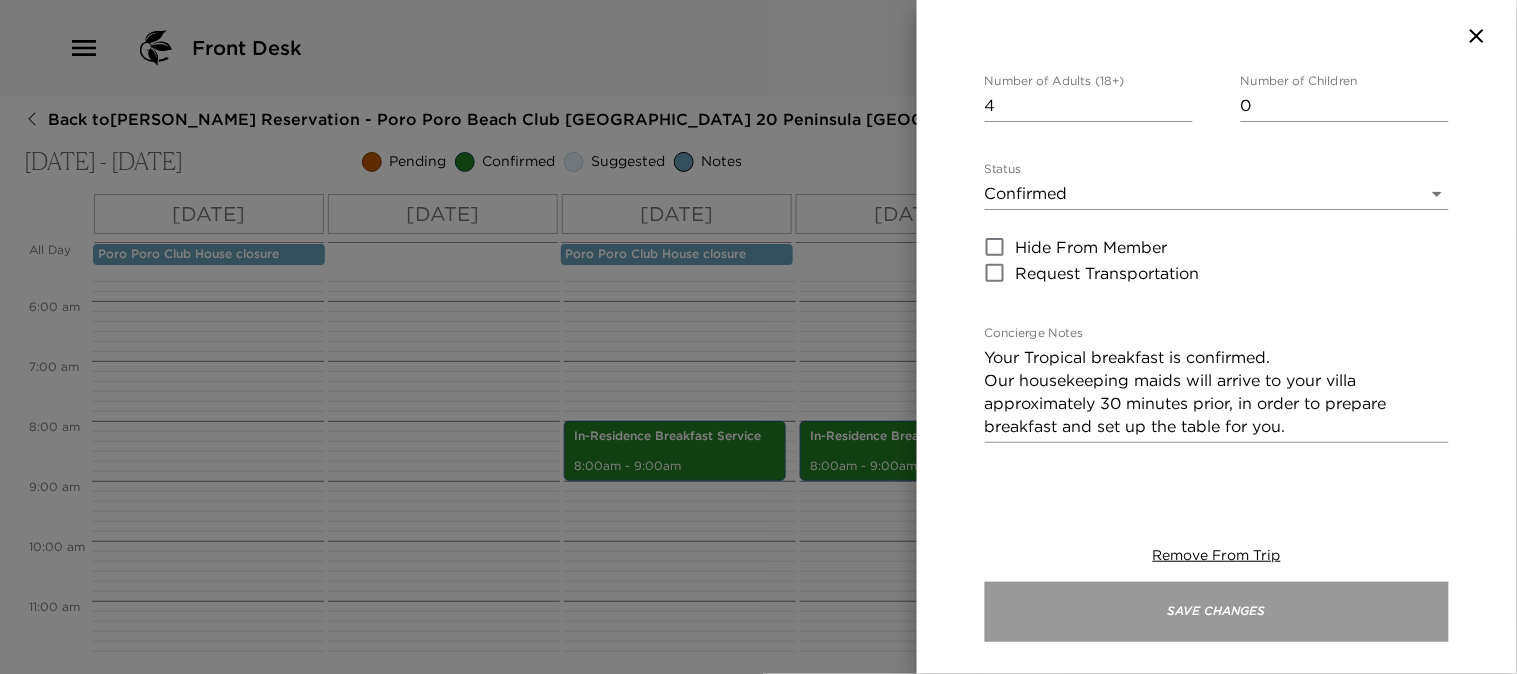 click on "Save Changes" at bounding box center [1217, 612] 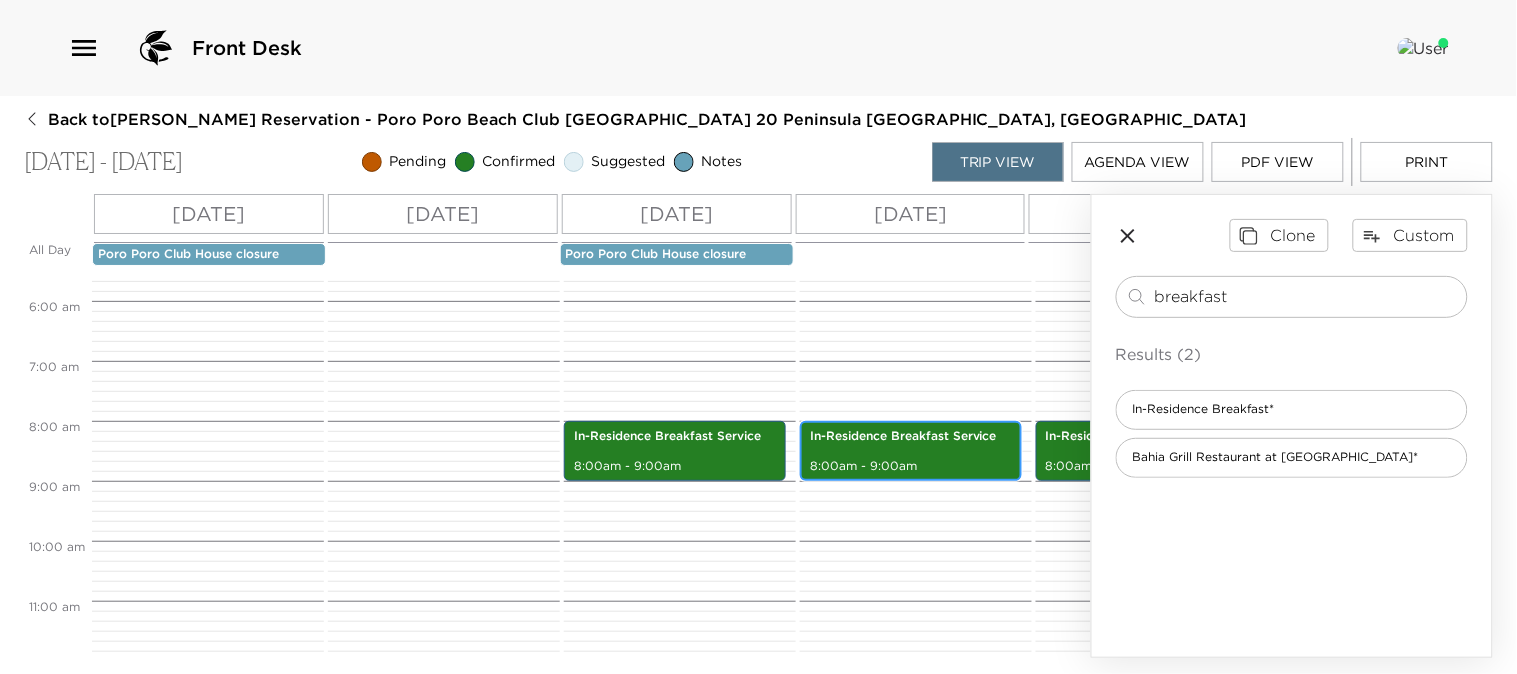 click on "8:00am - 9:00am" at bounding box center (911, 466) 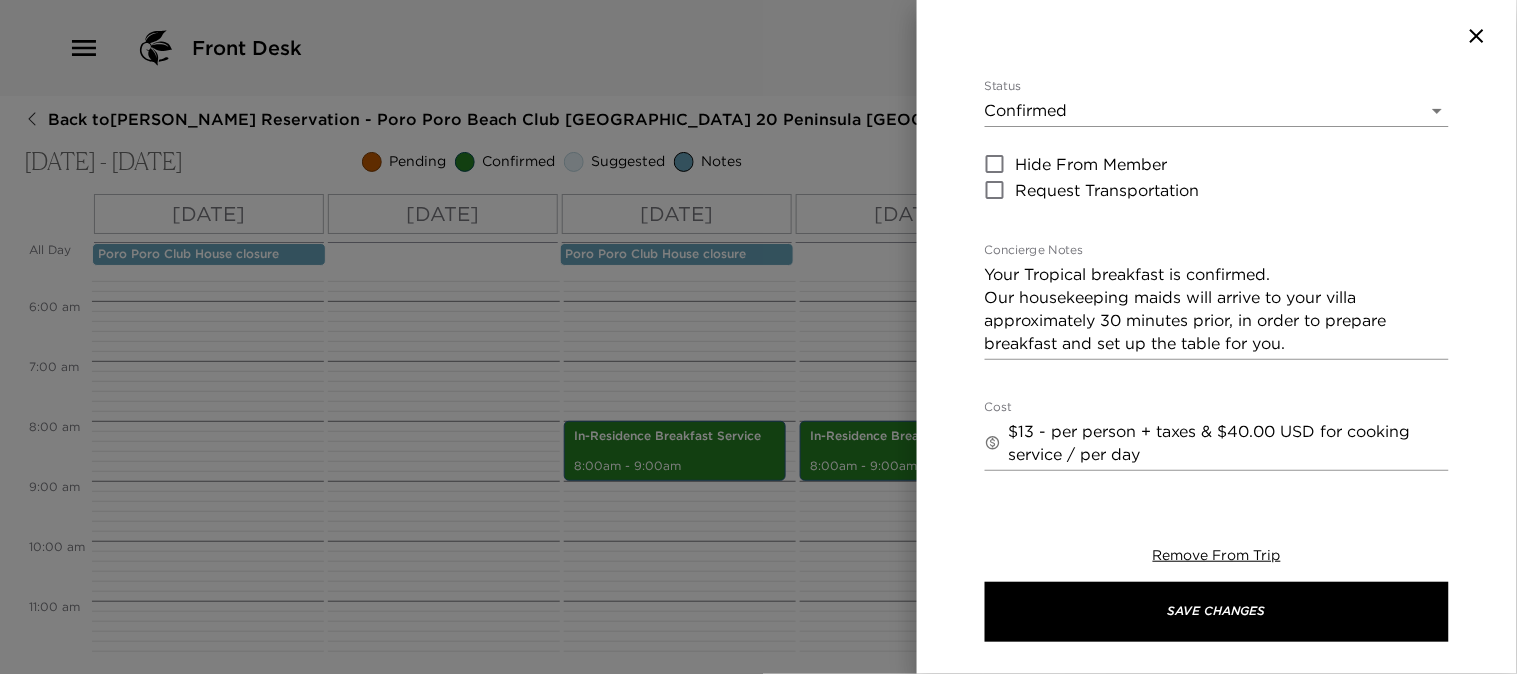 scroll, scrollTop: 333, scrollLeft: 0, axis: vertical 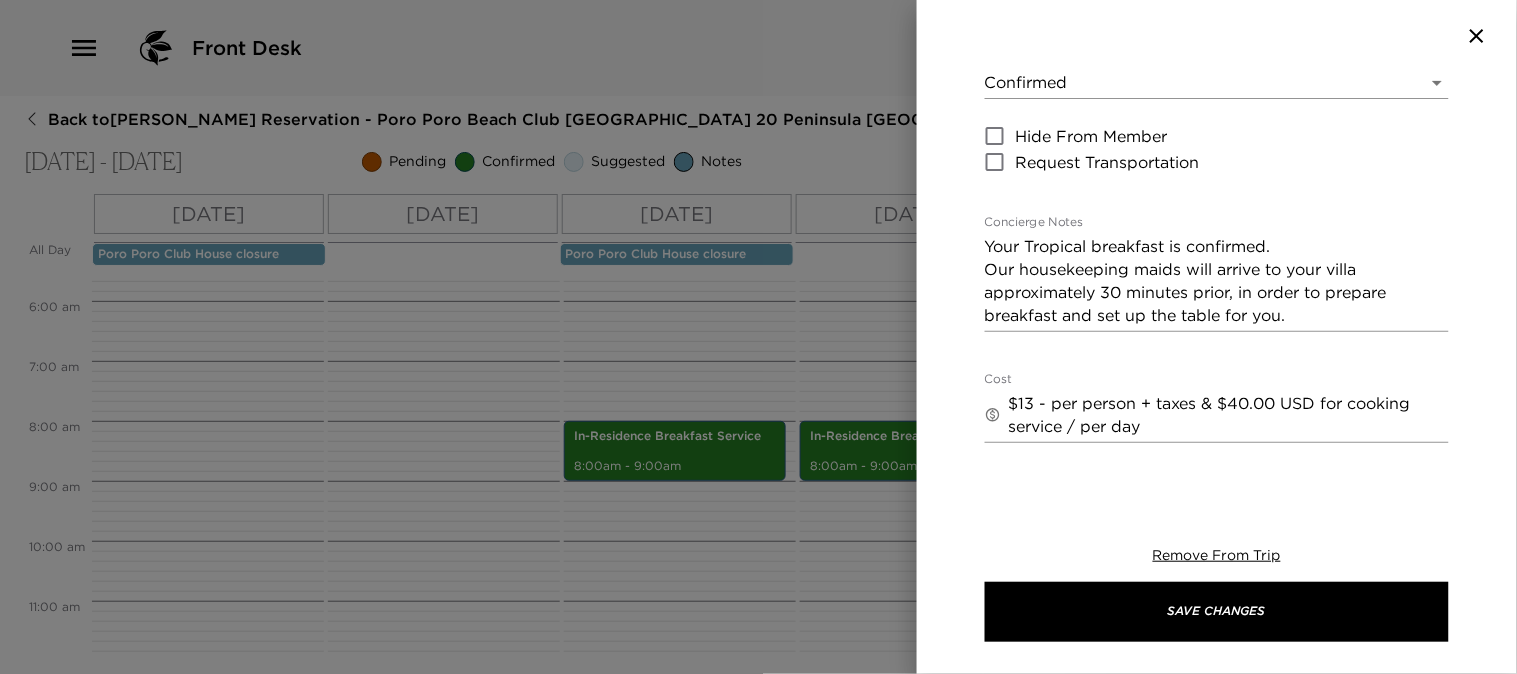 click on "Your Tropical breakfast is confirmed.
Our housekeeping maids will arrive to your villa approximately 30 minutes prior, in order to prepare breakfast and set up the table for you." at bounding box center [1217, 281] 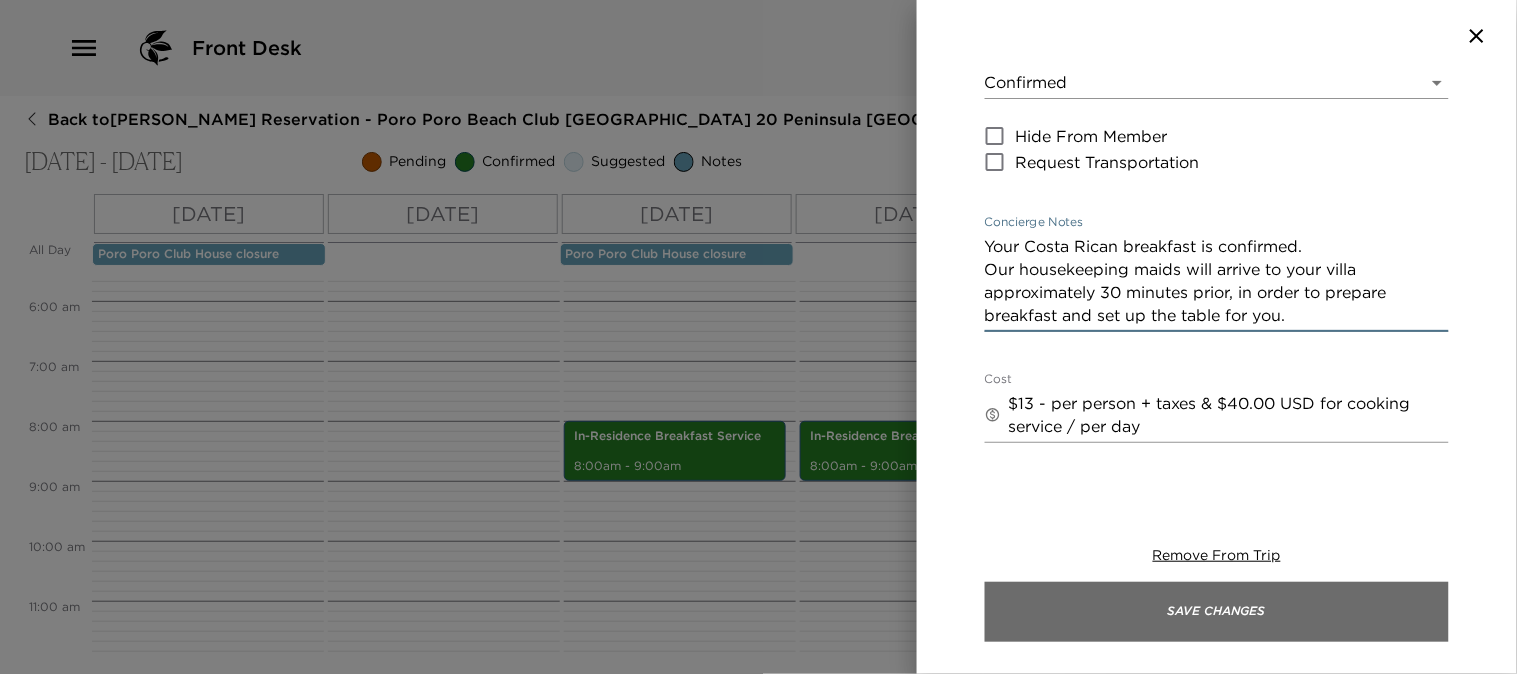 type on "Your Costa Rican breakfast is confirmed.
Our housekeeping maids will arrive to your villa approximately 30 minutes prior, in order to prepare breakfast and set up the table for you." 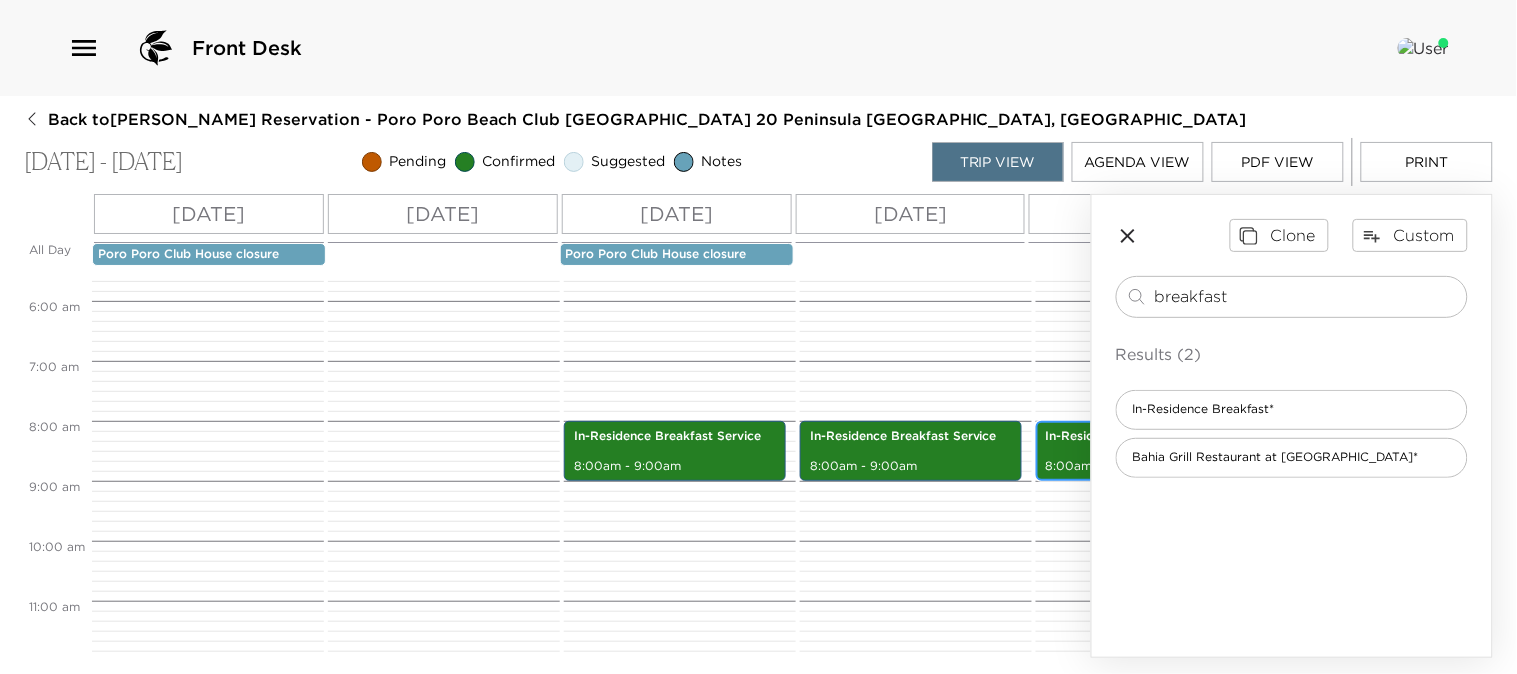 click on "8:00am - 9:00am" at bounding box center [1147, 466] 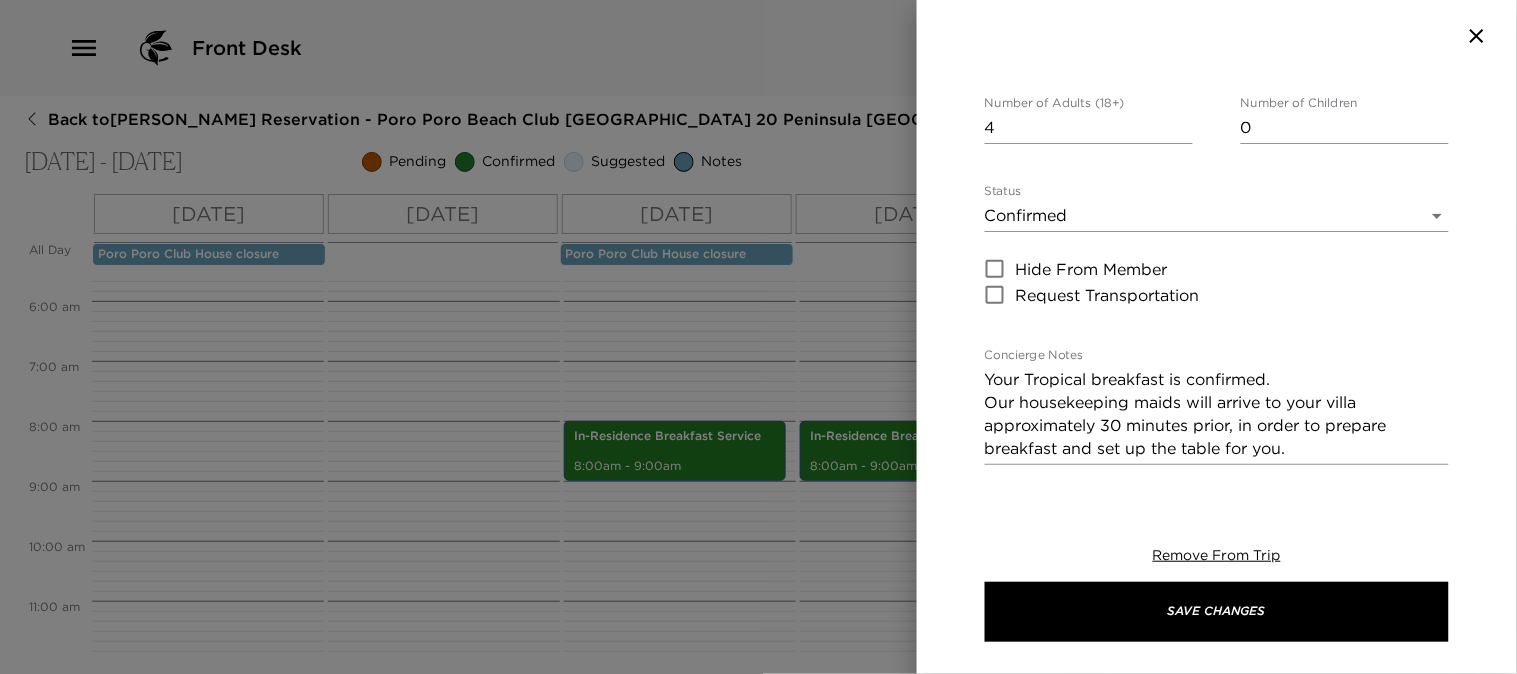 scroll, scrollTop: 222, scrollLeft: 0, axis: vertical 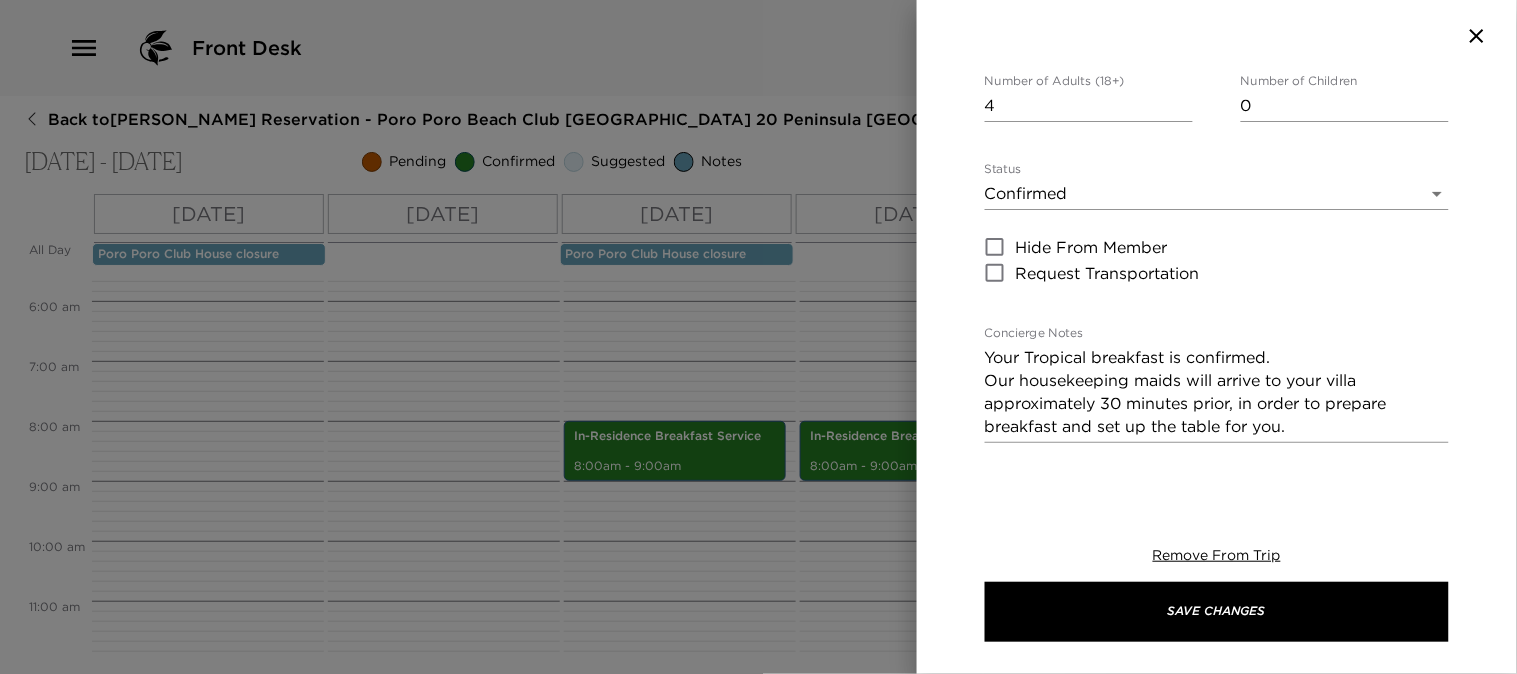 click on "Your Tropical breakfast is confirmed.
Our housekeeping maids will arrive to your villa approximately 30 minutes prior, in order to prepare breakfast and set up the table for you." at bounding box center [1217, 392] 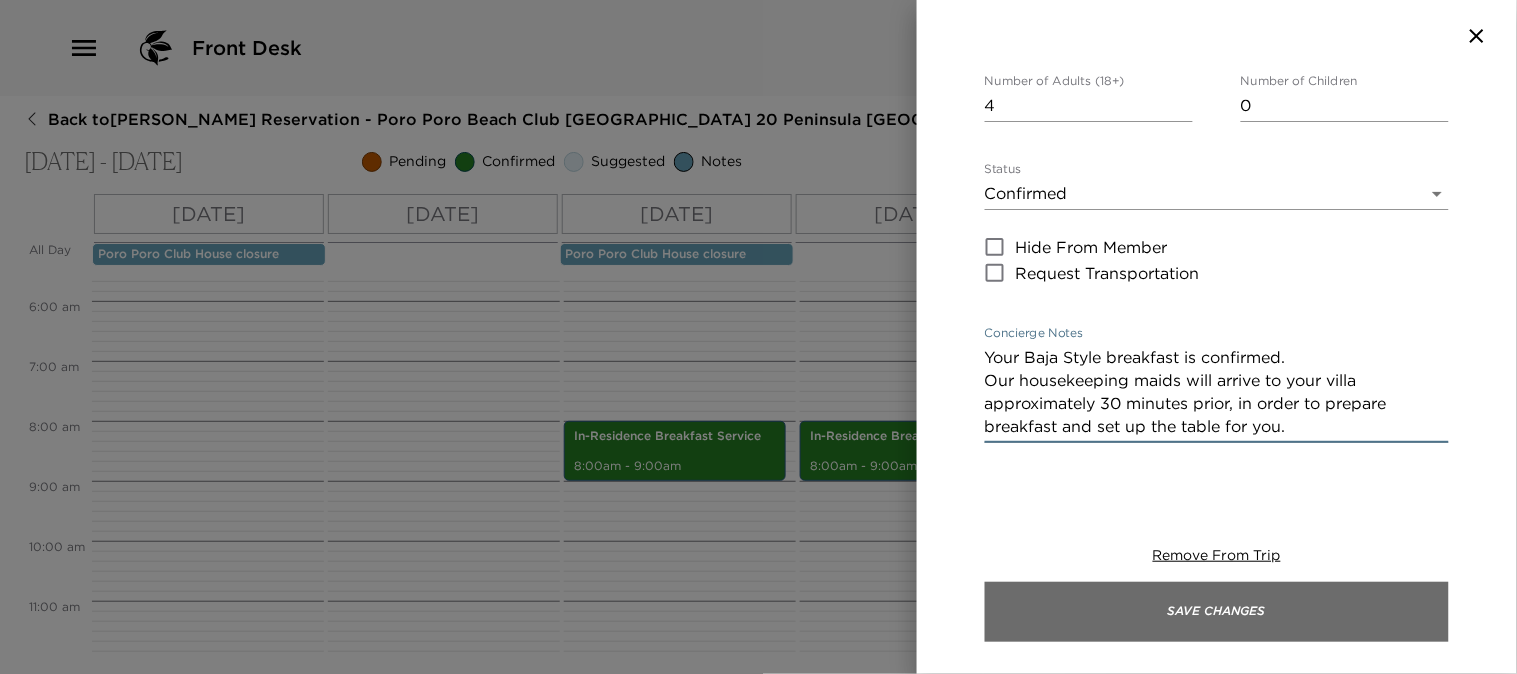 type on "Your Baja Style breakfast is confirmed.
Our housekeeping maids will arrive to your villa approximately 30 minutes prior, in order to prepare breakfast and set up the table for you." 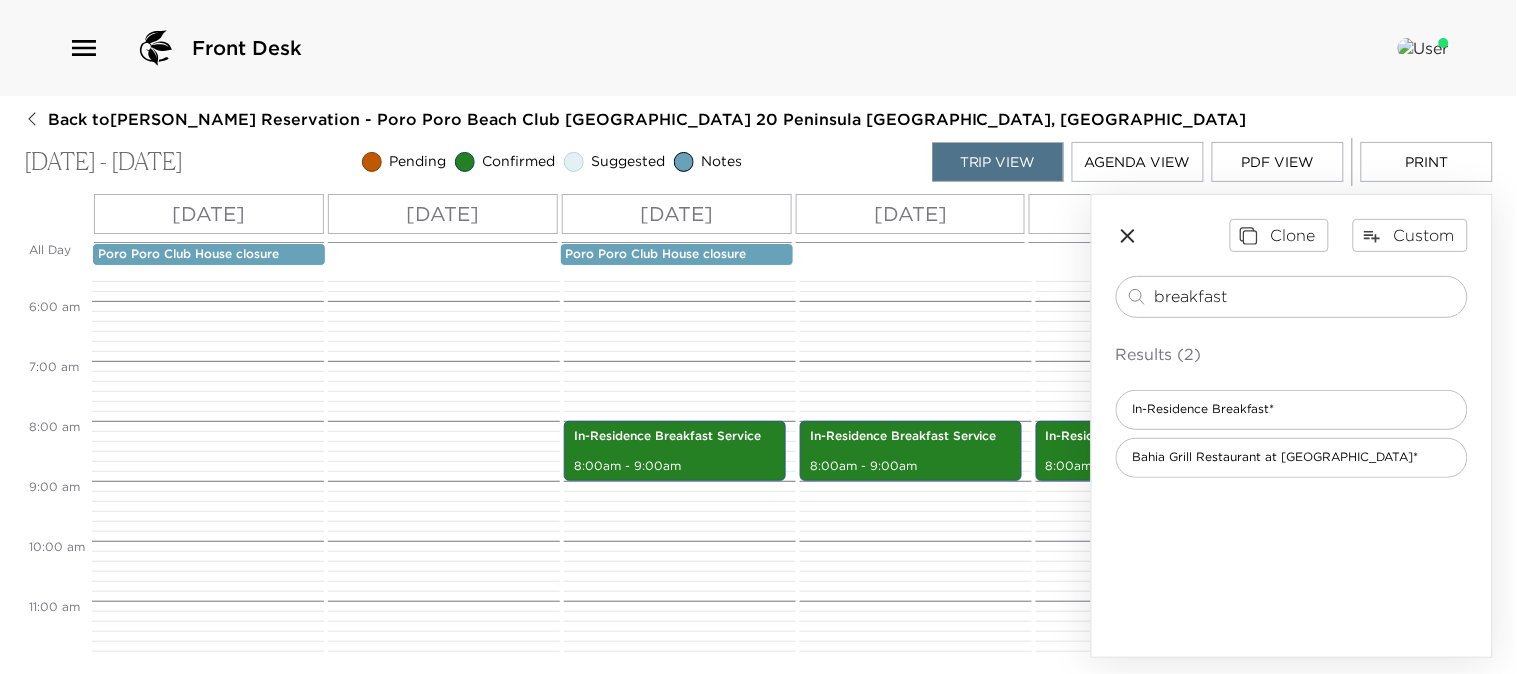 click 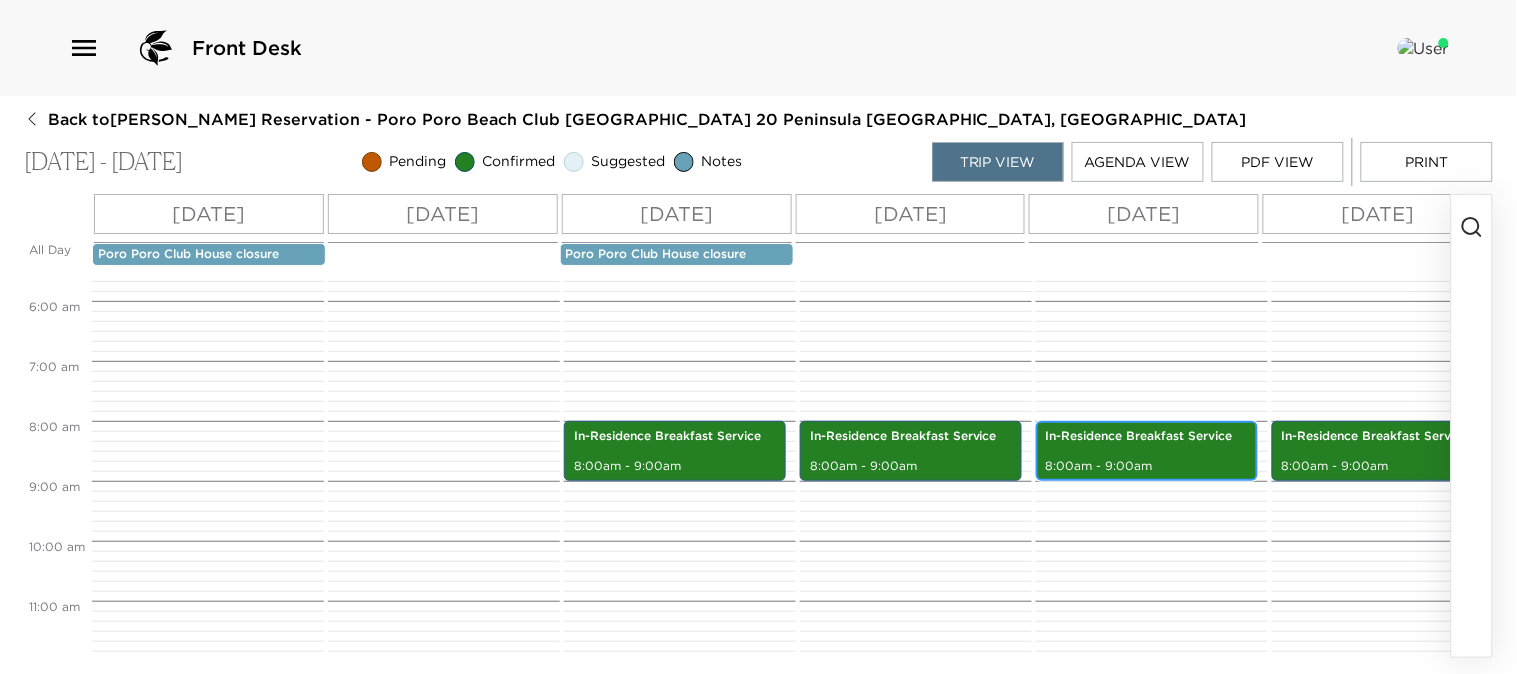 click on "In-Residence Breakfast Service 8:00am - 9:00am" at bounding box center (1147, 451) 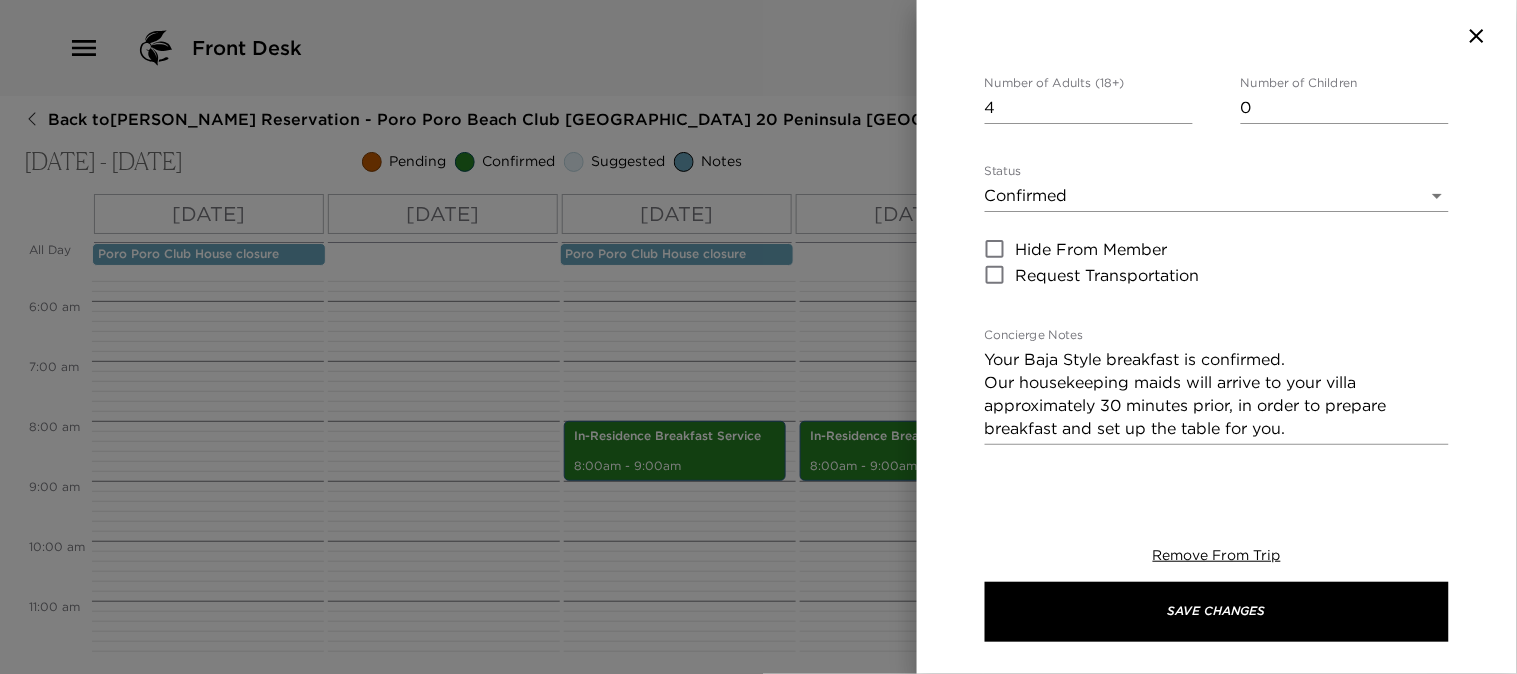 scroll, scrollTop: 222, scrollLeft: 0, axis: vertical 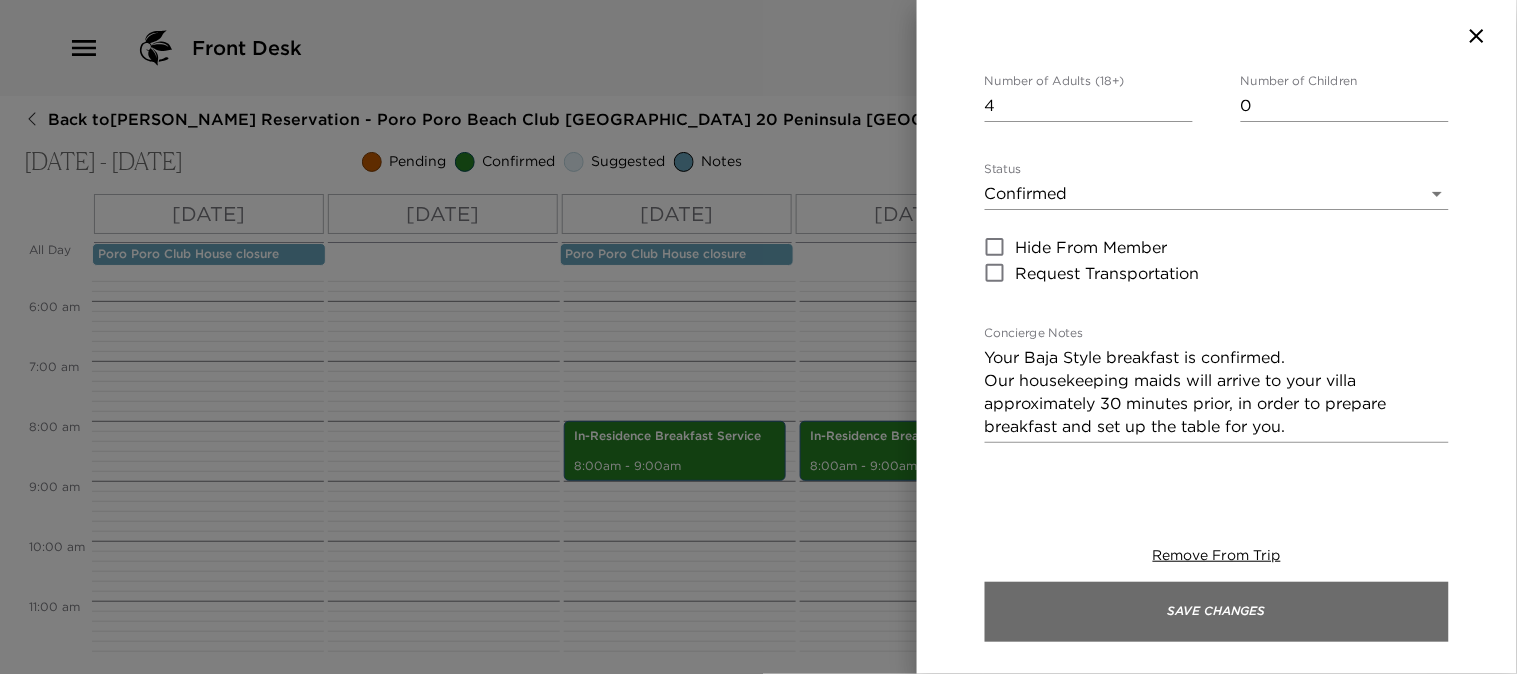 click on "Save Changes" at bounding box center [1217, 612] 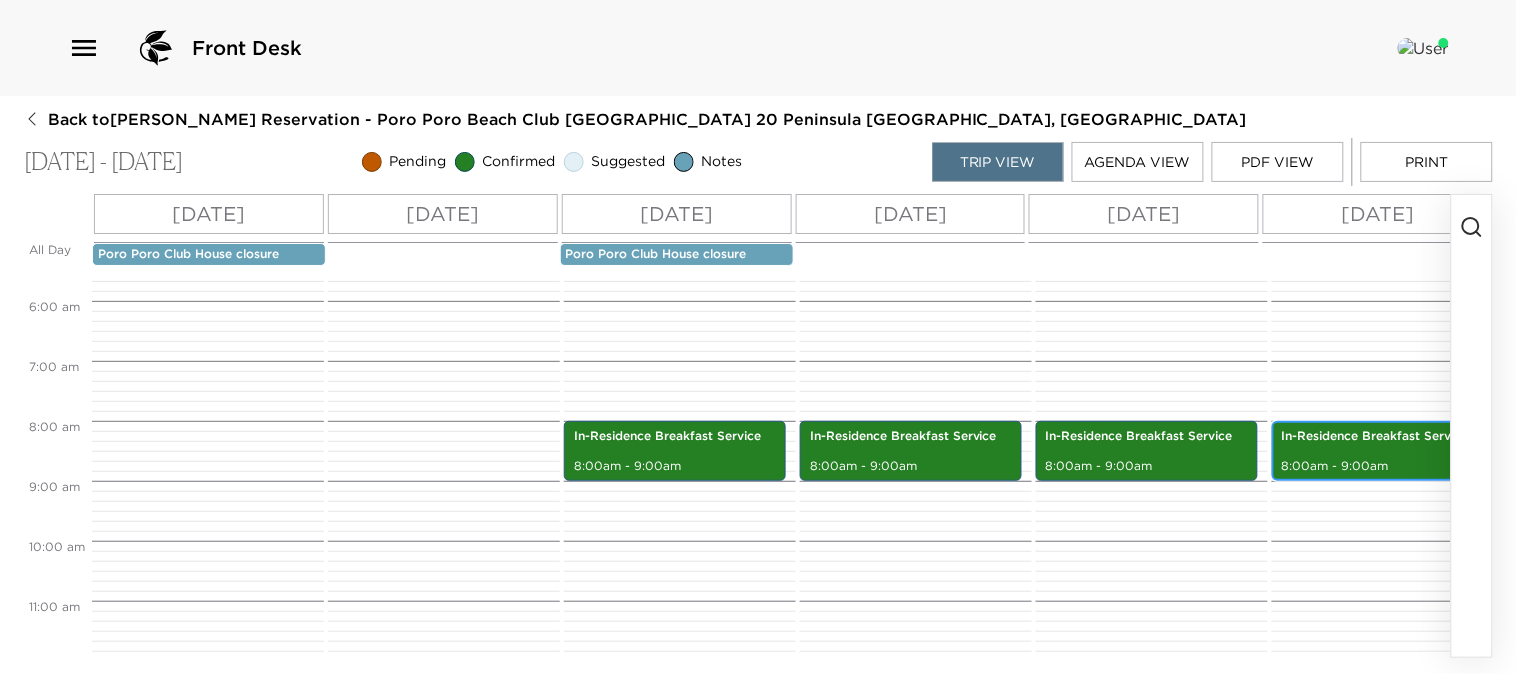 click on "In-Residence Breakfast Service 8:00am - 9:00am" at bounding box center [1383, 451] 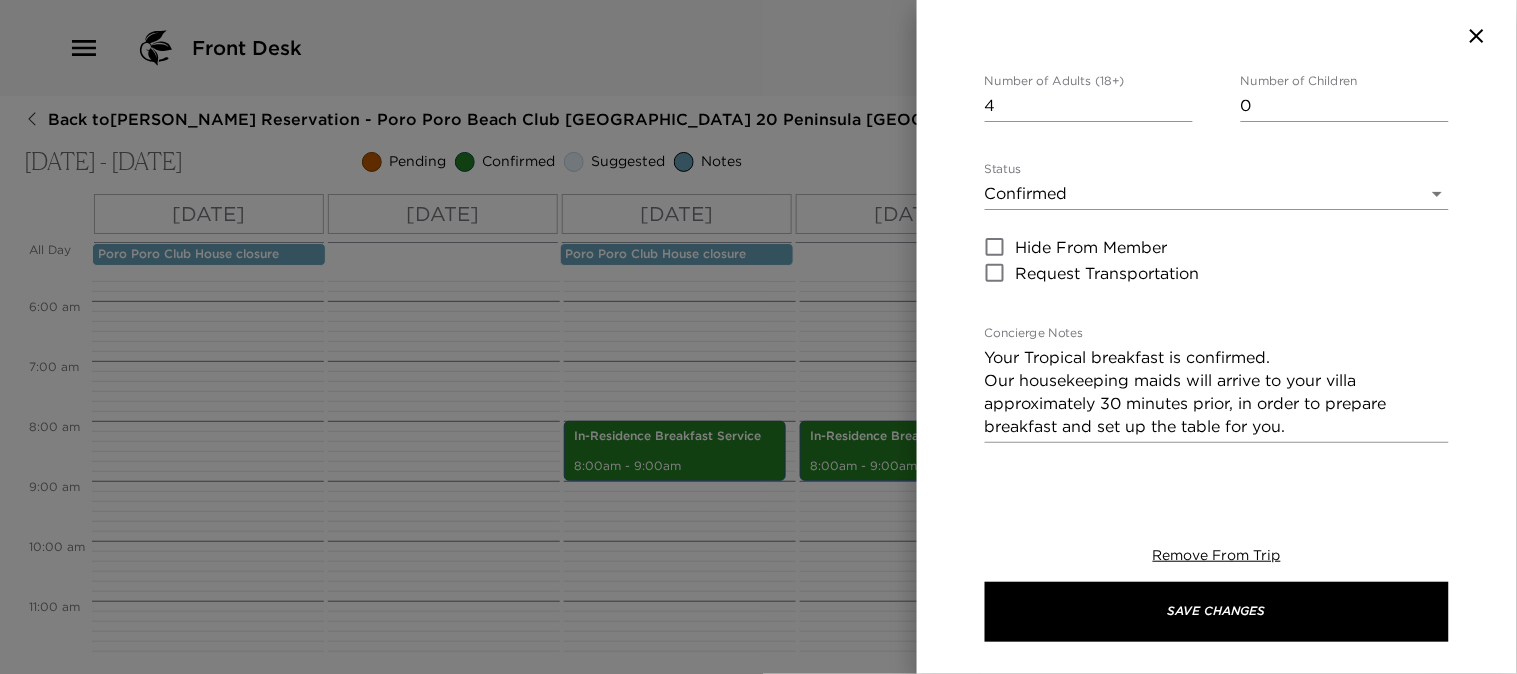 scroll, scrollTop: 0, scrollLeft: 0, axis: both 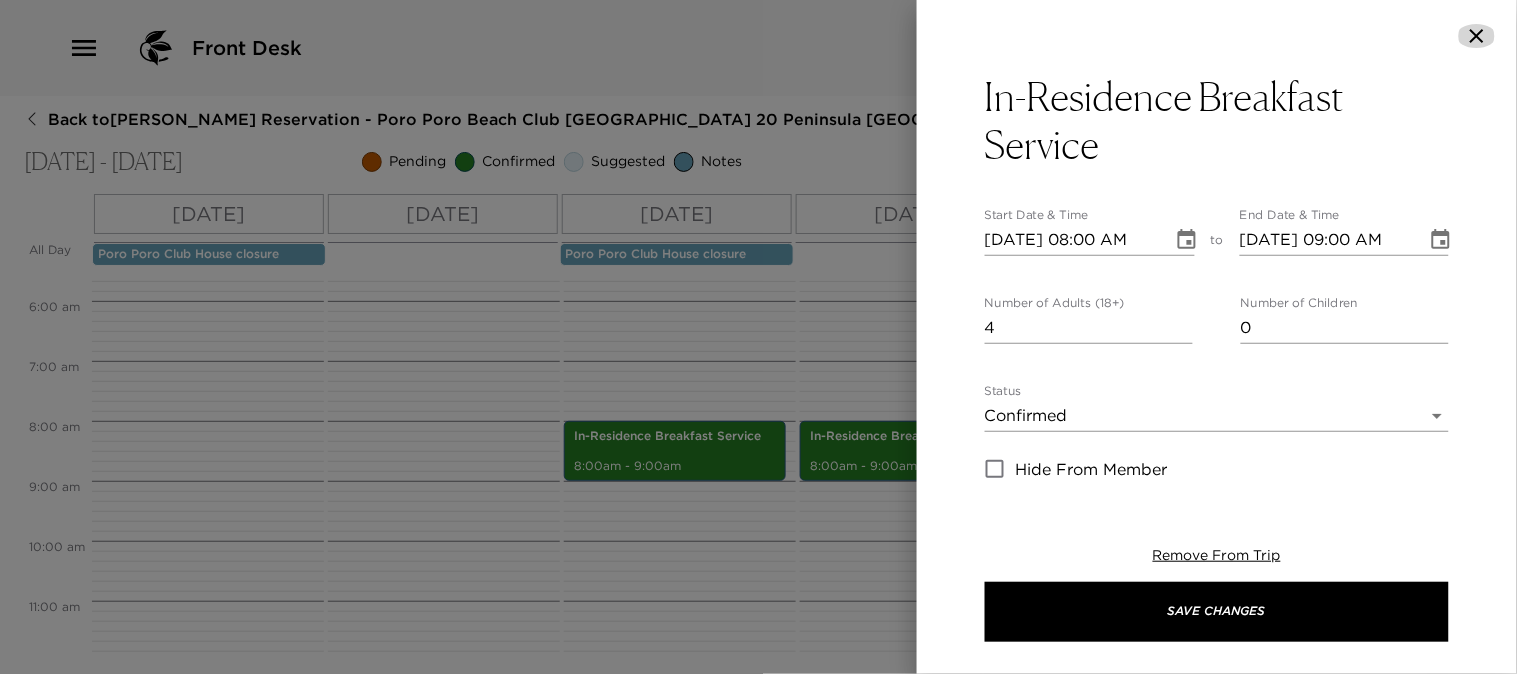 click 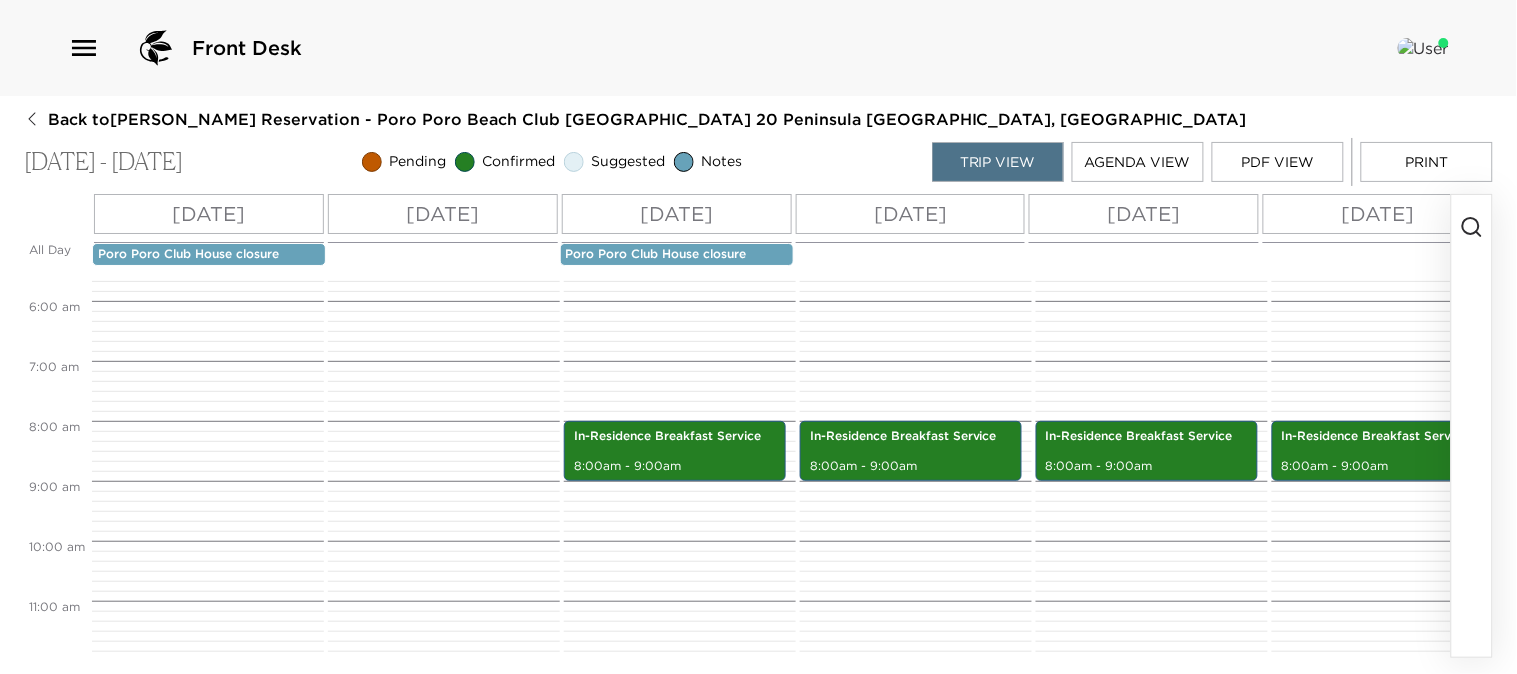 click 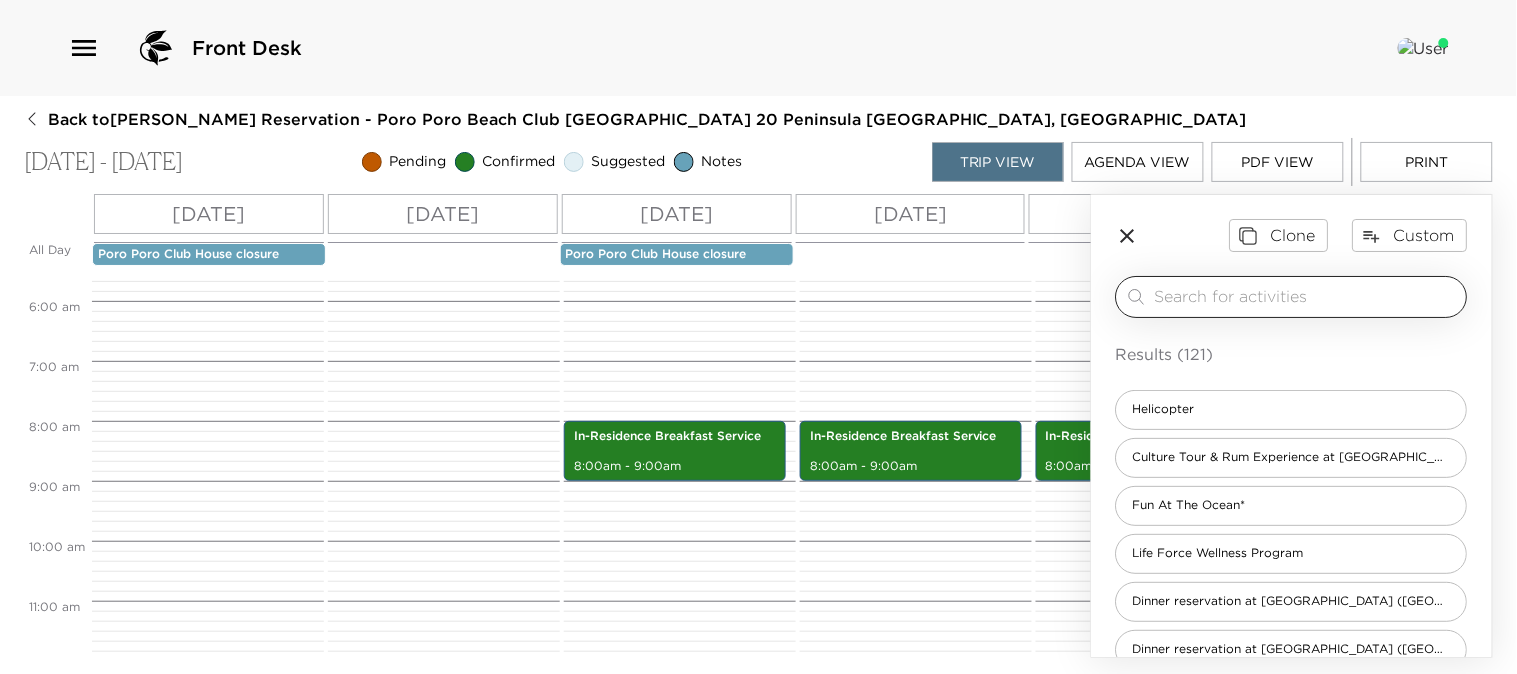click at bounding box center (1307, 296) 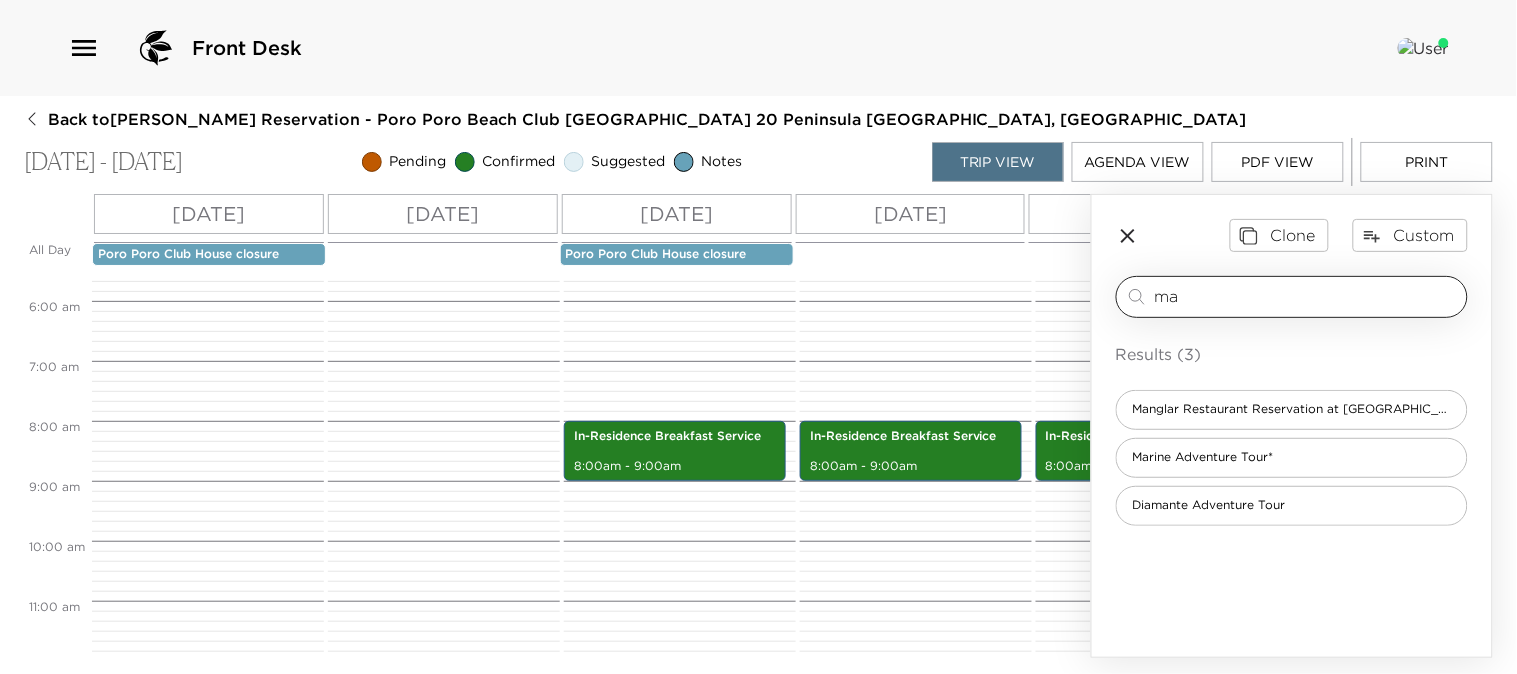 type on "m" 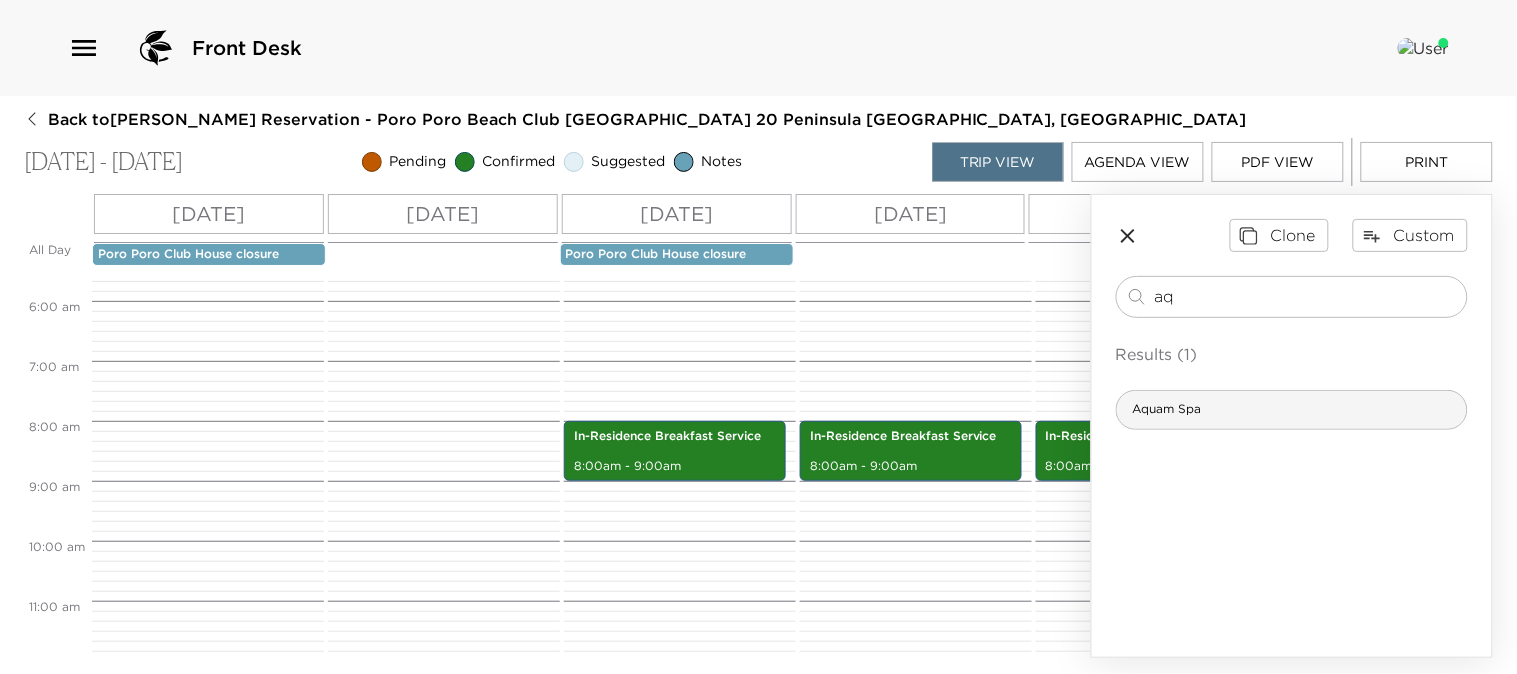 type on "aq" 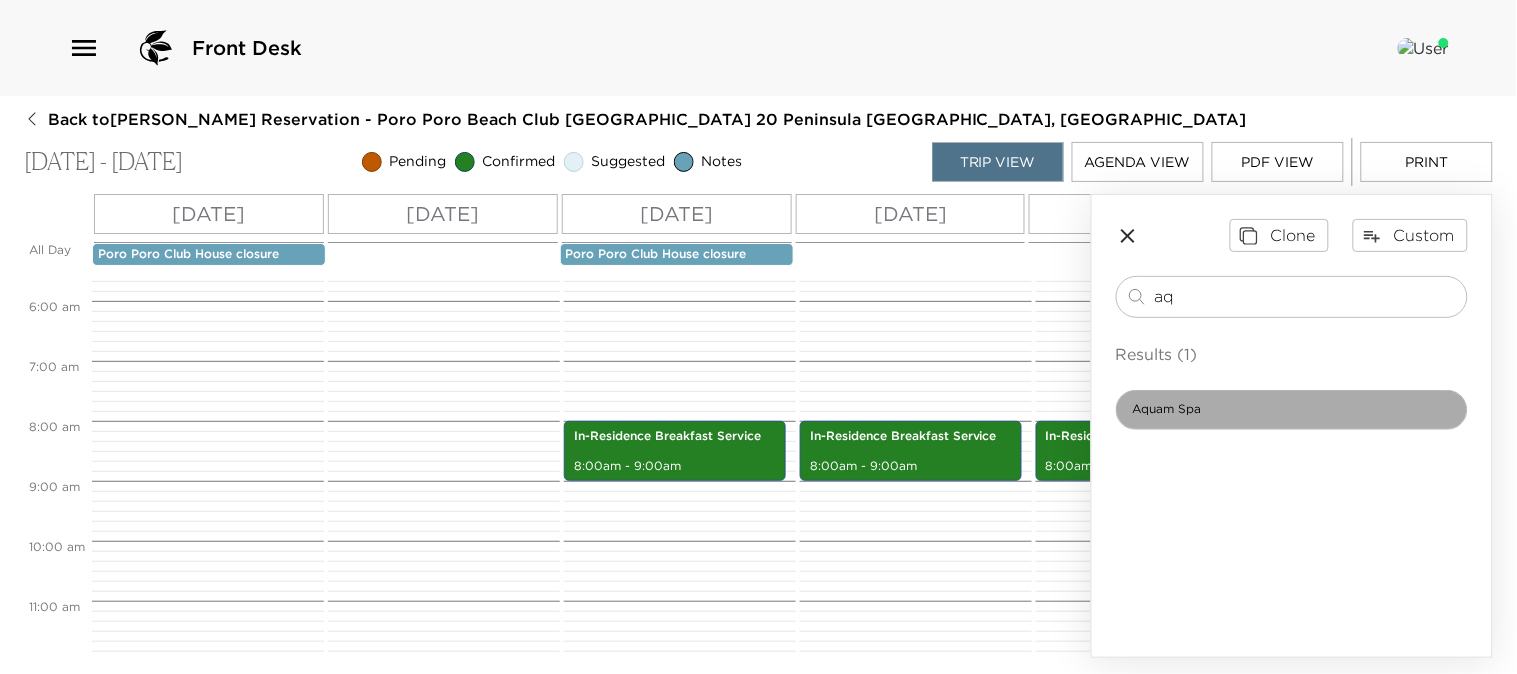 click on "Aquam Spa" at bounding box center [1167, 409] 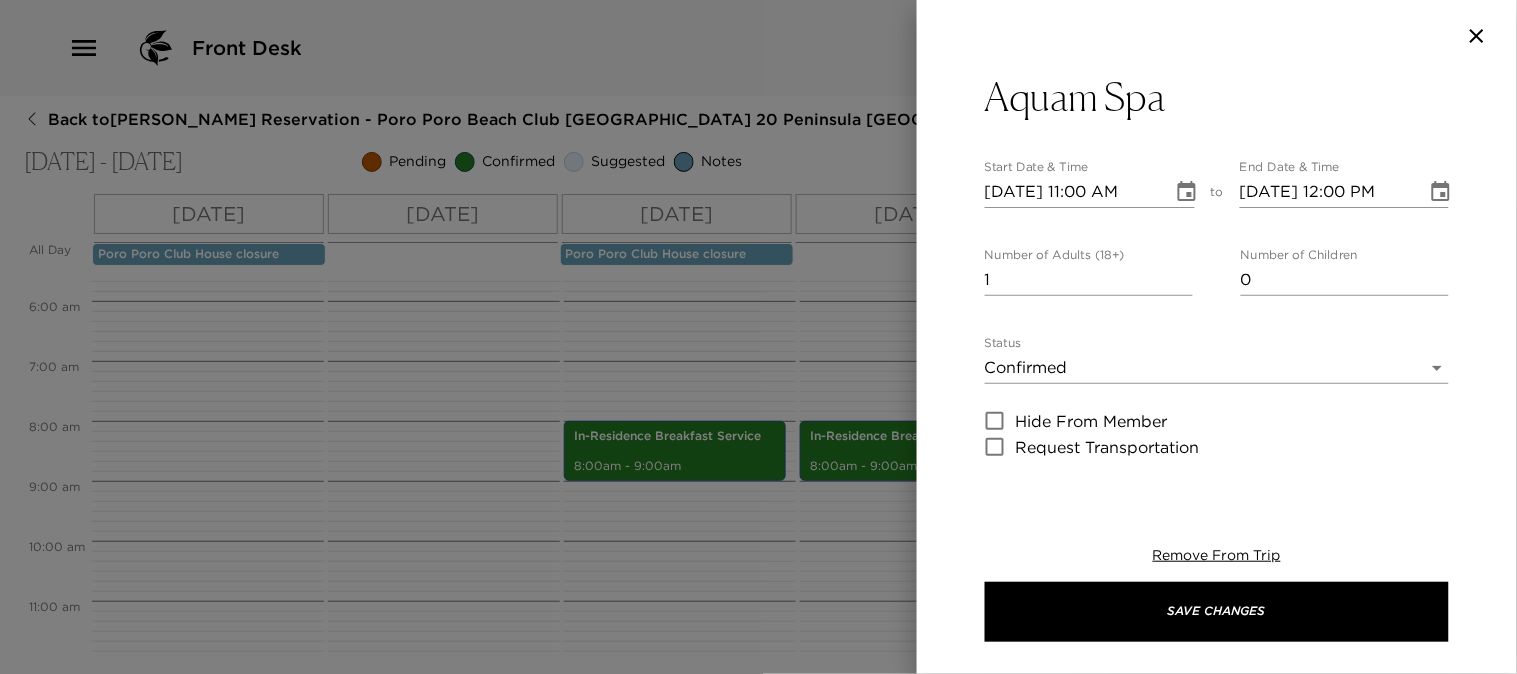 type on "Your **[WRITE HERE THE TYPE OF TREATMENTS RESERVED]** appointment is confirmed.
The therapist will arrive 15 minutes before the appointment to set up. You can pay directly to the vendor using either cash or a credit card.
This confirmation is provided by [PERSON_NAME] on behalf of Aquam Spa.
Thank you!" 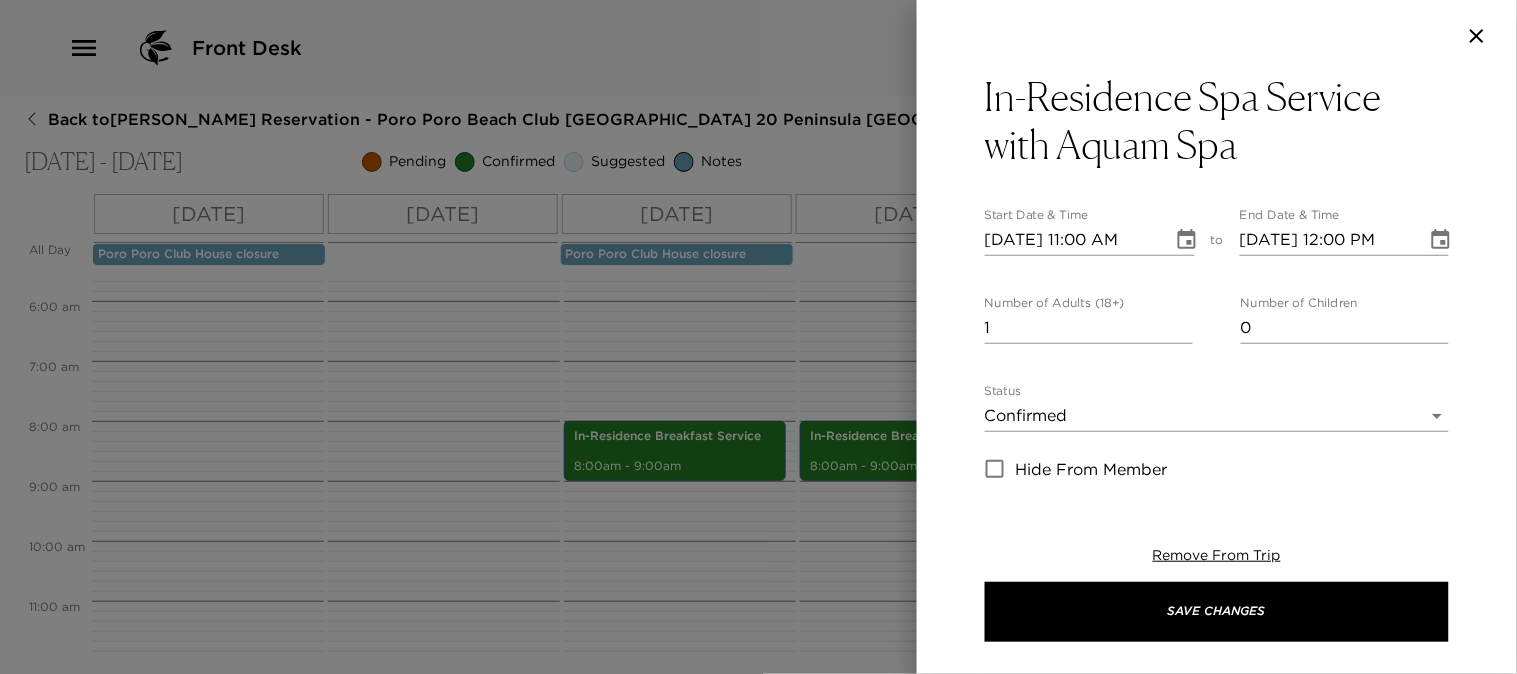 click 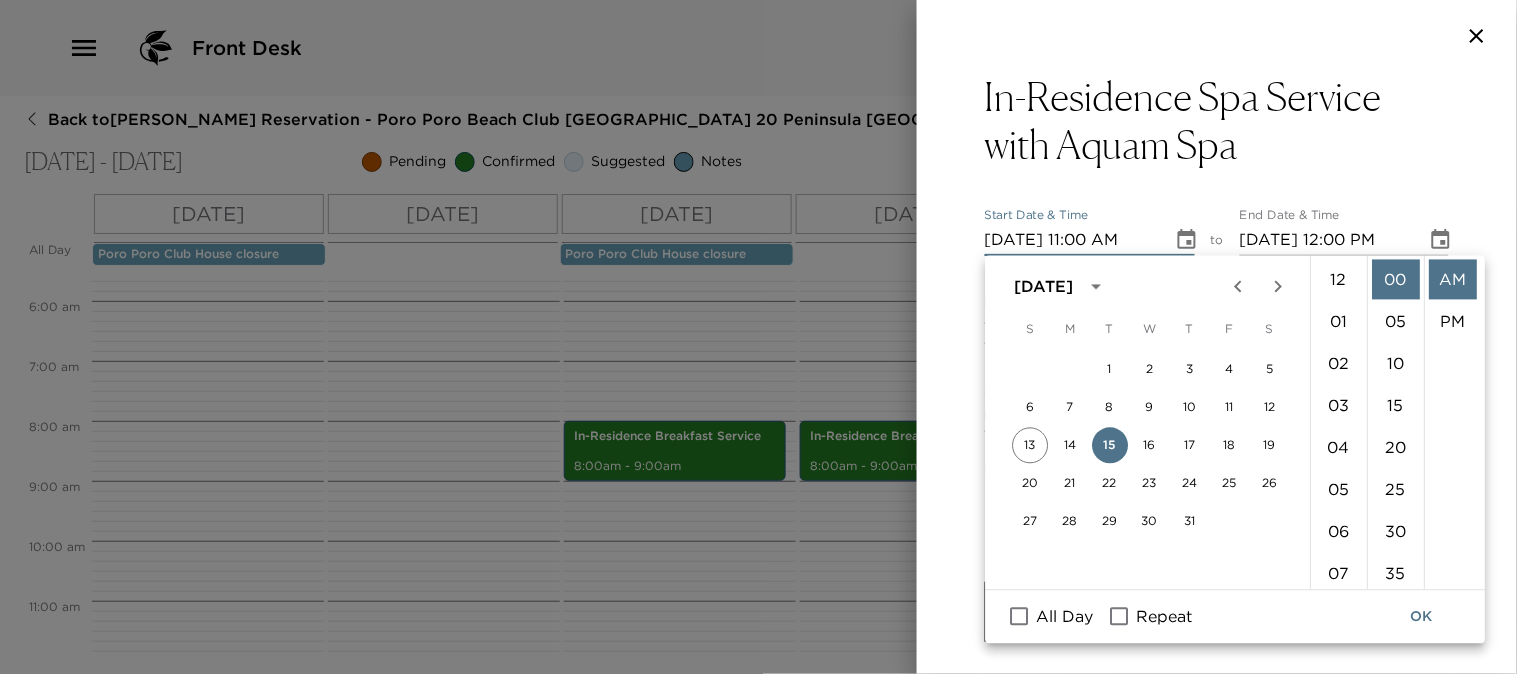 scroll, scrollTop: 461, scrollLeft: 0, axis: vertical 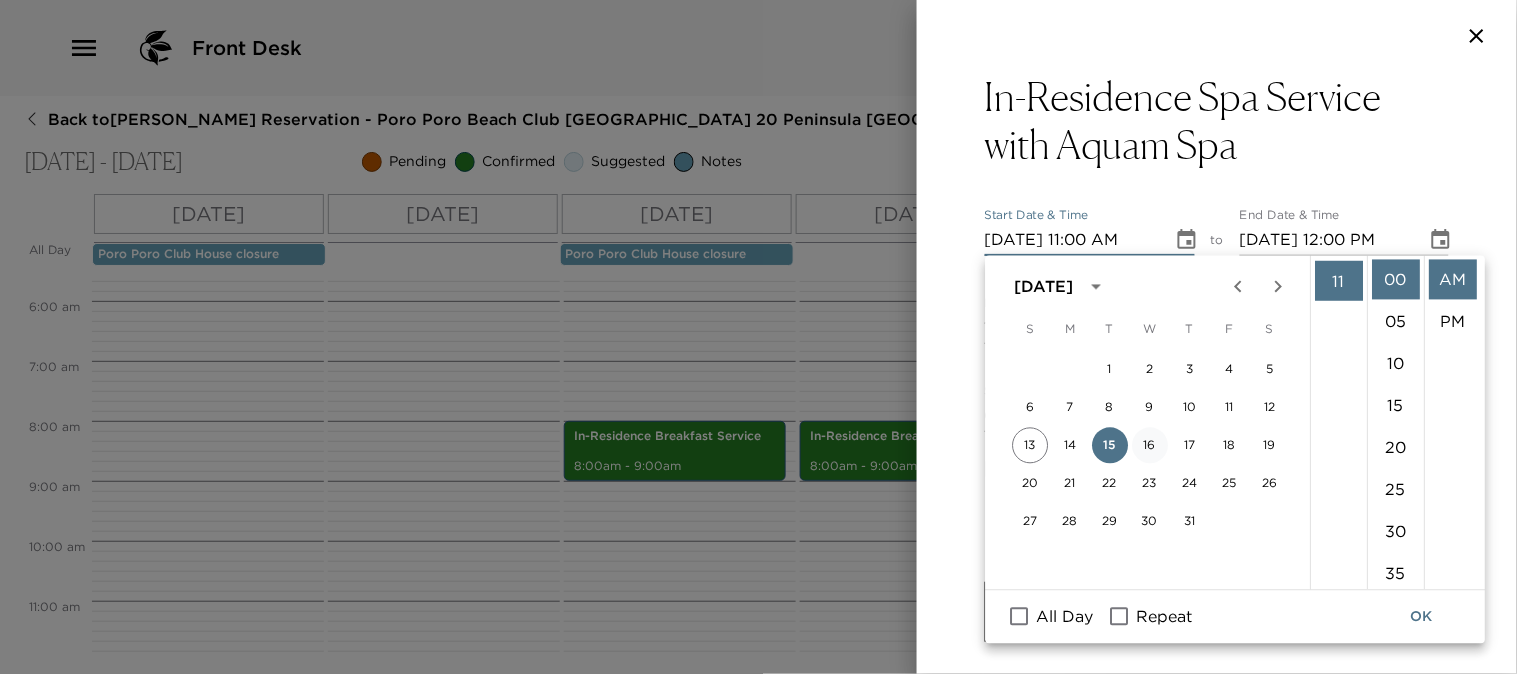click on "16" at bounding box center (1150, 446) 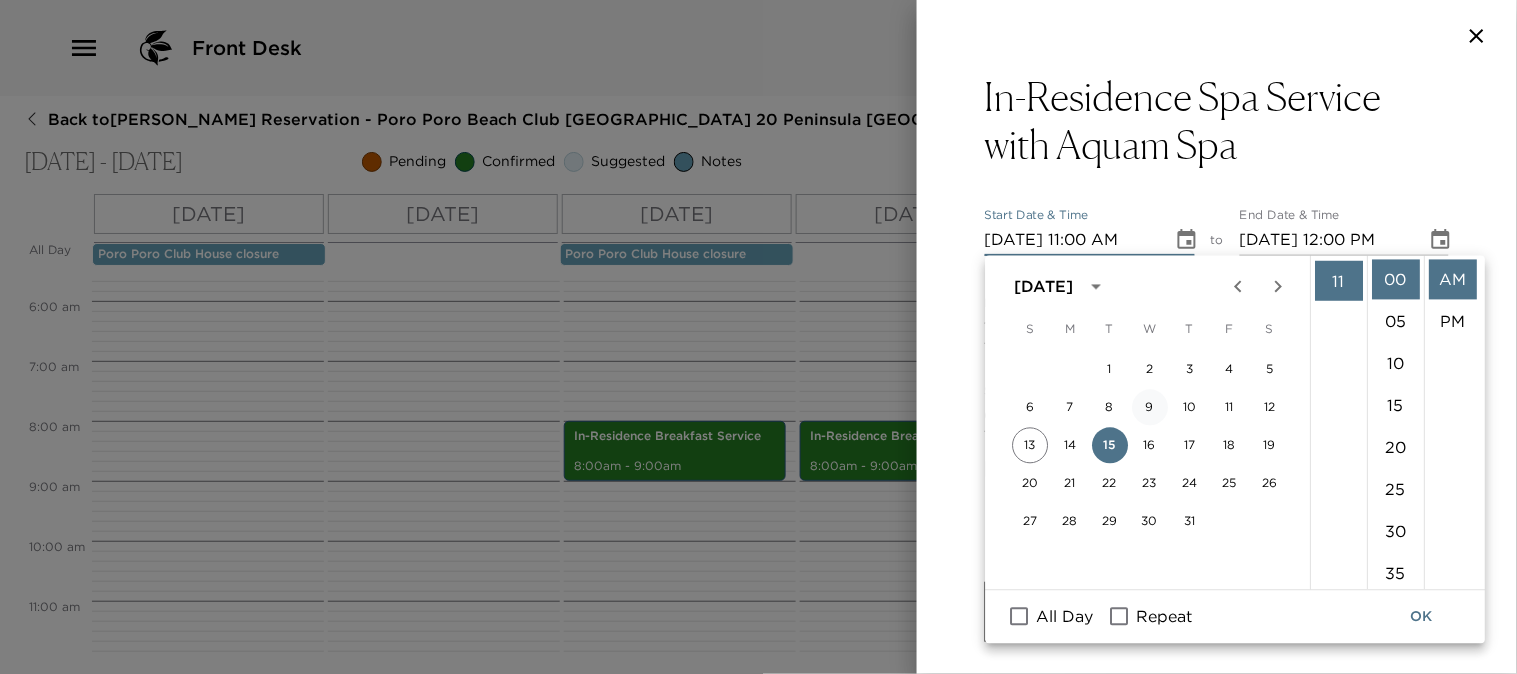 type on "[DATE] 11:00 AM" 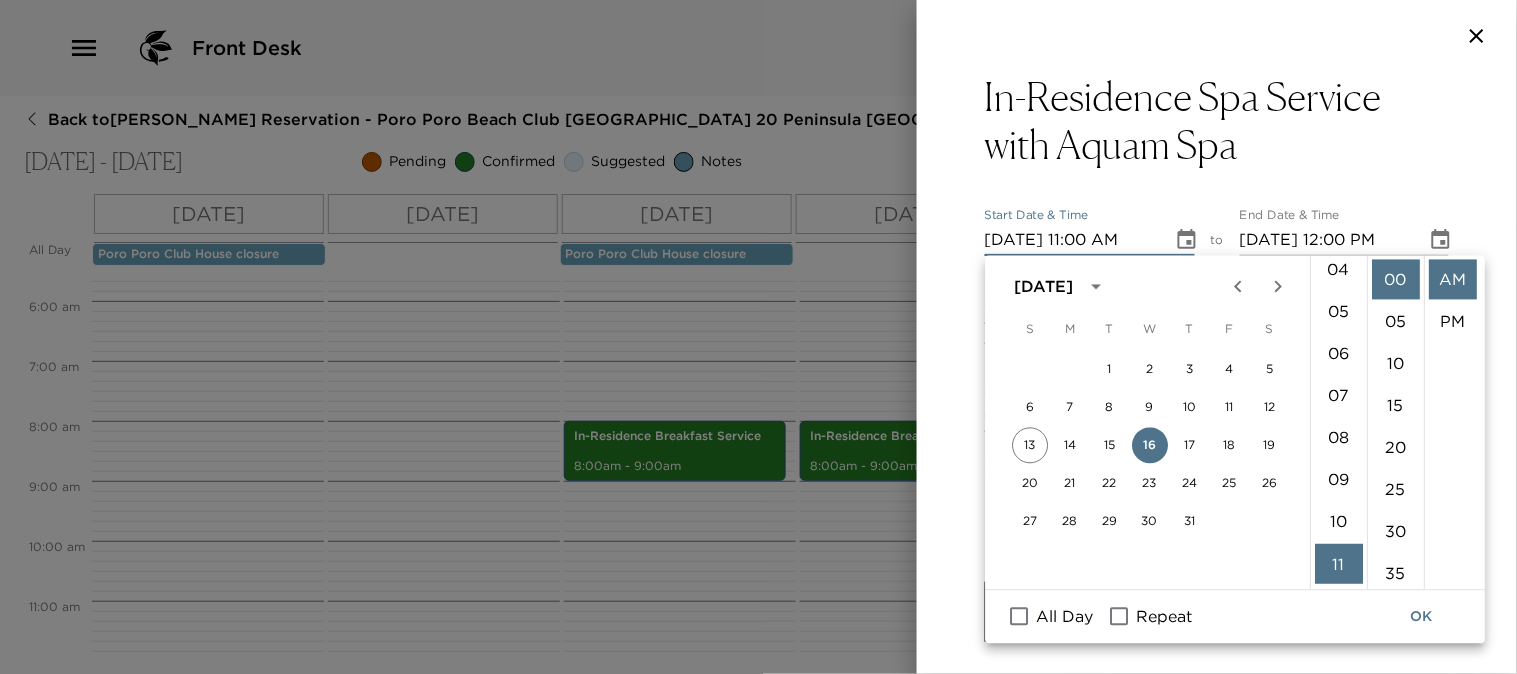 scroll, scrollTop: 127, scrollLeft: 0, axis: vertical 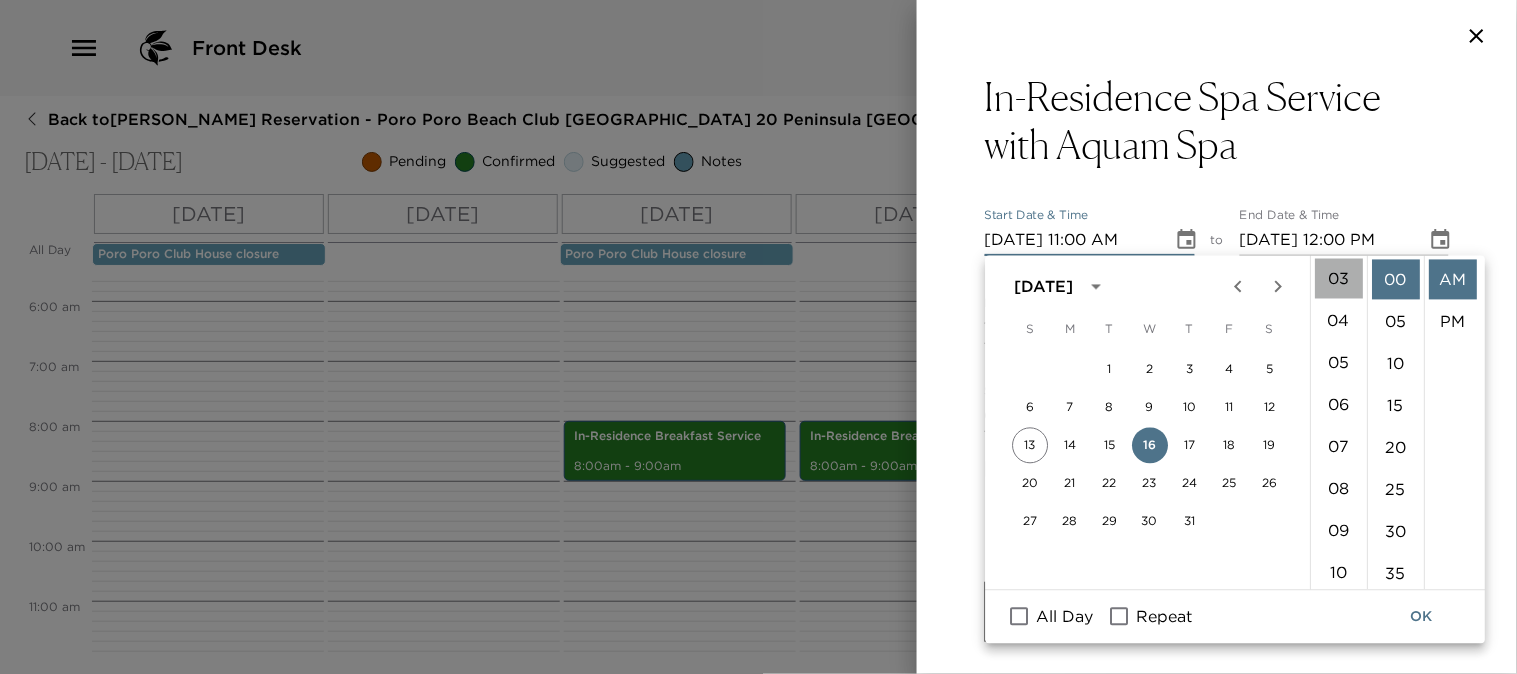 click on "03" at bounding box center [1339, 279] 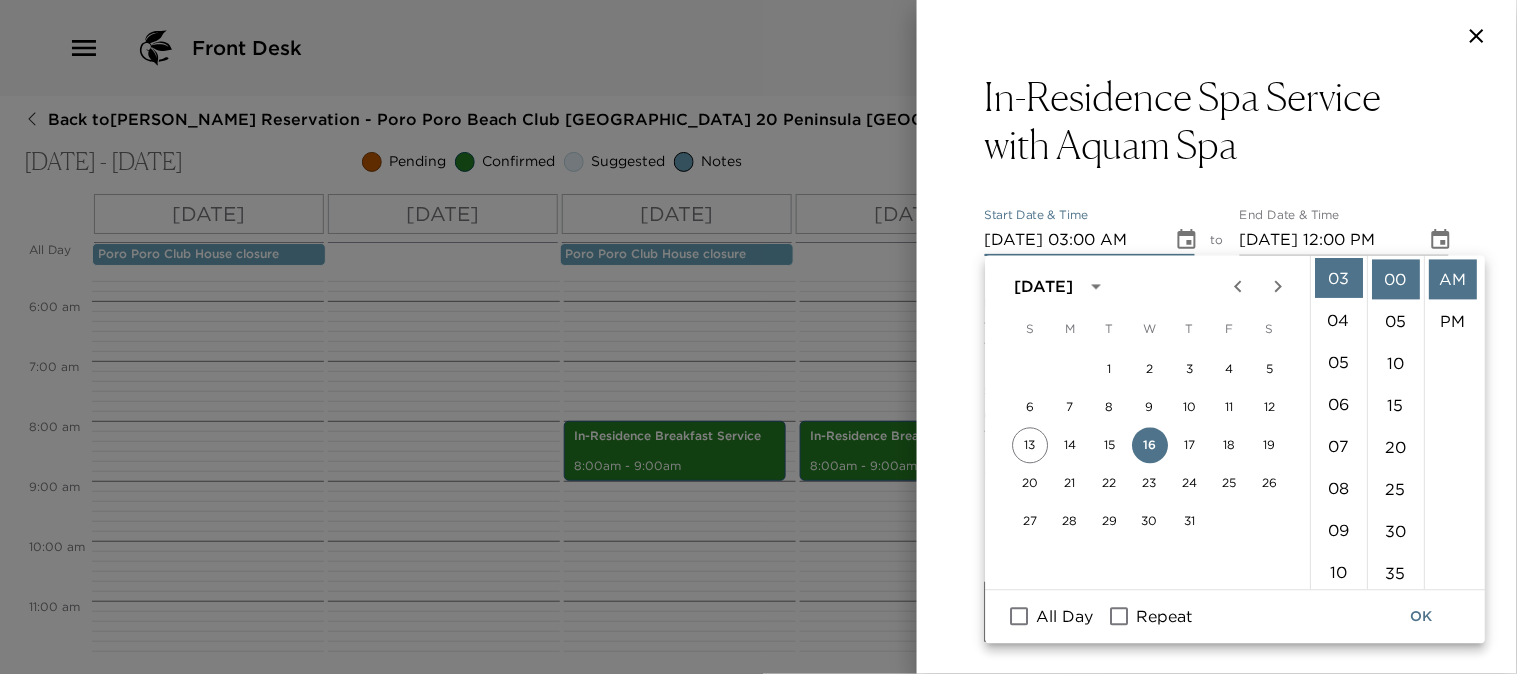 scroll, scrollTop: 125, scrollLeft: 0, axis: vertical 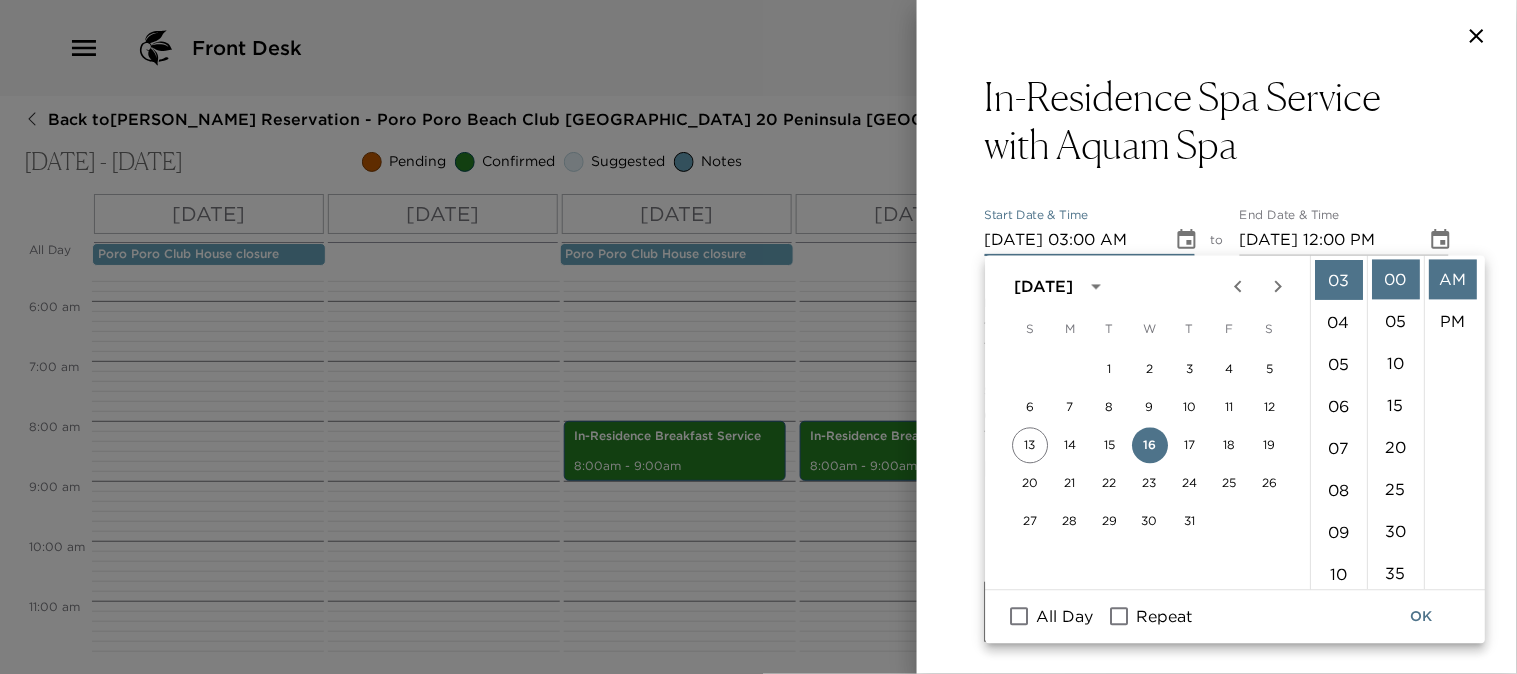 click 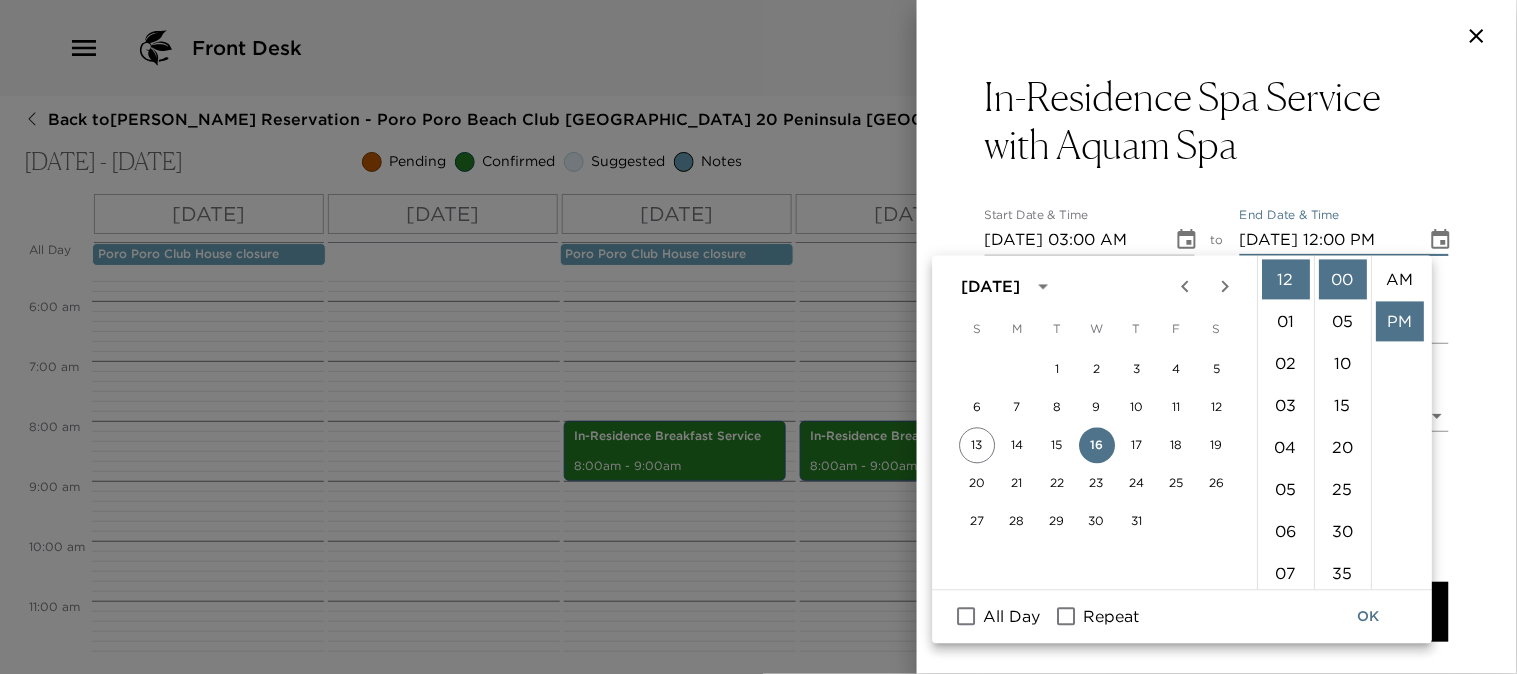 scroll, scrollTop: 41, scrollLeft: 0, axis: vertical 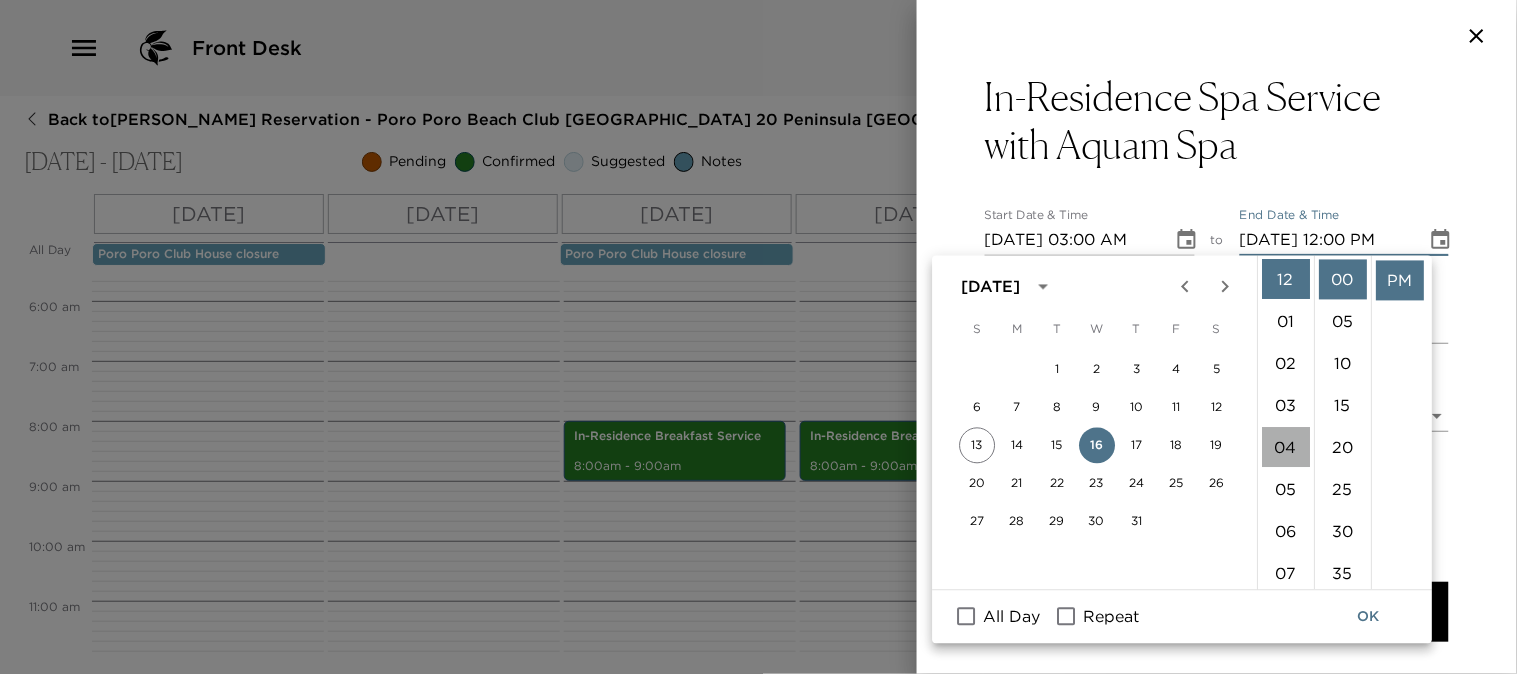 click on "04" at bounding box center [1286, 448] 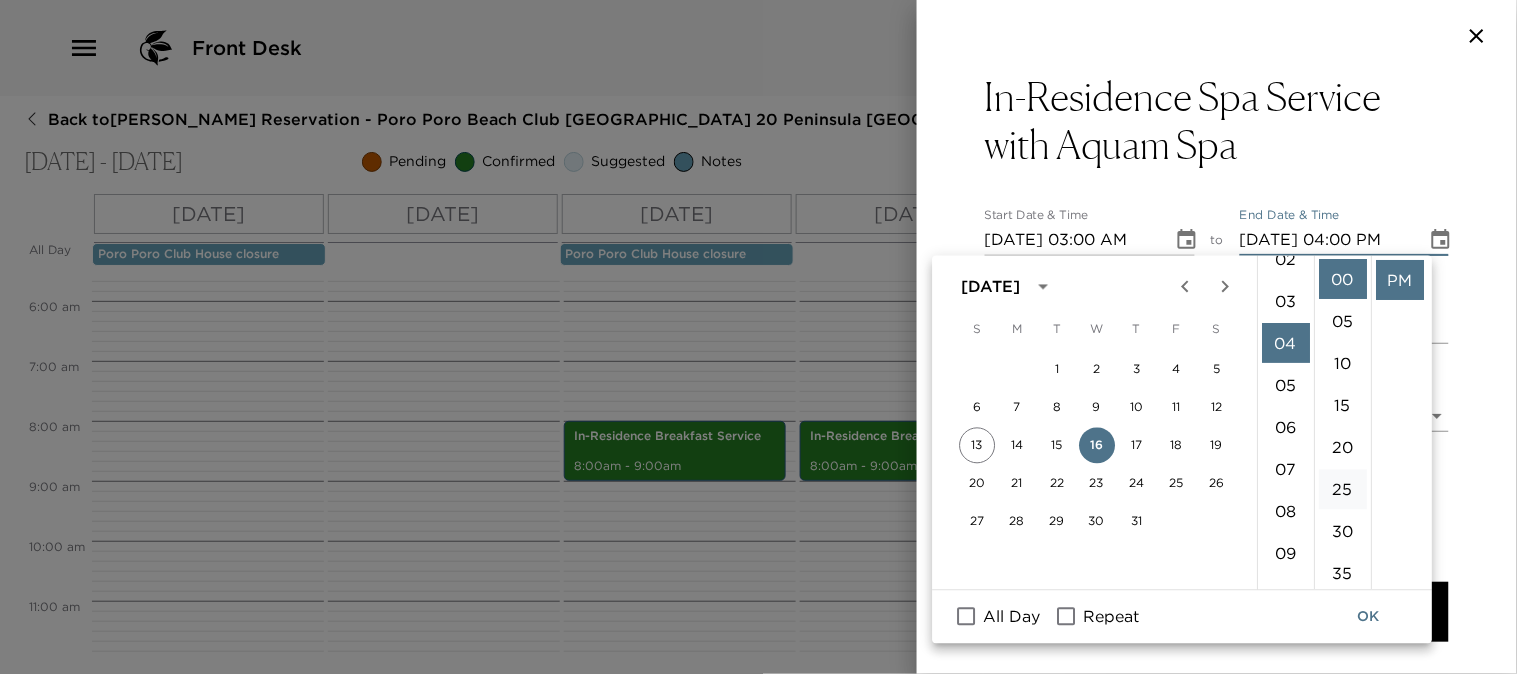 scroll, scrollTop: 167, scrollLeft: 0, axis: vertical 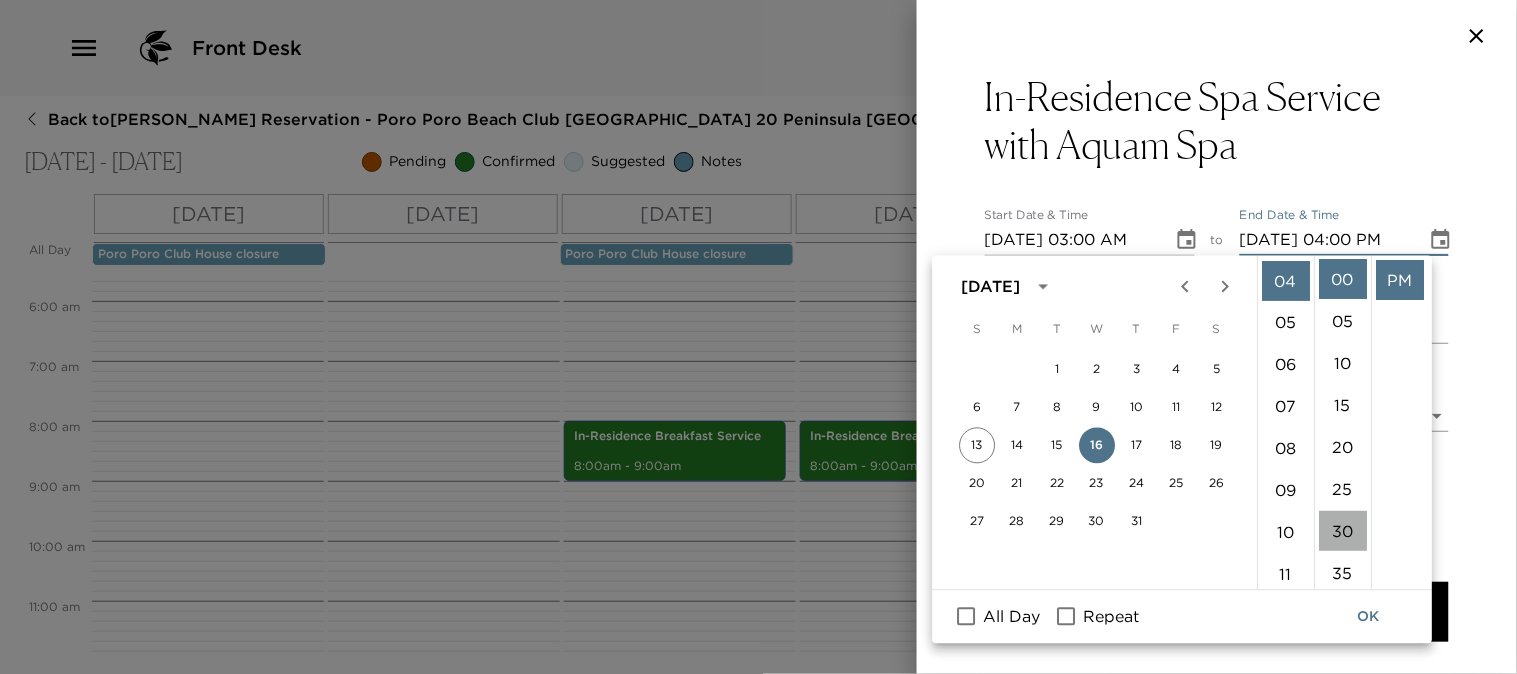 click on "30" at bounding box center (1343, 532) 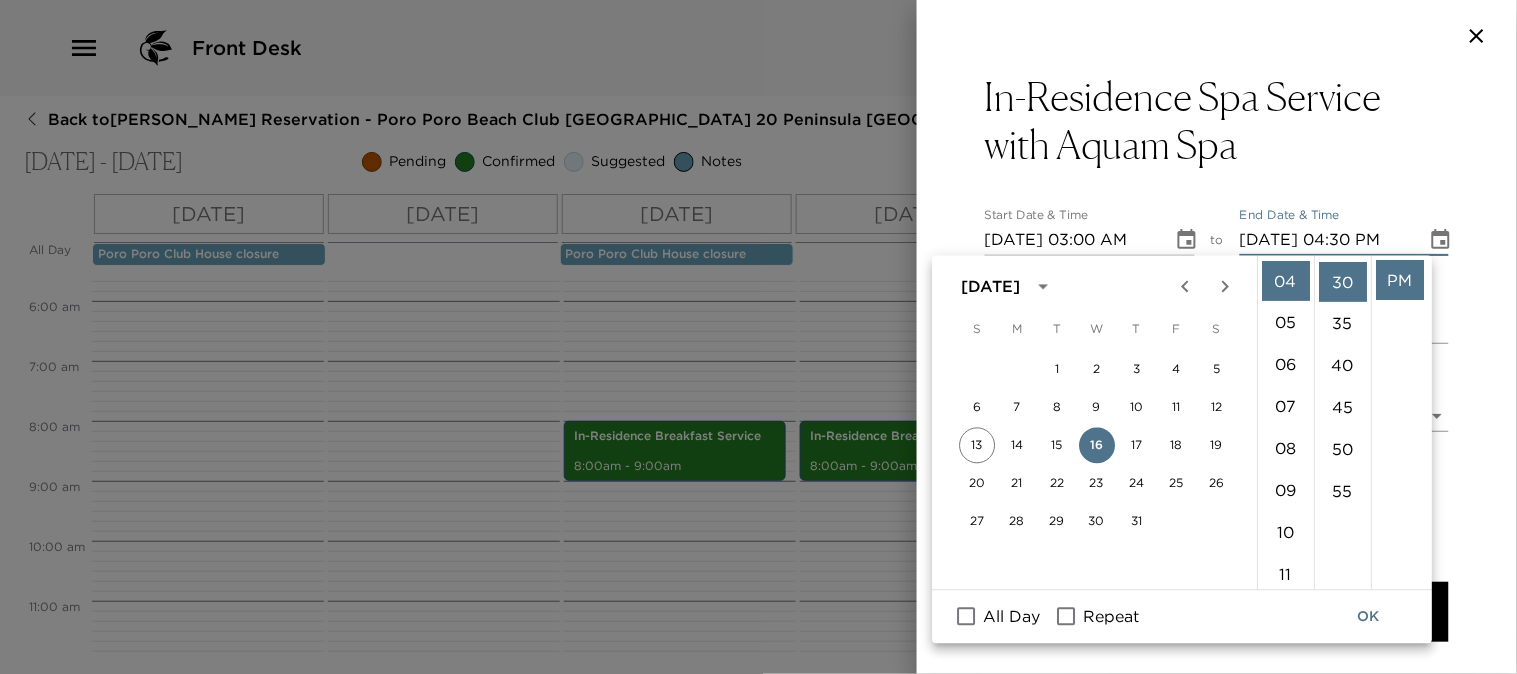 scroll, scrollTop: 252, scrollLeft: 0, axis: vertical 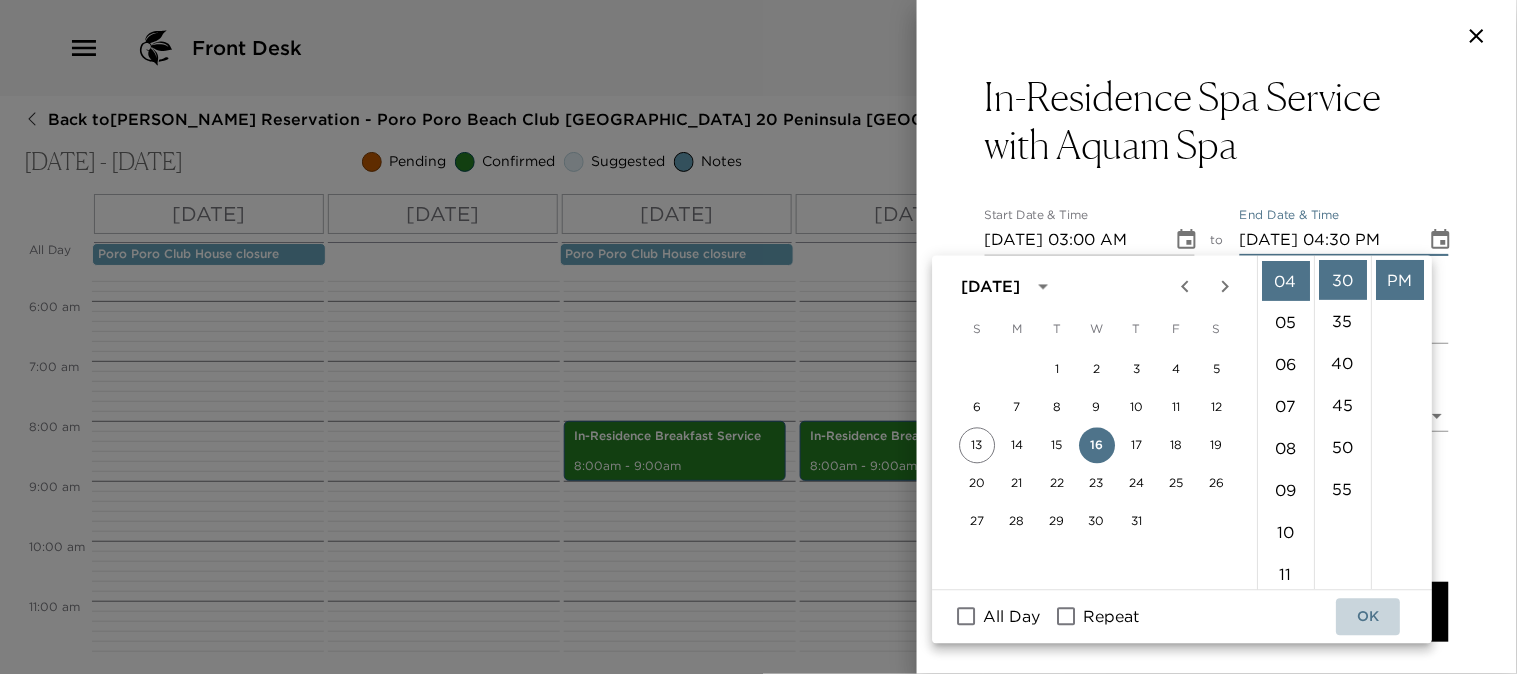 click on "OK" at bounding box center [1369, 617] 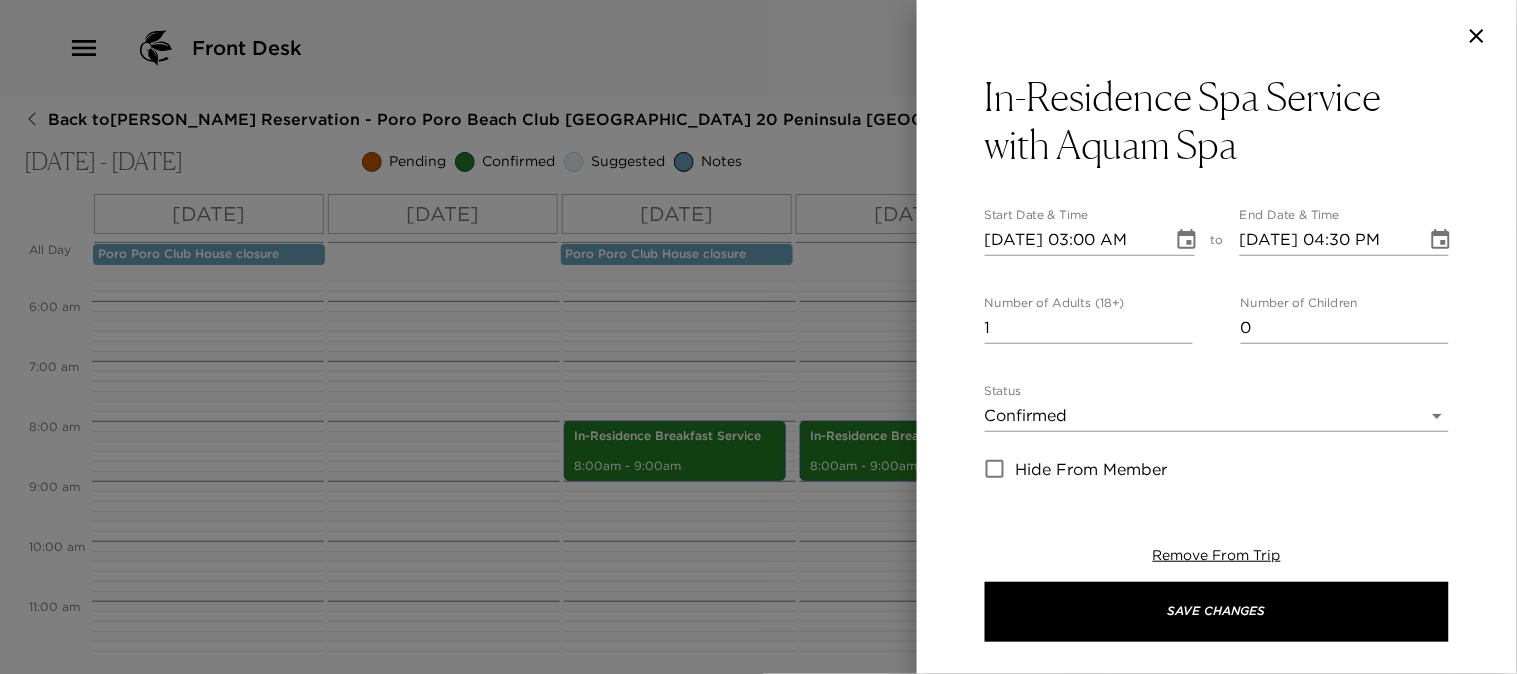 click 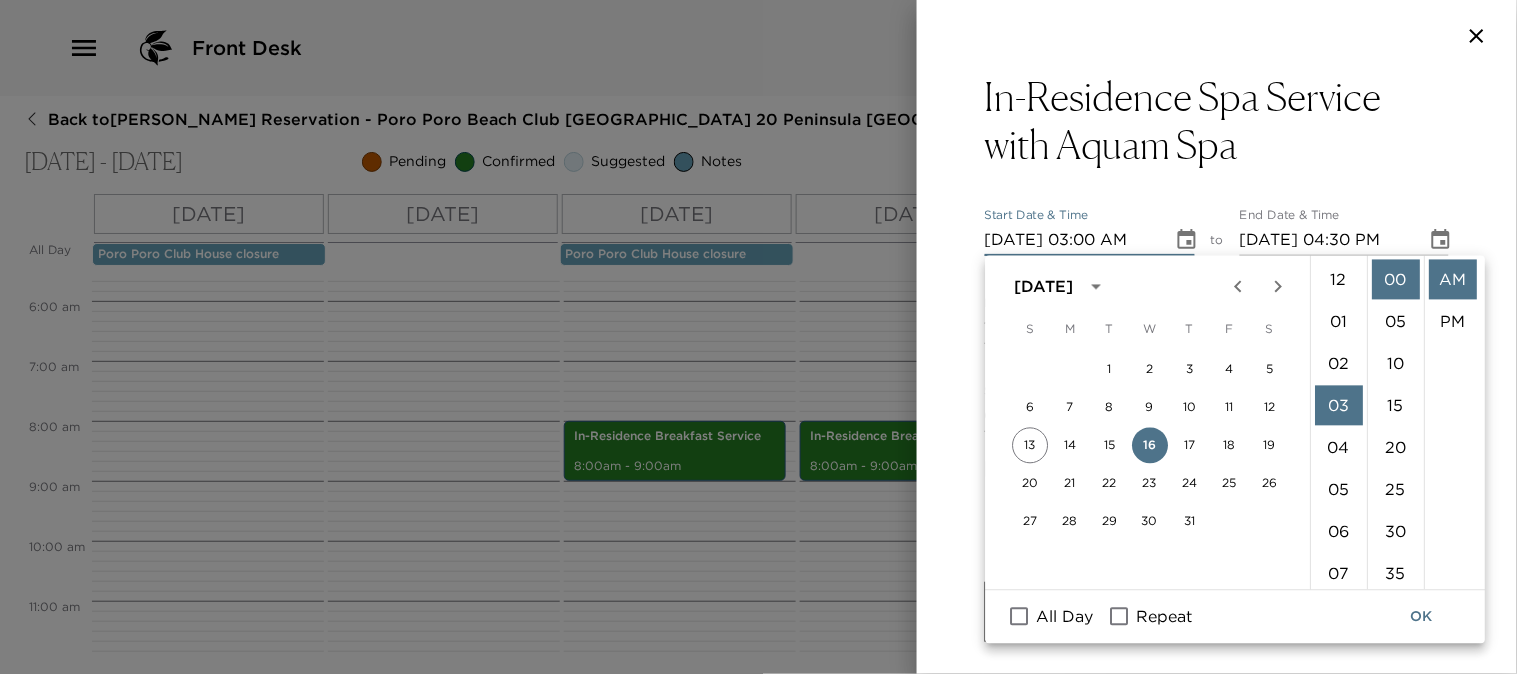 scroll, scrollTop: 125, scrollLeft: 0, axis: vertical 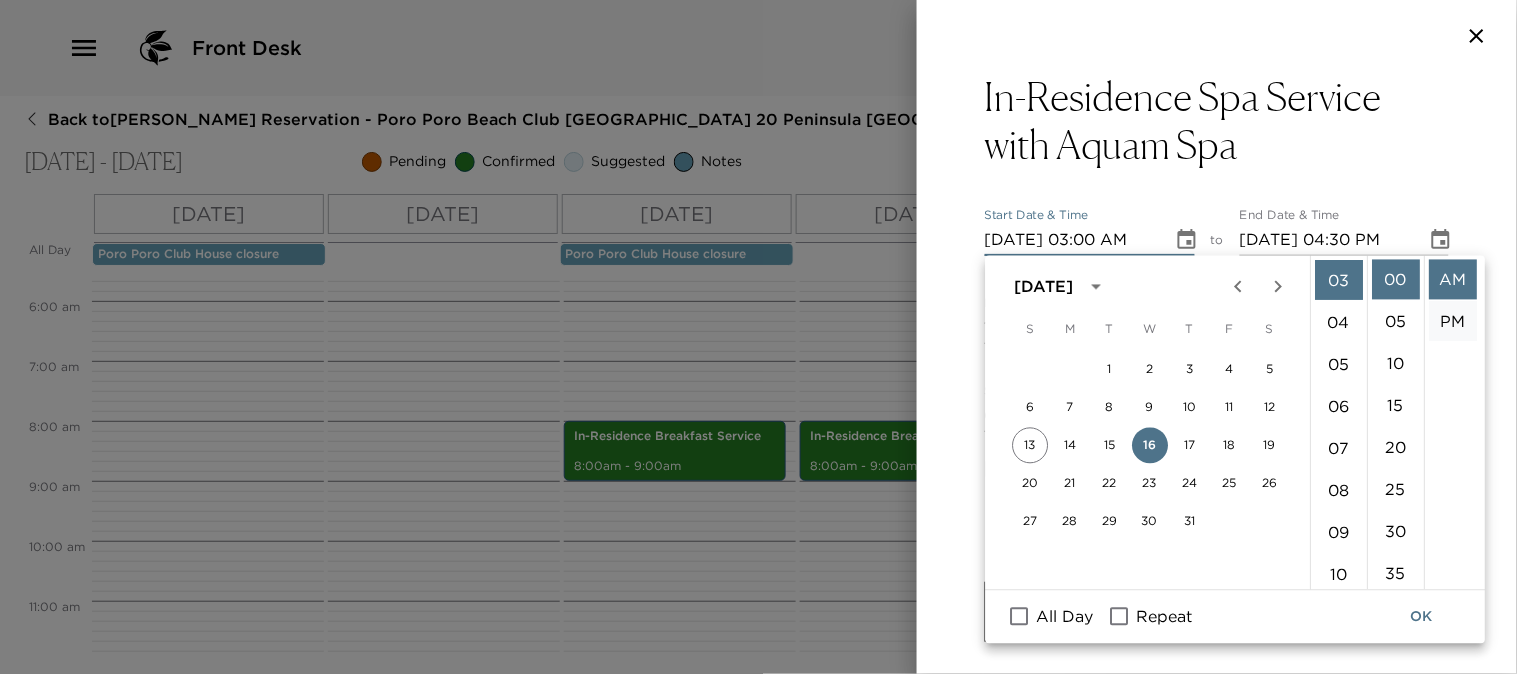click on "PM" at bounding box center (1453, 322) 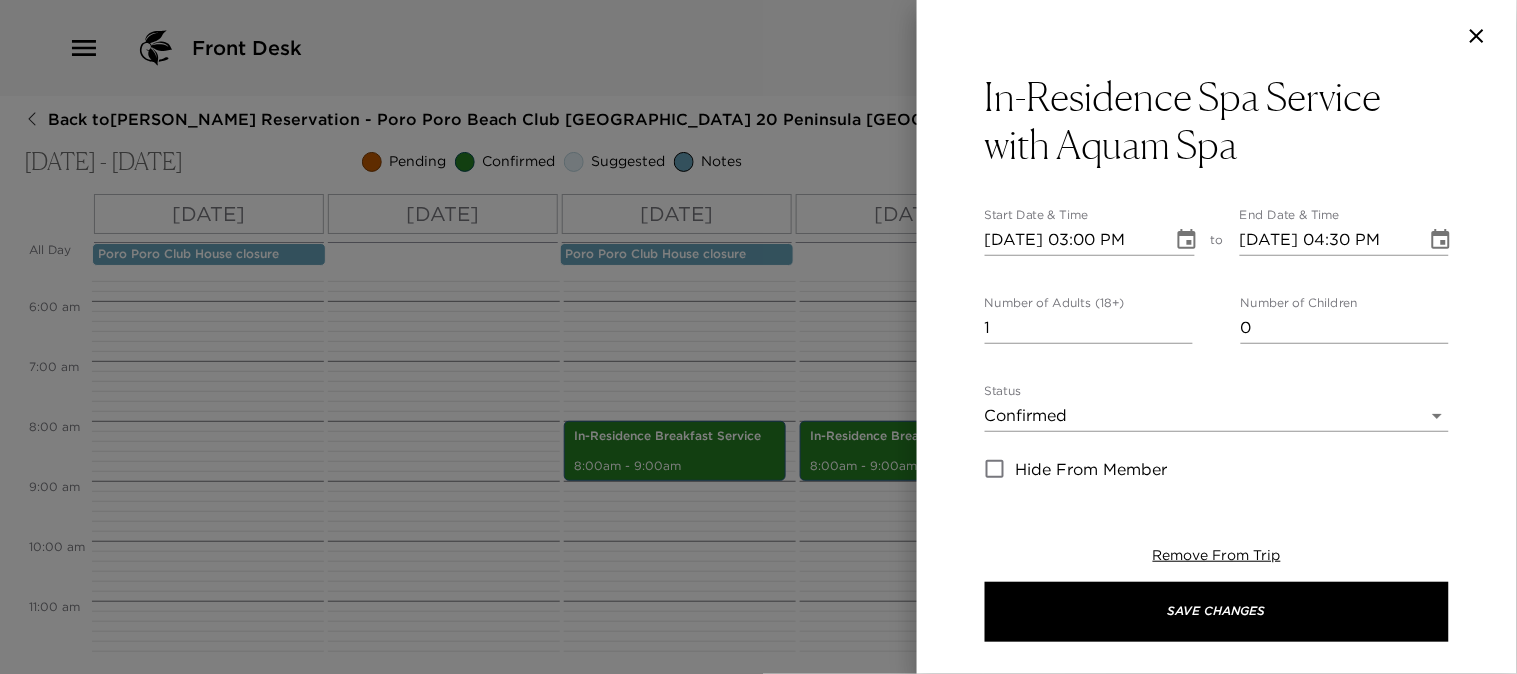 scroll, scrollTop: 41, scrollLeft: 0, axis: vertical 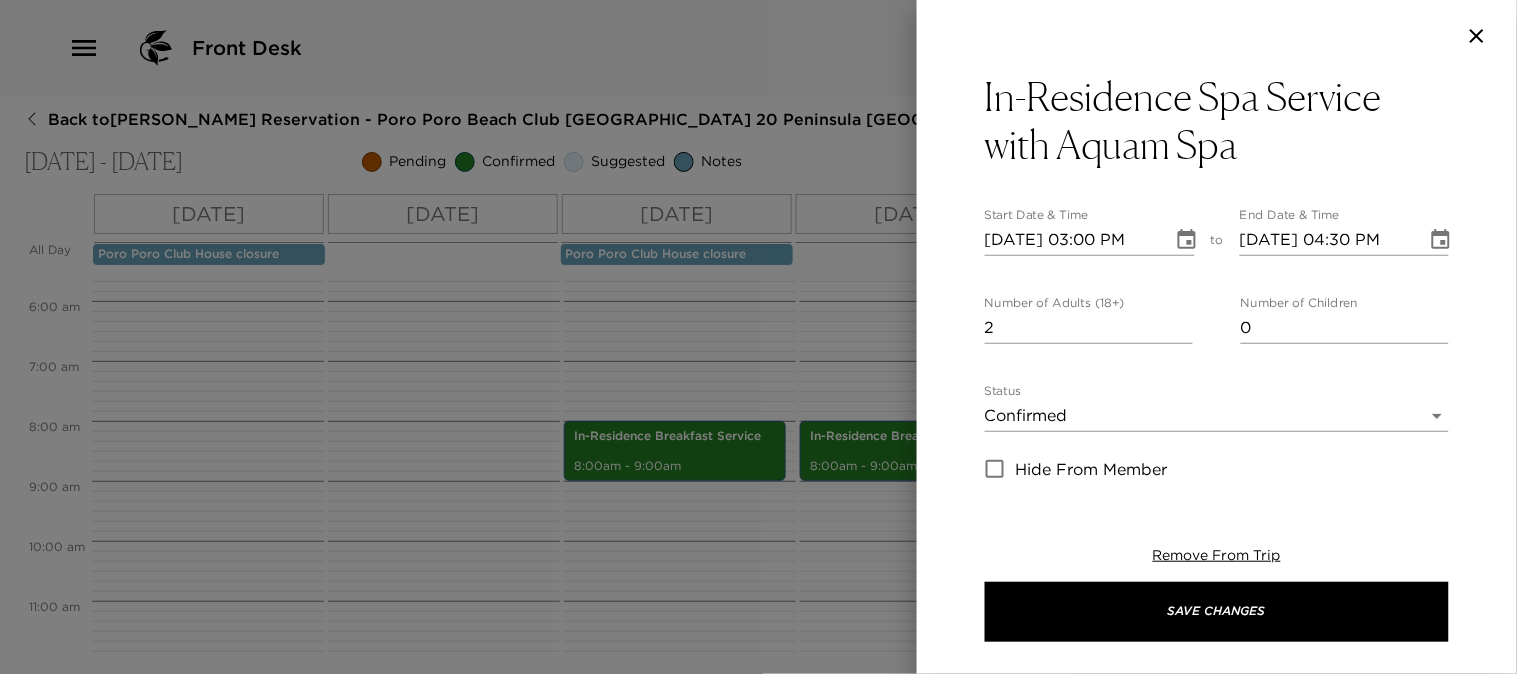 type on "2" 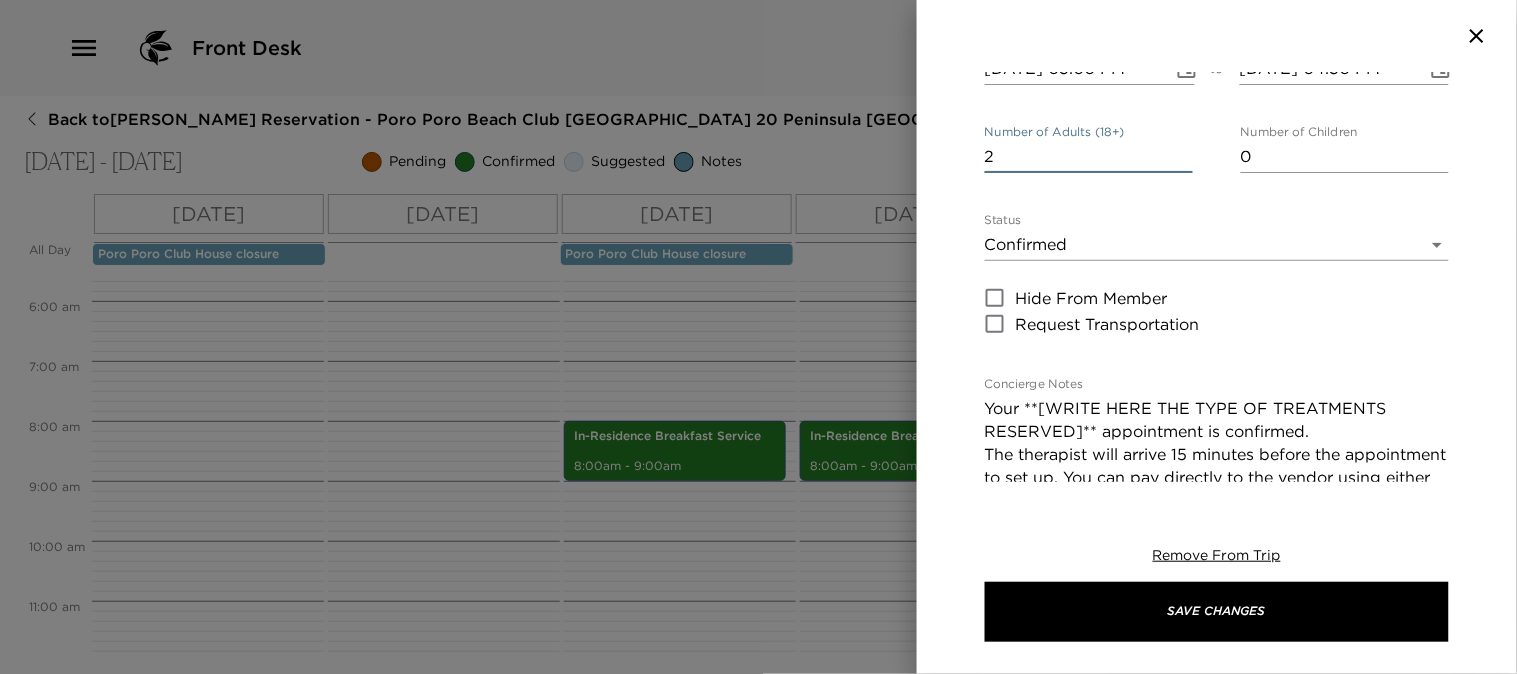 scroll, scrollTop: 222, scrollLeft: 0, axis: vertical 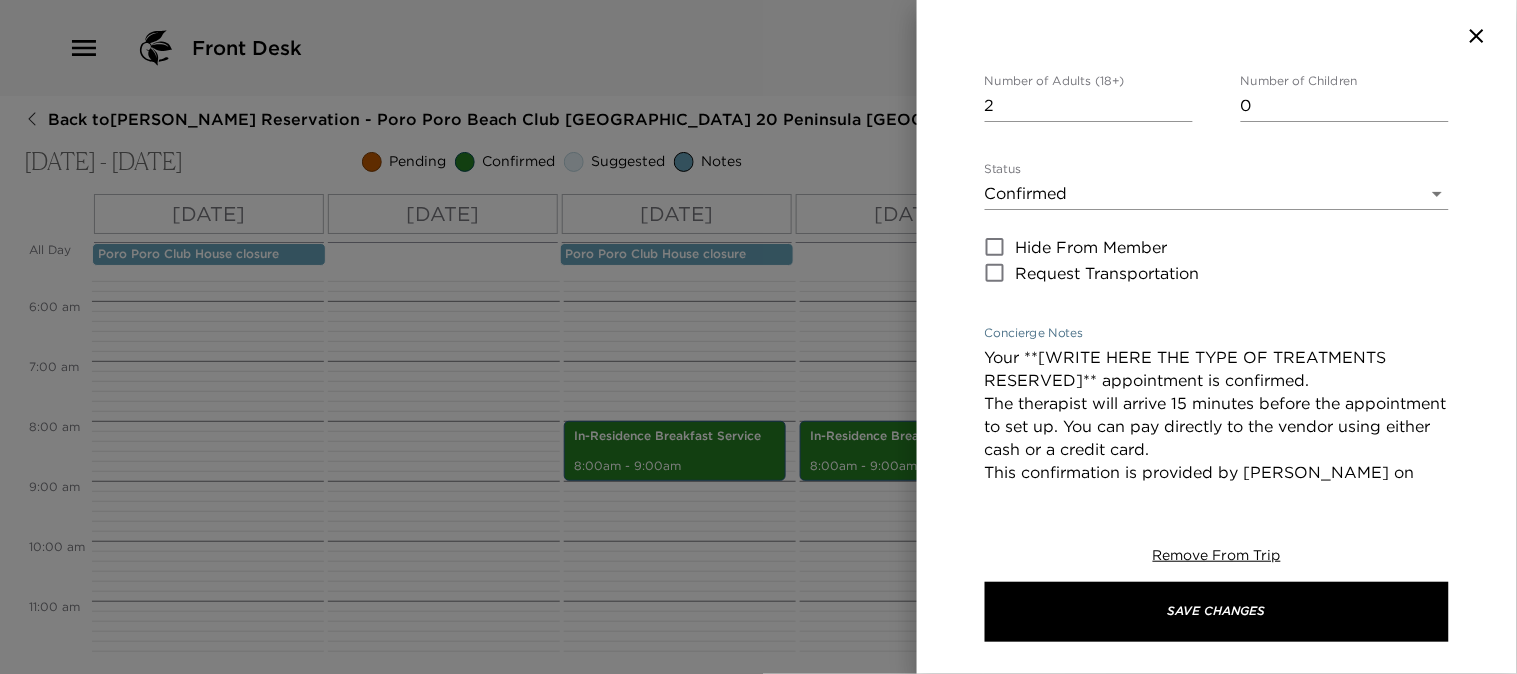 click on "Your **[WRITE HERE THE TYPE OF TREATMENTS RESERVED]** appointment is confirmed.
The therapist will arrive 15 minutes before the appointment to set up. You can pay directly to the vendor using either cash or a credit card.
This confirmation is provided by [PERSON_NAME] on behalf of Aquam Spa.
Thank you!" at bounding box center (1217, 438) 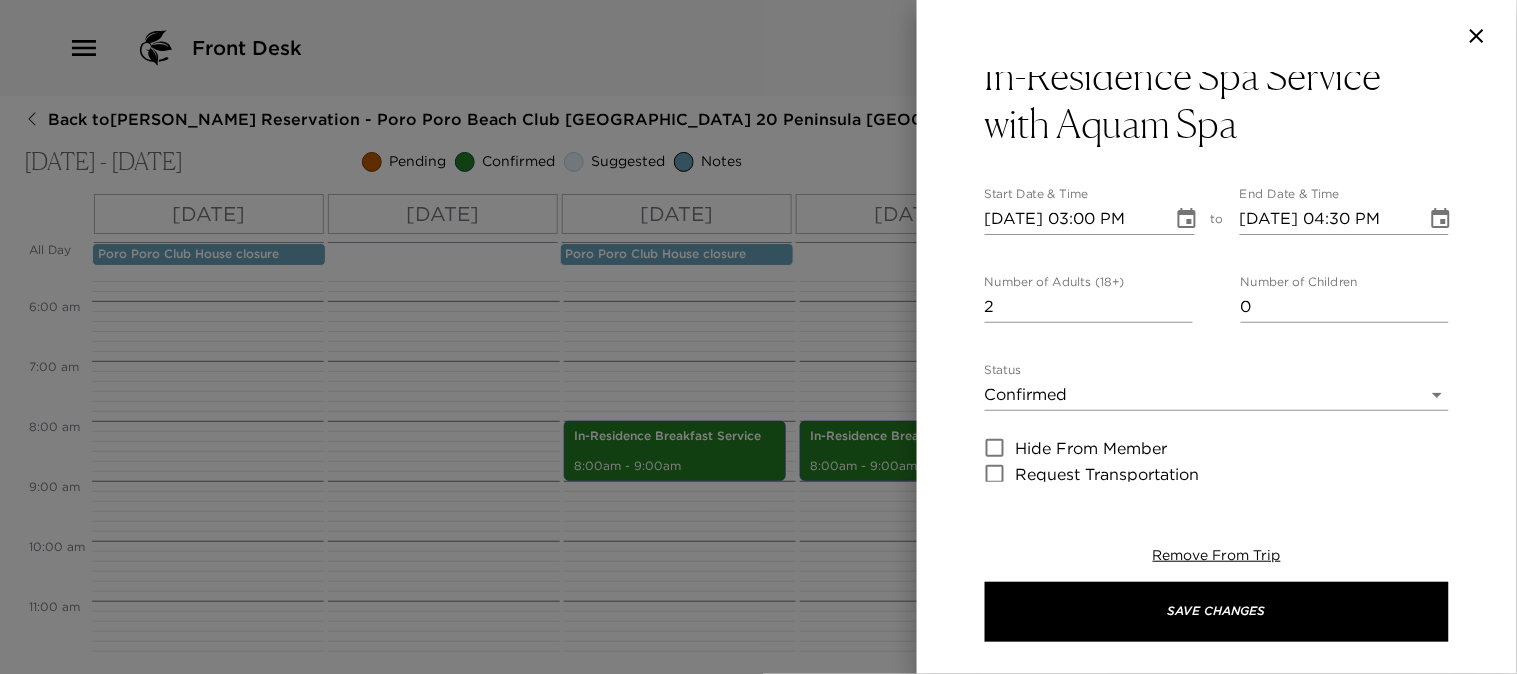 scroll, scrollTop: 0, scrollLeft: 0, axis: both 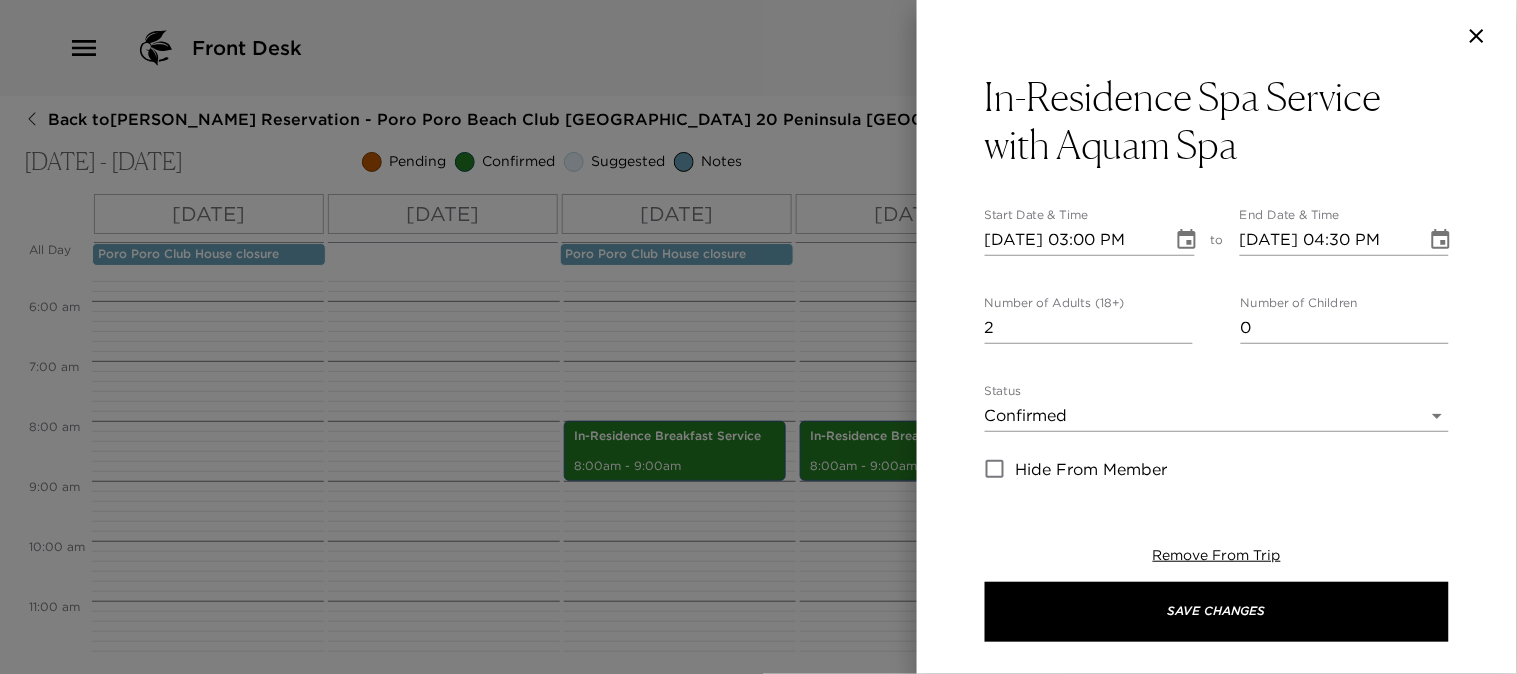 type on "Two 90 minutes in-residence massages have been confirmed.
The therapists will arrive 15 minutes before the appointment to set up. You can pay directly to the vendor using either cash or a credit card.
This confirmation is provided by [PERSON_NAME] on behalf of Aquam Spa." 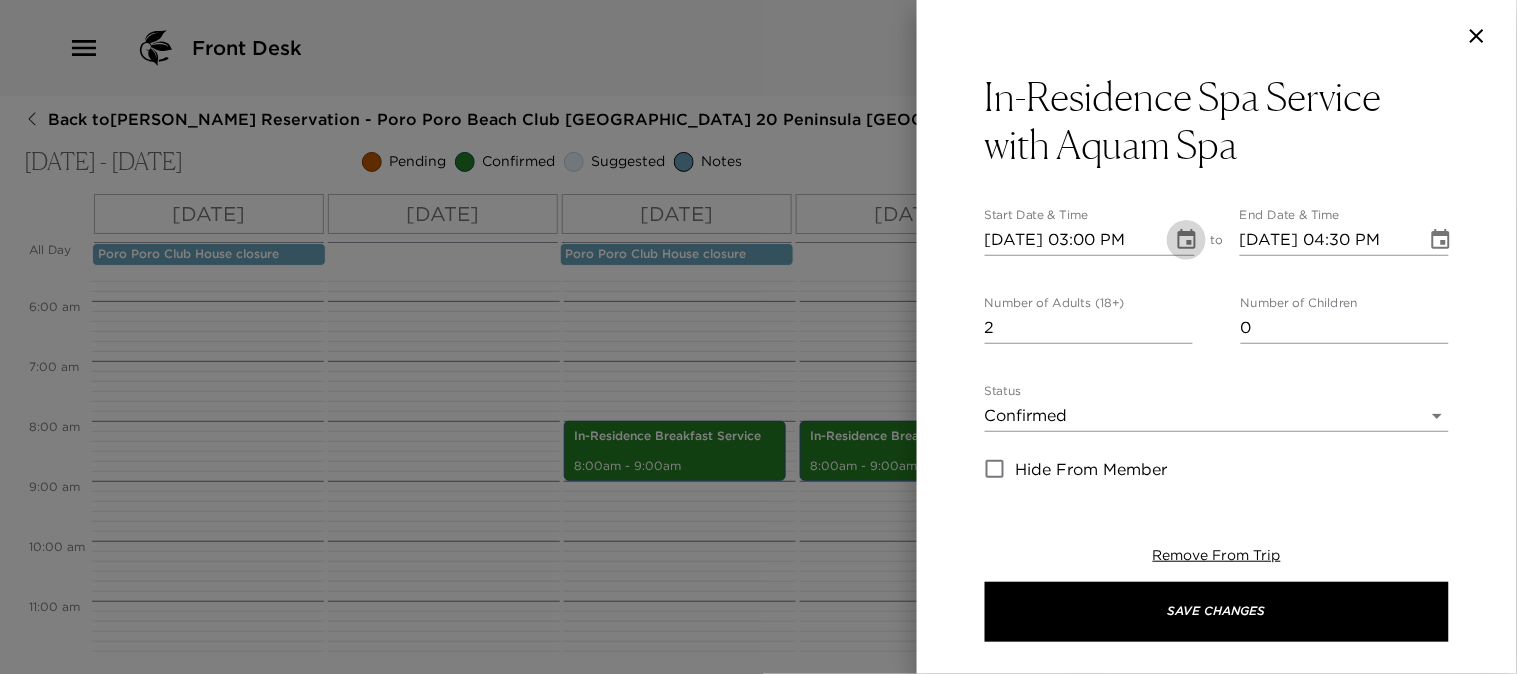 click 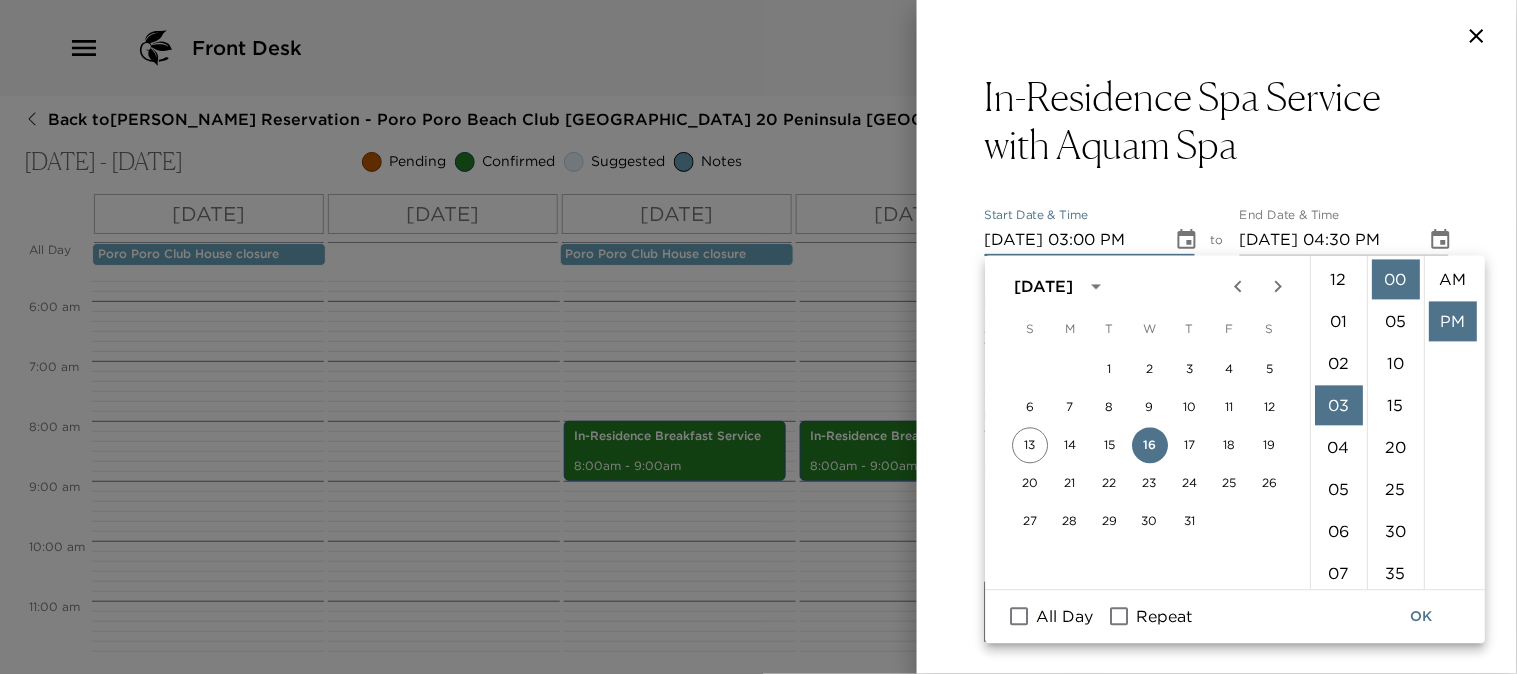 scroll, scrollTop: 125, scrollLeft: 0, axis: vertical 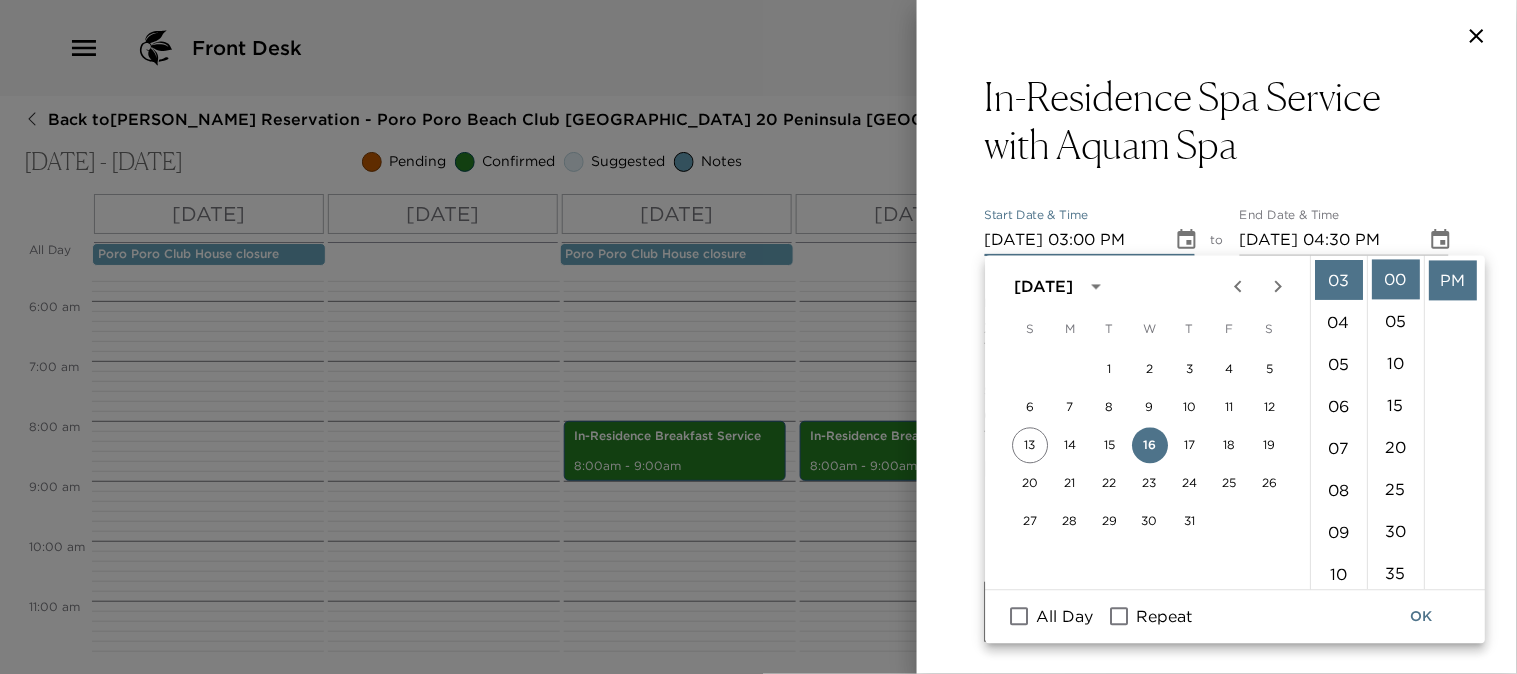click on "Repeat" at bounding box center [1120, 617] 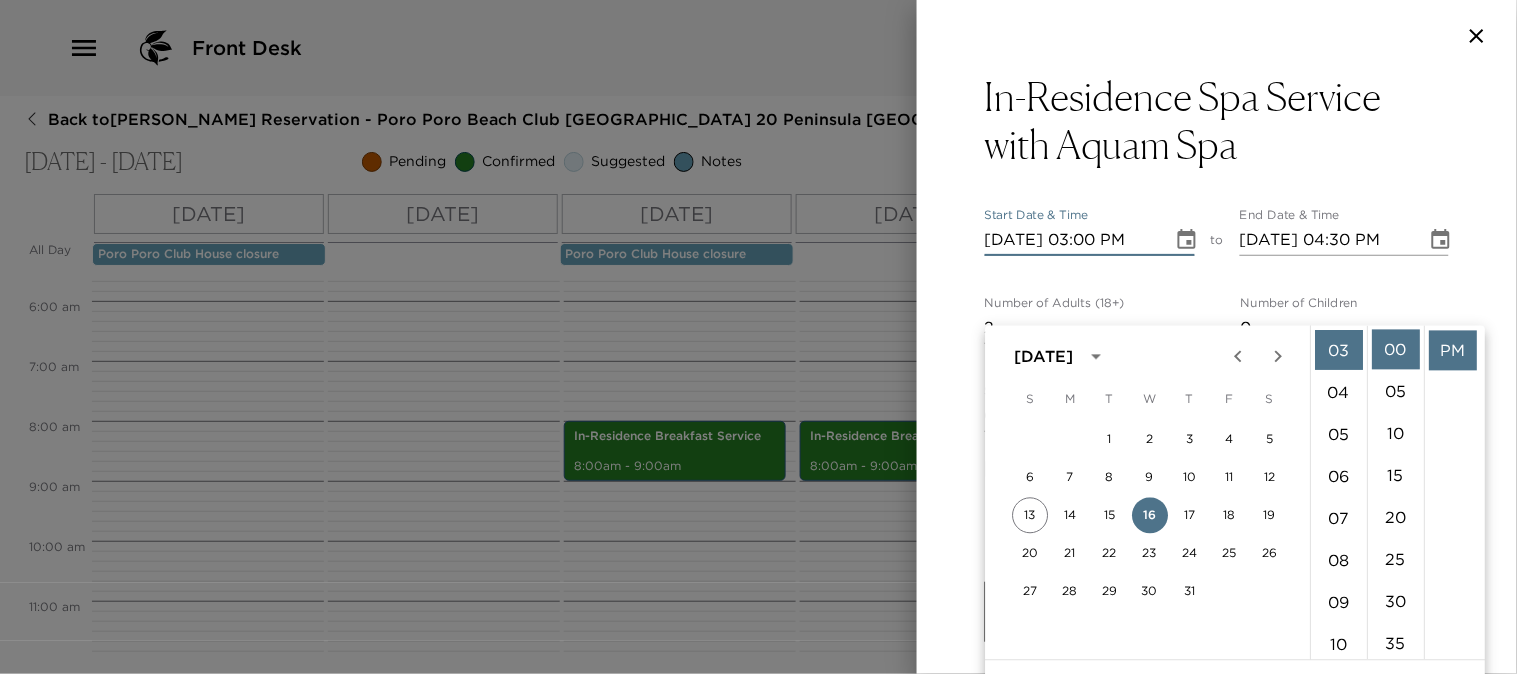 scroll, scrollTop: 70, scrollLeft: 0, axis: vertical 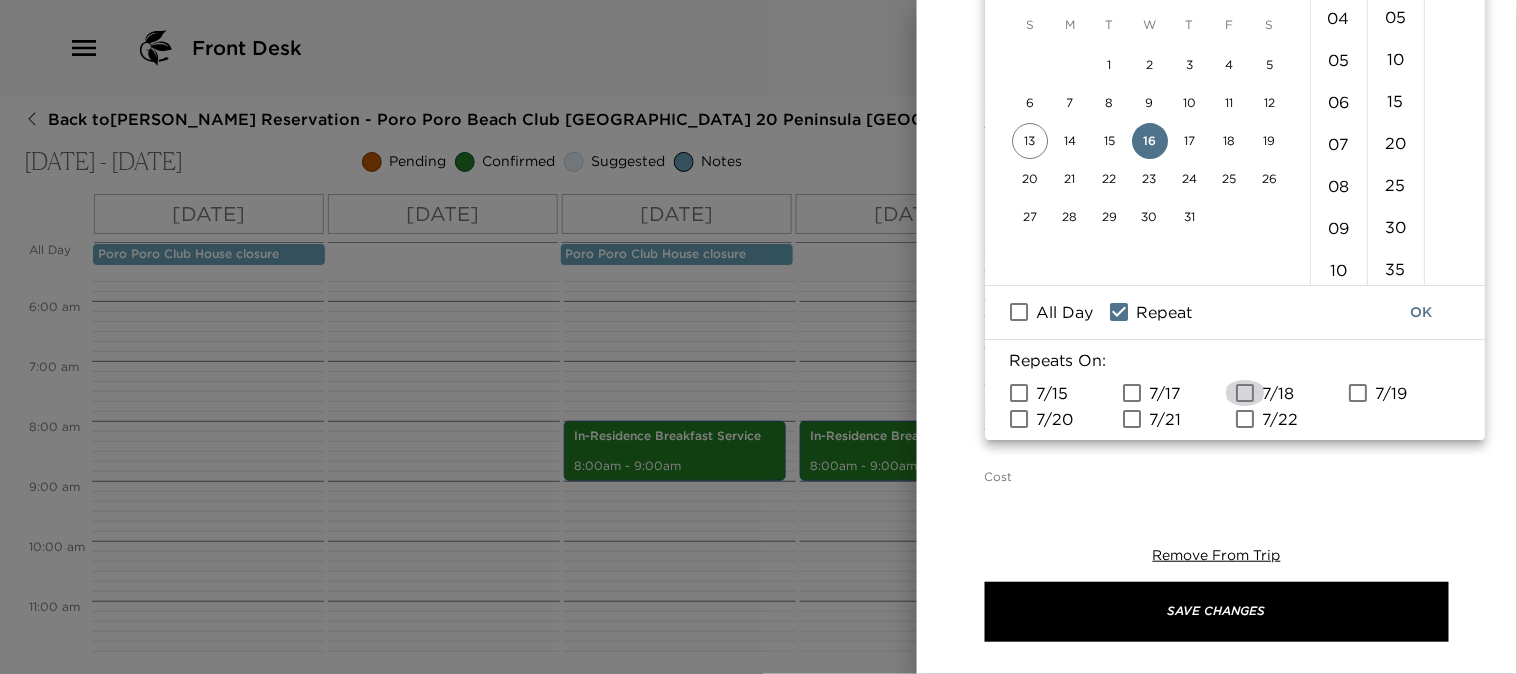 click on "7/18" at bounding box center [1246, 393] 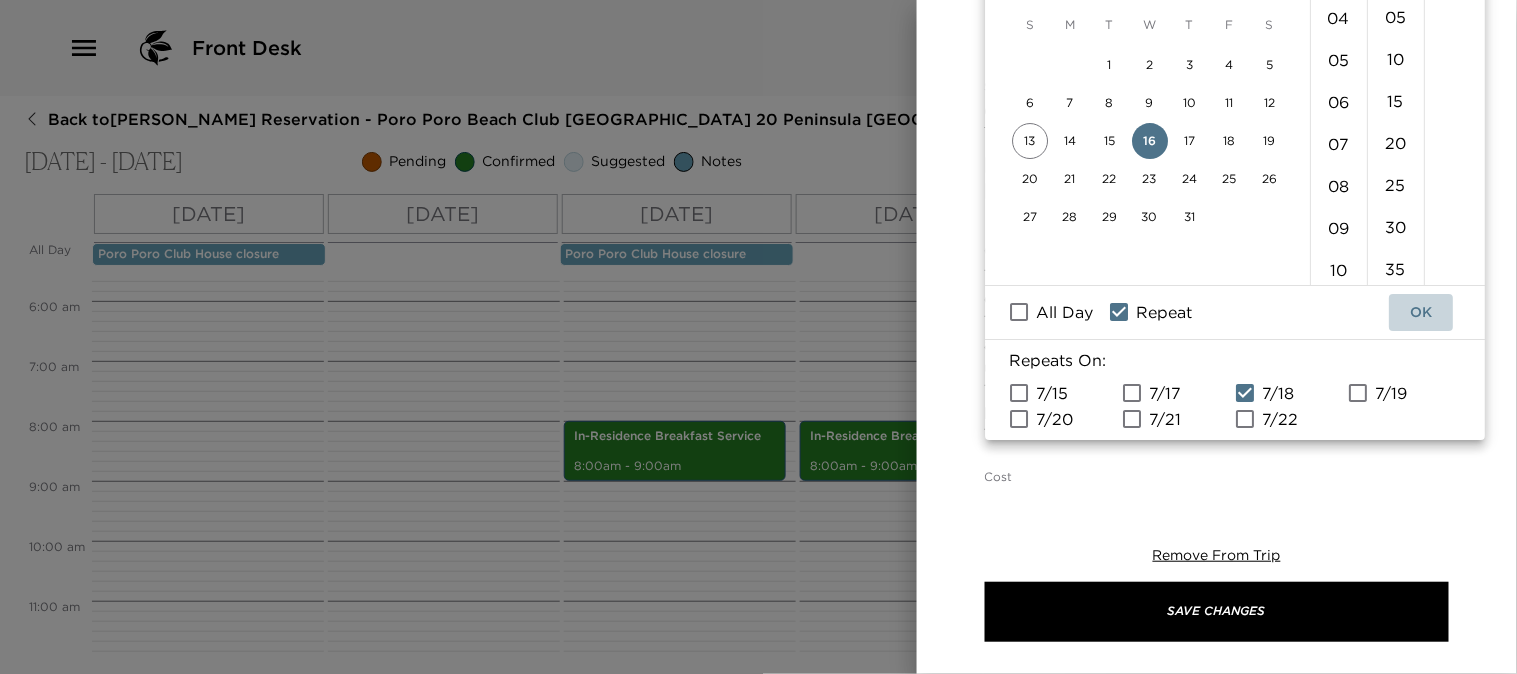 click on "OK" at bounding box center [1422, 312] 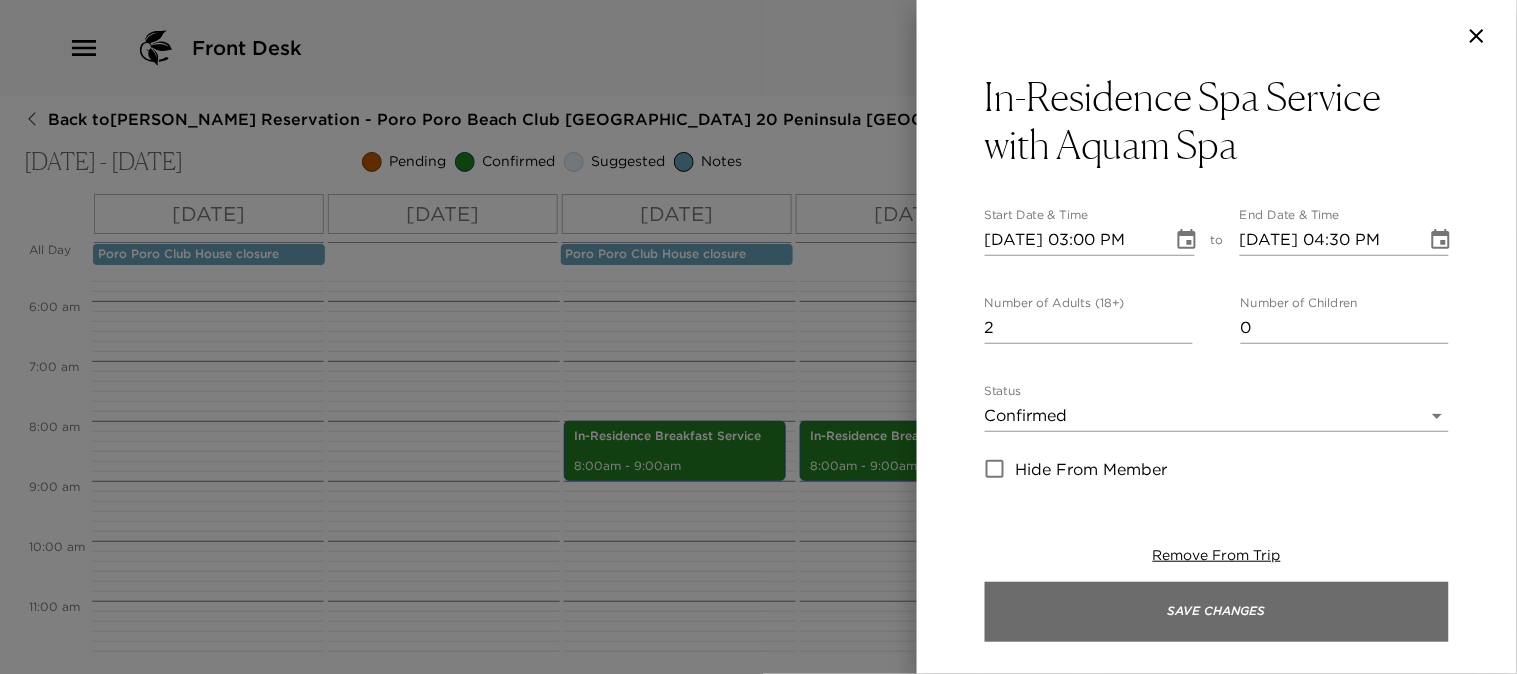 click on "Save Changes" at bounding box center [1217, 612] 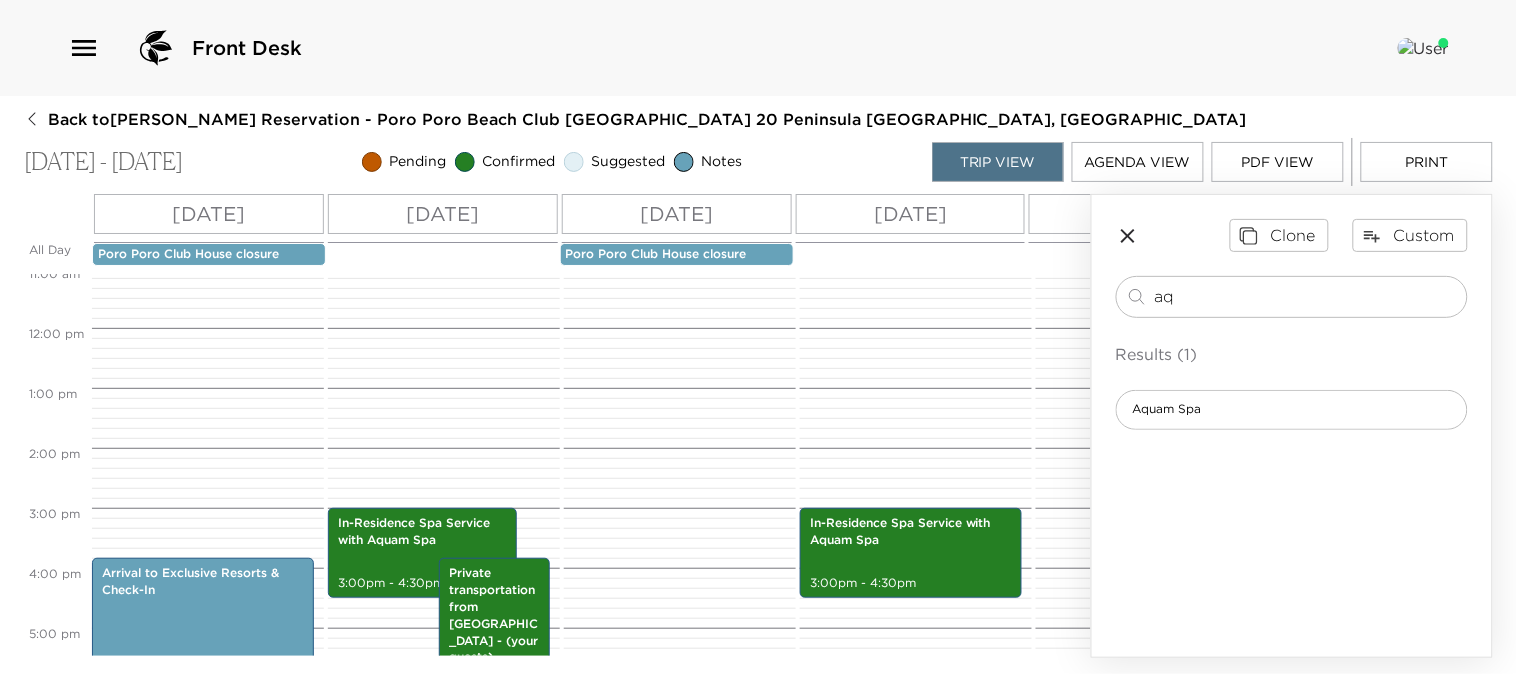 scroll, scrollTop: 777, scrollLeft: 0, axis: vertical 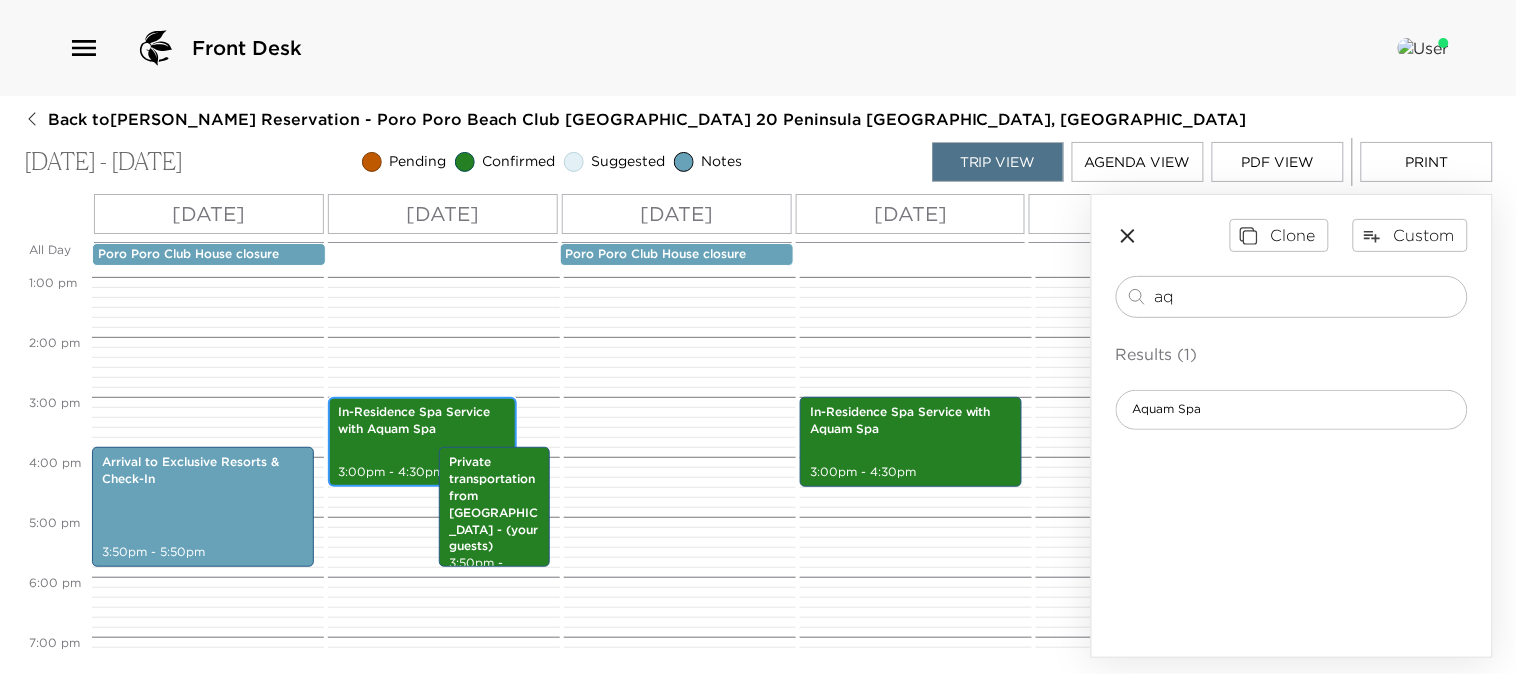 click on "In-Residence Spa Service with Aquam Spa 3:00pm - 4:30pm" at bounding box center [422, 442] 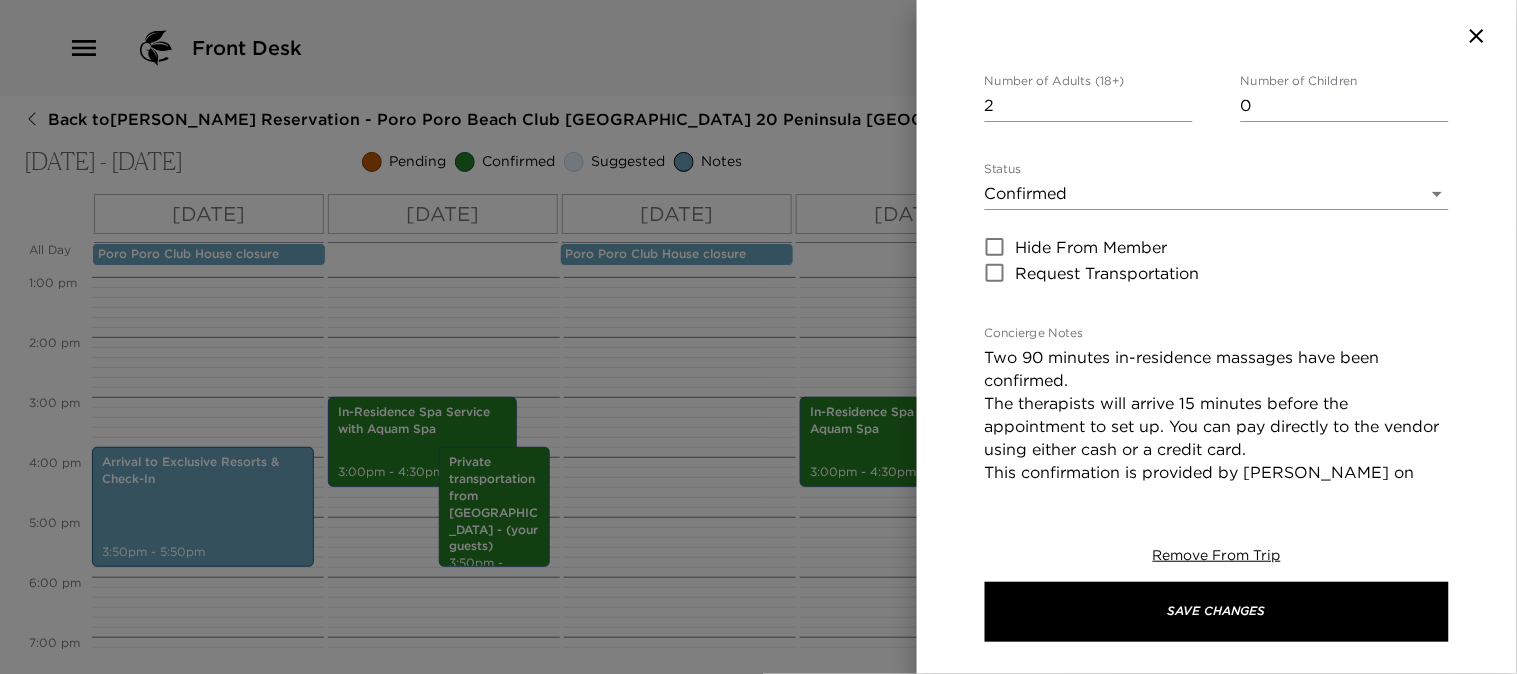 scroll, scrollTop: 333, scrollLeft: 0, axis: vertical 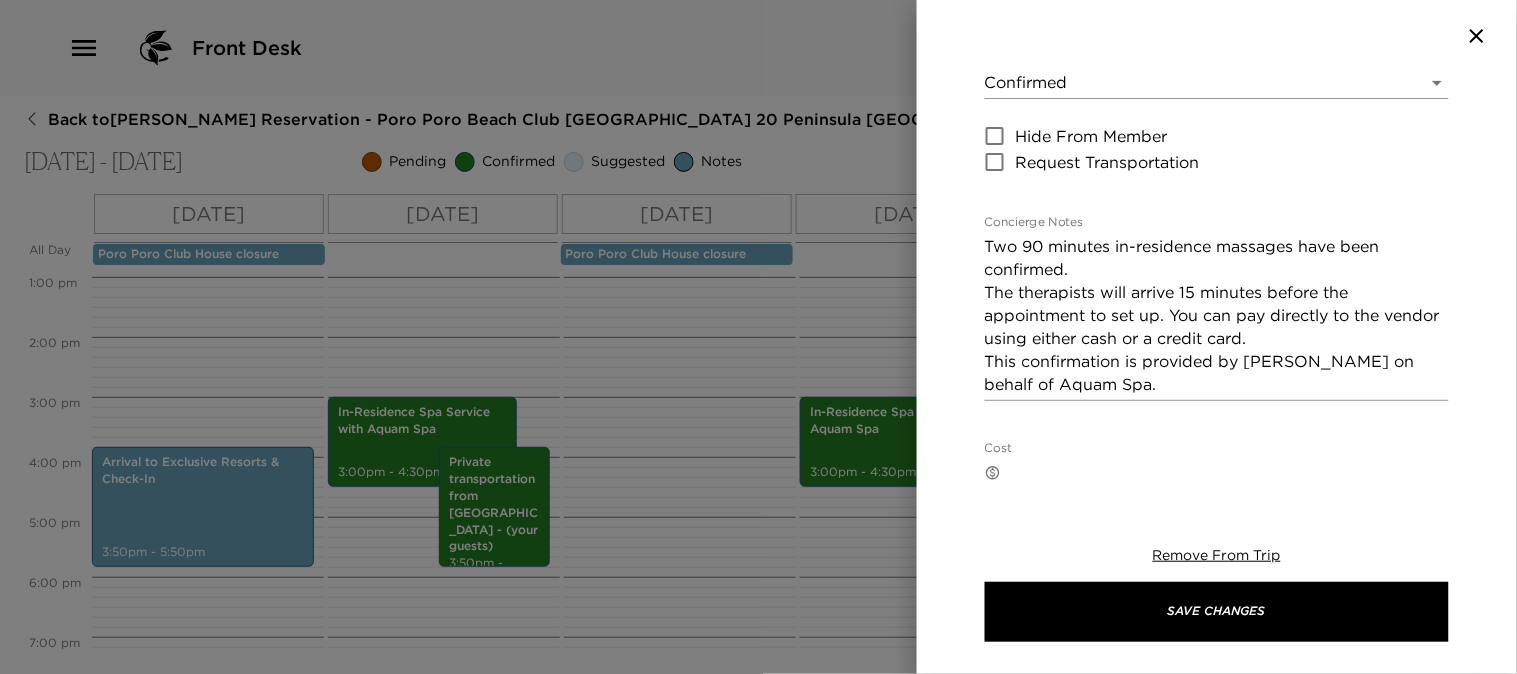 click 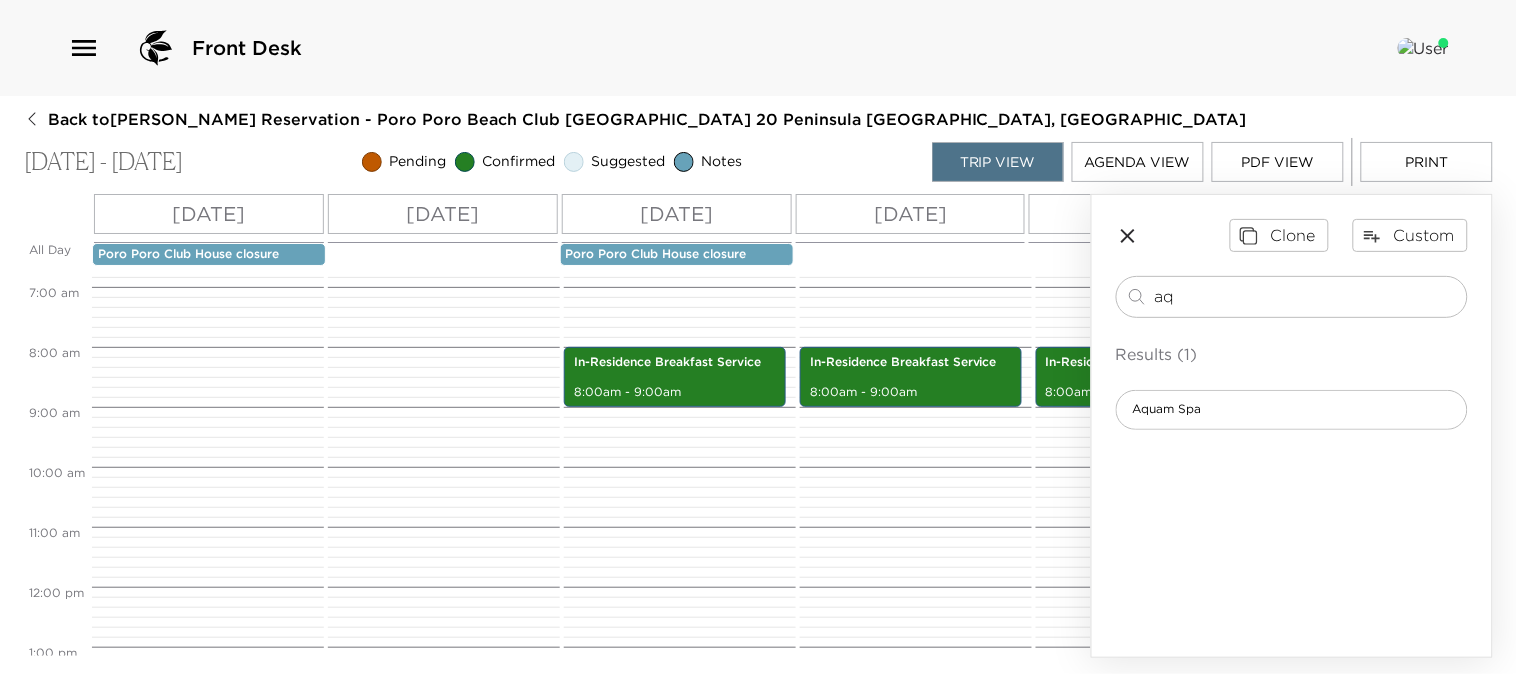 scroll, scrollTop: 0, scrollLeft: 0, axis: both 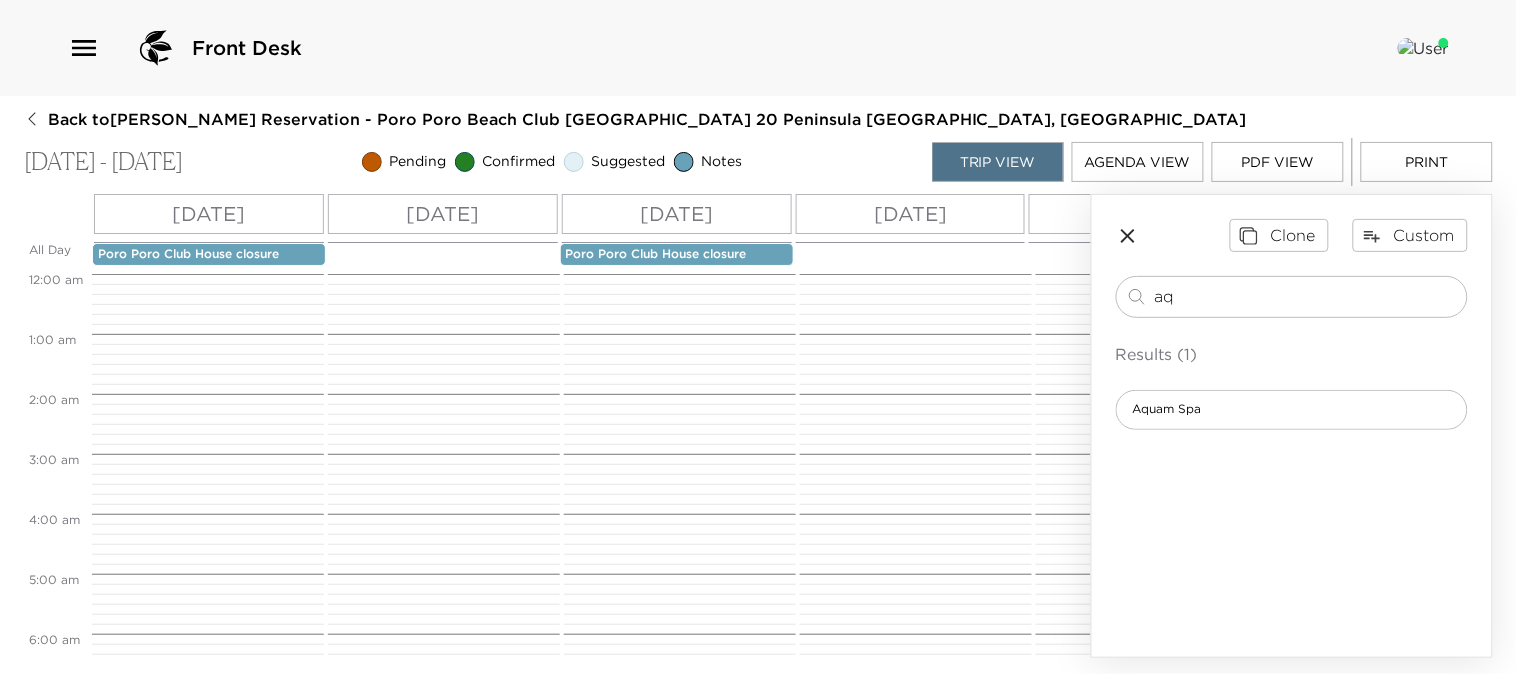 drag, startPoint x: 1208, startPoint y: 295, endPoint x: 854, endPoint y: 283, distance: 354.20334 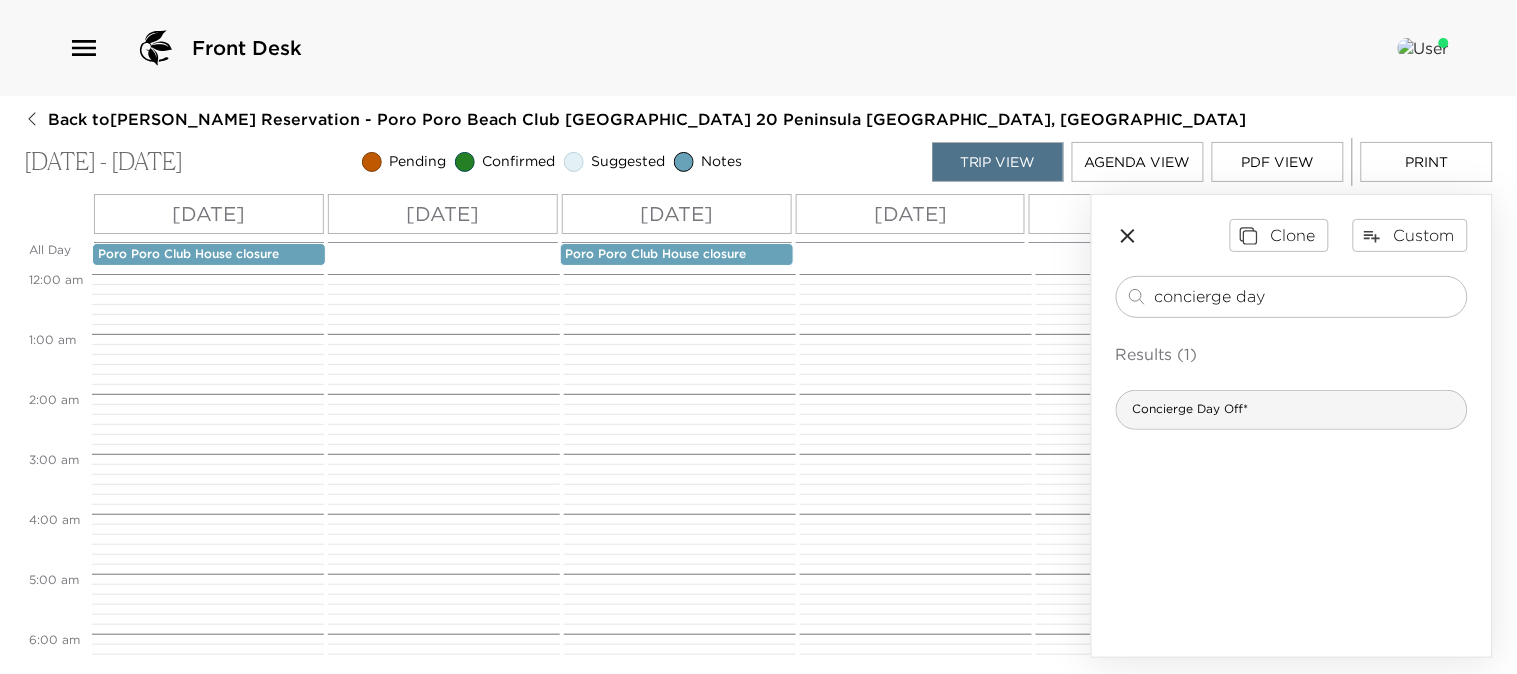 type on "concierge day" 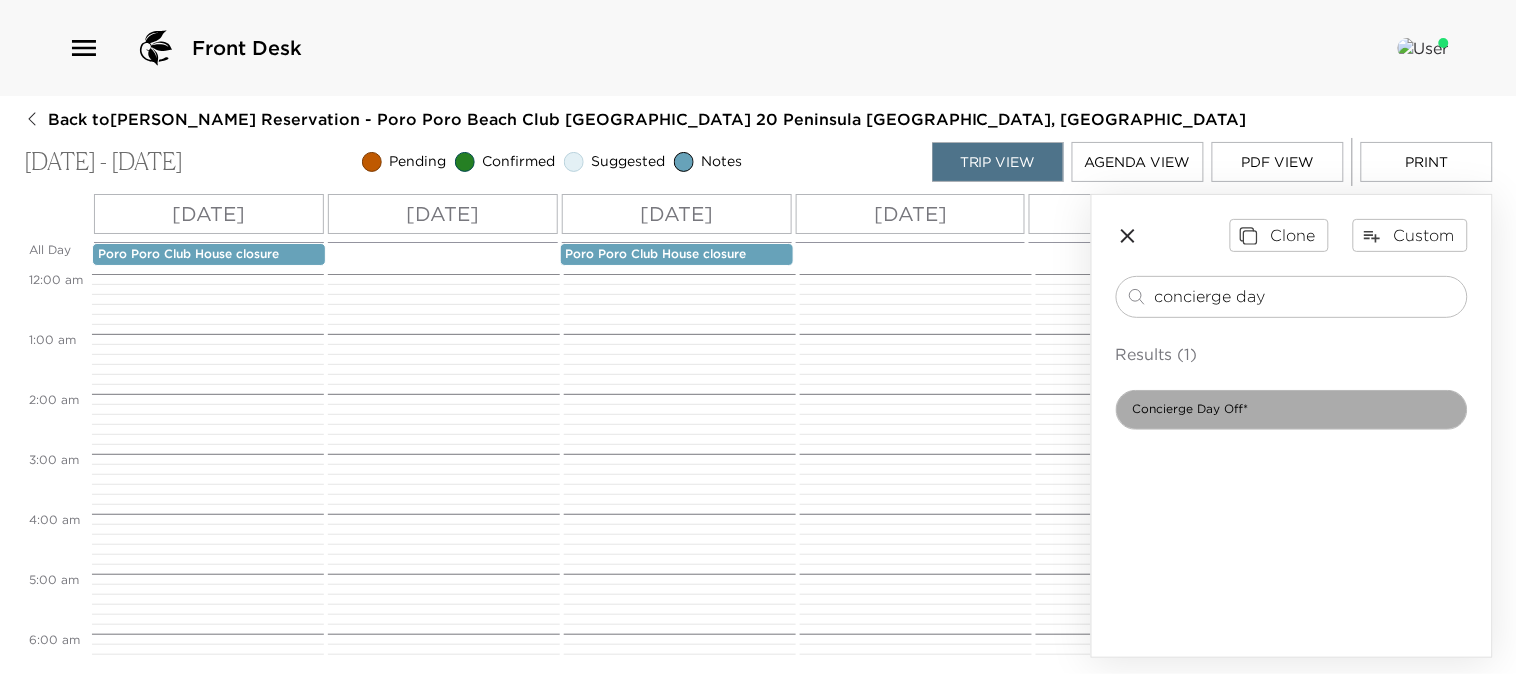 click on "Concierge Day Off*" at bounding box center (1292, 410) 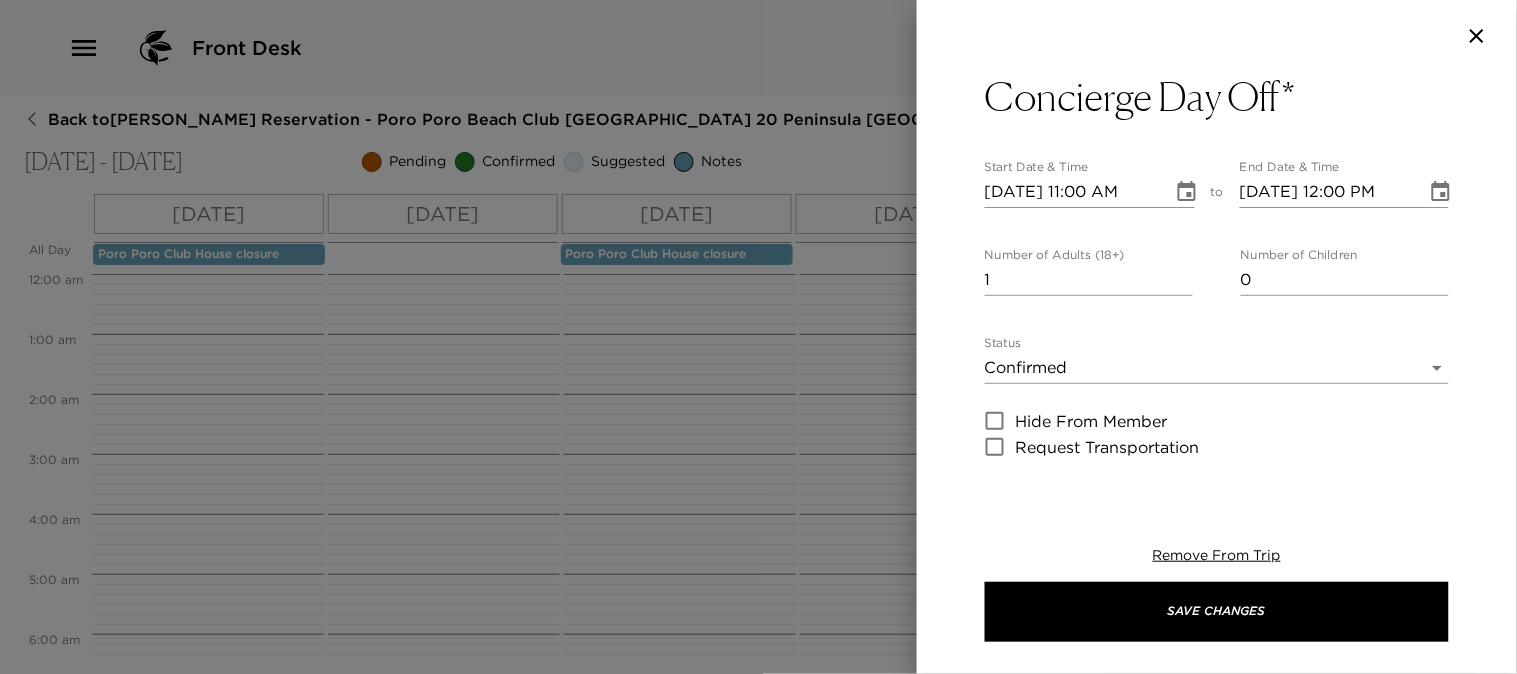 type on "I plan to be off-duty on this day. In anticipation of my day off, my ER concierge colleagues have made themselves available for any questions or assistance that you may need. Concierge Office: 2690.8300." 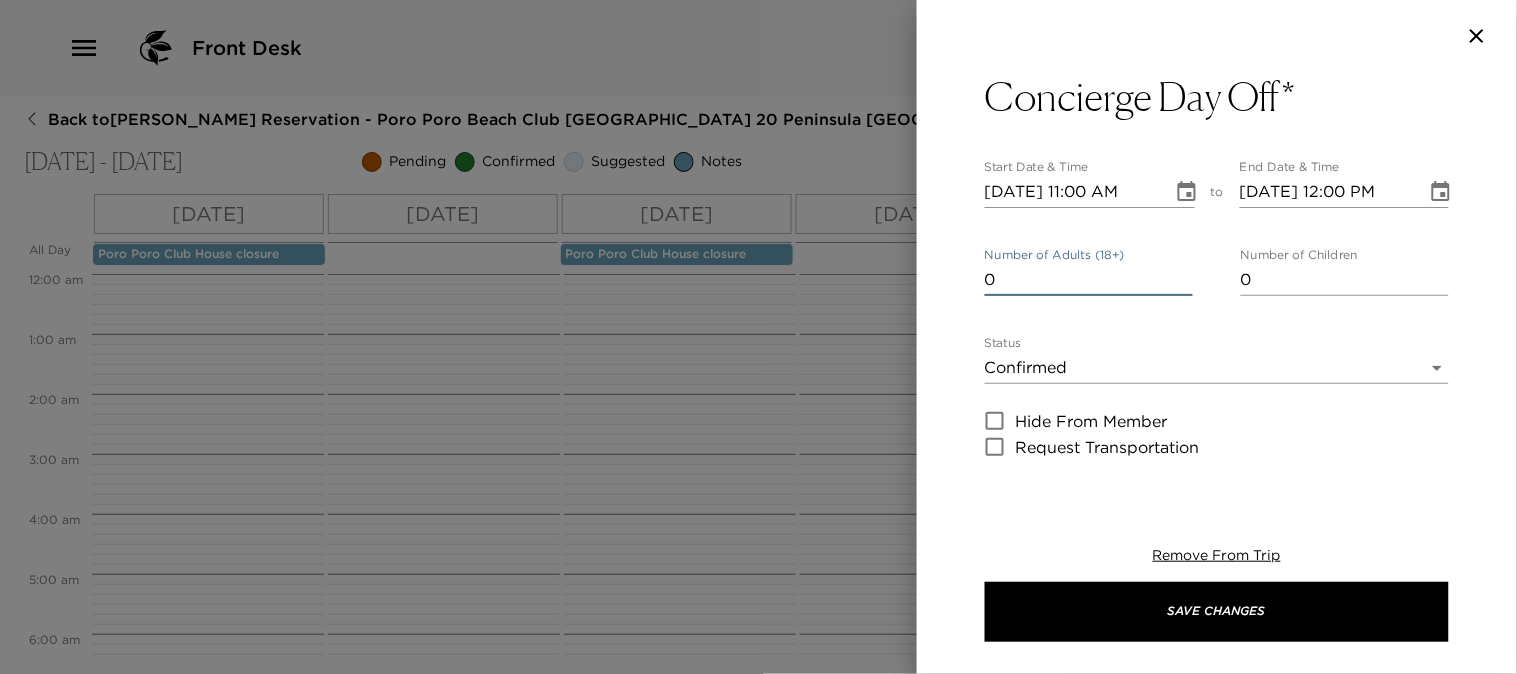 type on "0" 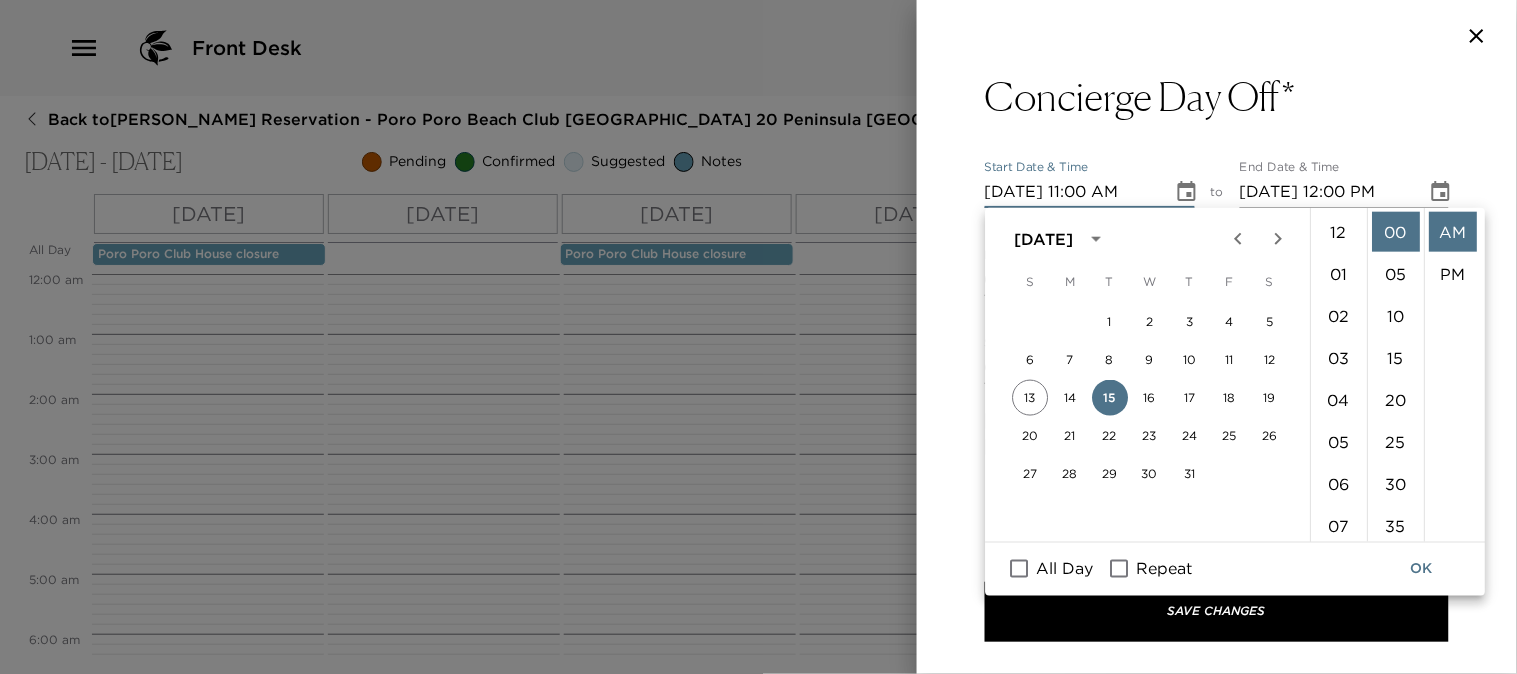 scroll, scrollTop: 461, scrollLeft: 0, axis: vertical 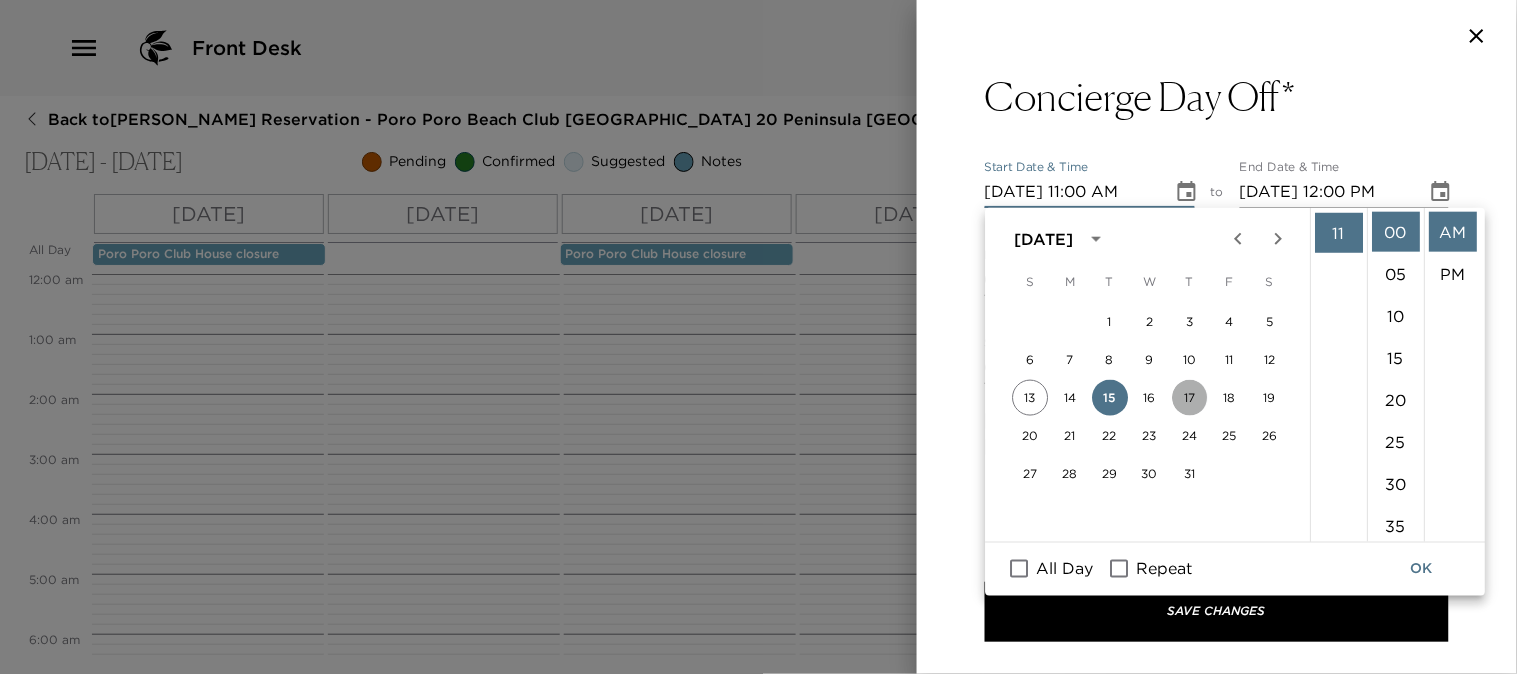 click on "17" at bounding box center [1190, 398] 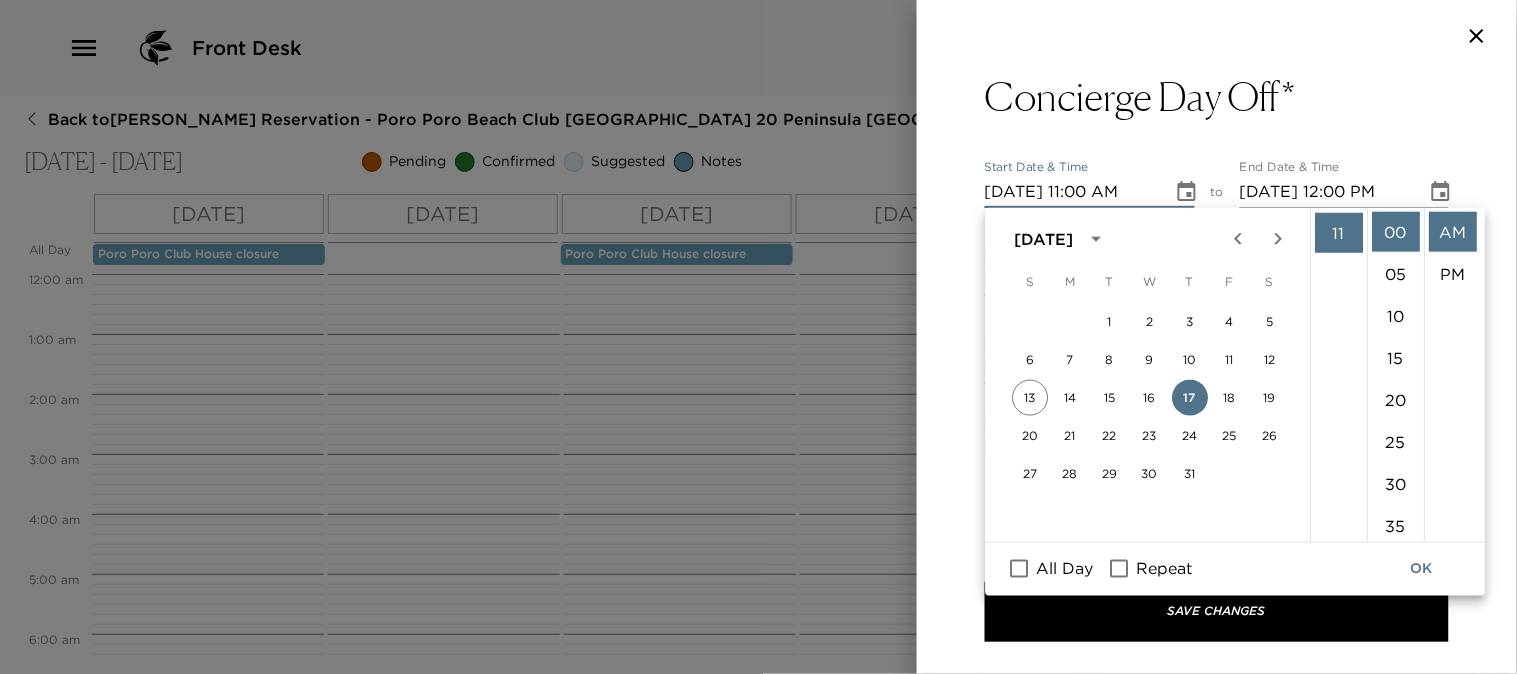 click on "All Day" at bounding box center (1020, 569) 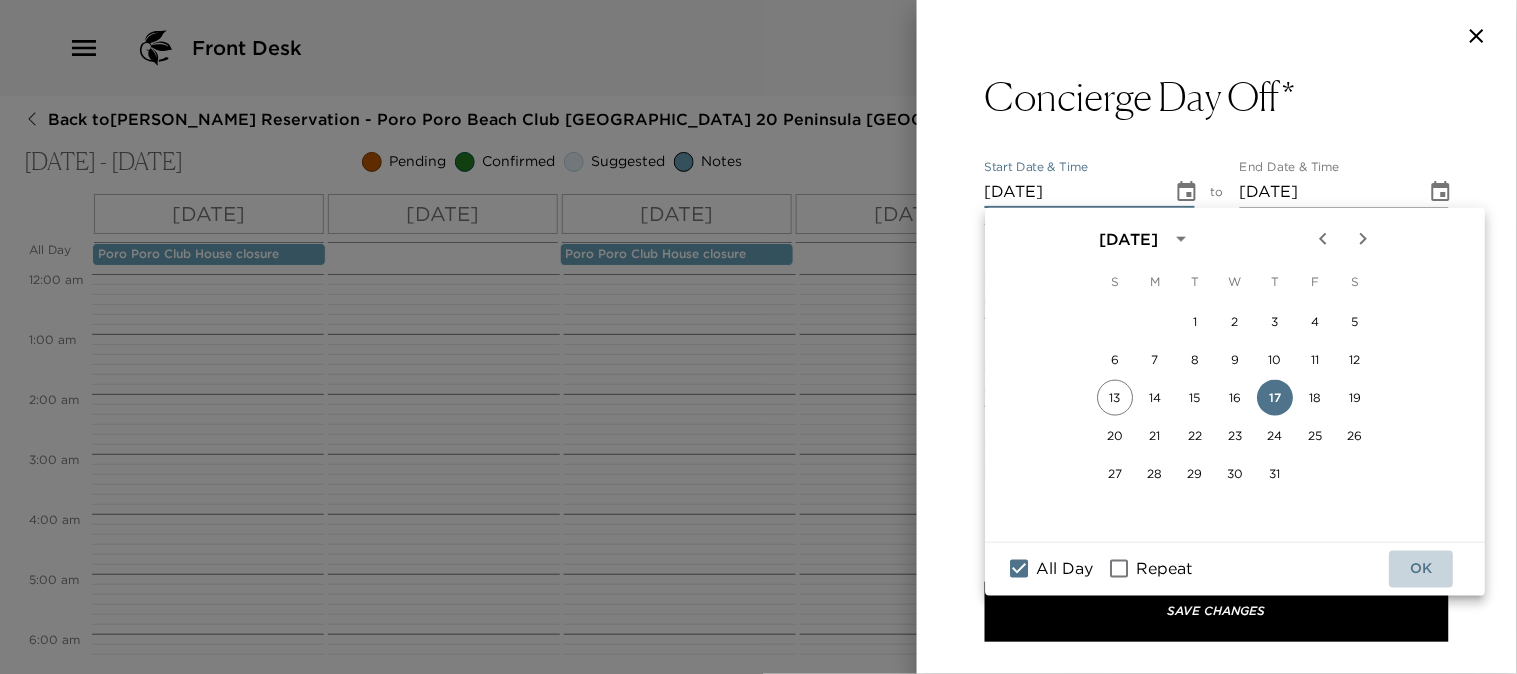 click on "OK" at bounding box center [1422, 569] 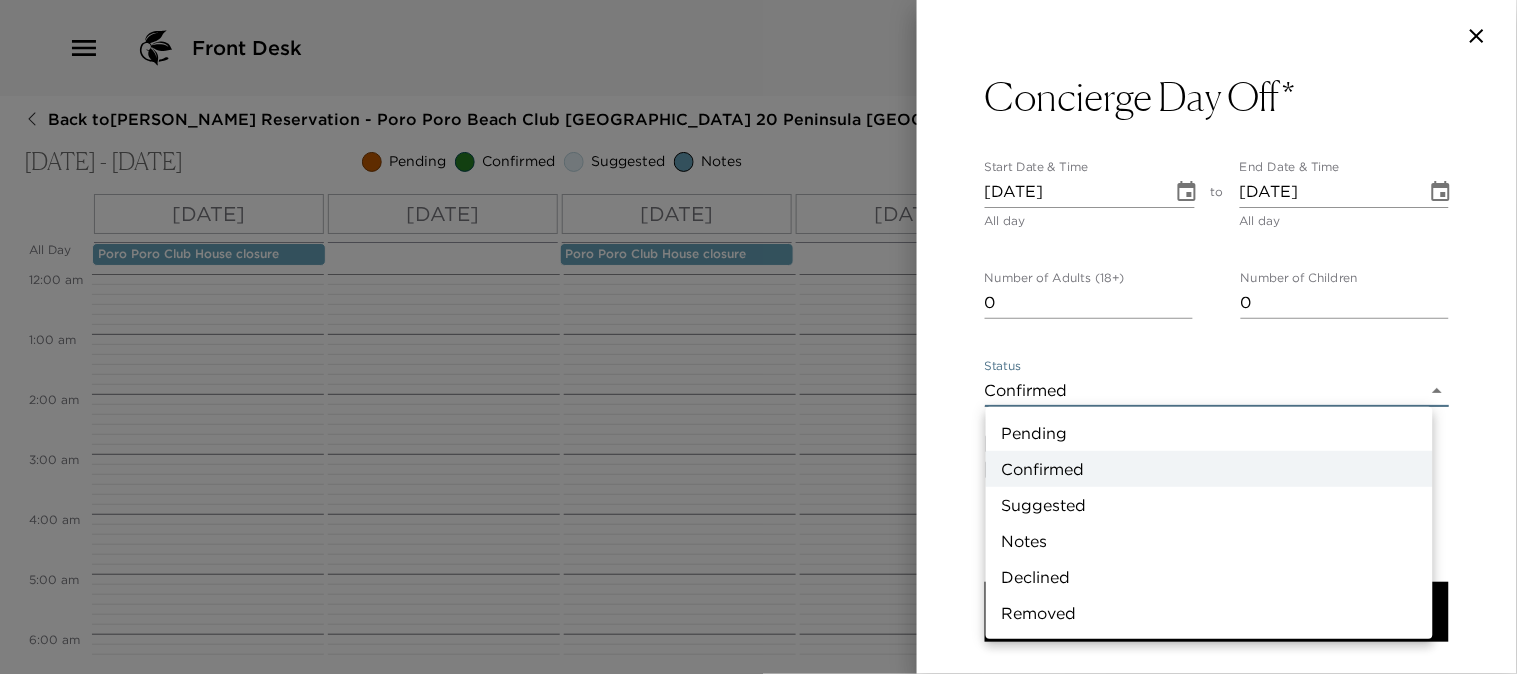 click on "Front Desk Back to  [PERSON_NAME][GEOGRAPHIC_DATA] - [GEOGRAPHIC_DATA] [GEOGRAPHIC_DATA] 20 Peninsula [GEOGRAPHIC_DATA], [GEOGRAPHIC_DATA] [DATE] - [DATE] Pending Confirmed Suggested Notes Trip View Agenda View PDF View Print All Day [DATE] [DATE] [DATE] [DATE] [DATE] [DATE] [DATE] [DATE] Poro Poro Club House closure   [GEOGRAPHIC_DATA] closure 12:00 AM 1:00 AM 2:00 AM 3:00 AM 4:00 AM 5:00 AM 6:00 AM 7:00 AM 8:00 AM 9:00 AM 10:00 AM 11:00 AM 12:00 PM 1:00 PM 2:00 PM 3:00 PM 4:00 PM 5:00 PM 6:00 PM 7:00 PM 8:00 PM 9:00 PM 10:00 PM 11:00 PM Arrival to Exclusive Resorts & Check-In 3:50pm - 5:50pm In-Residence Spa Service with Aquam Spa 3:00pm - 4:30pm Private transportation from [GEOGRAPHIC_DATA] - (your guests) 3:50pm - 5:50pm In-Residence Breakfast Service 8:00am - 9:00am In-Residence Breakfast Service 8:00am - 9:00am In-Residence Spa Service with Aquam Spa 3:00pm - 4:30pm In-Residence Breakfast Service 8:00am - 9:00am In-Residence Breakfast Service 8:00am - 9:00am 2:15pm - 4:15pm House Bill Review Clone 0" at bounding box center (758, 337) 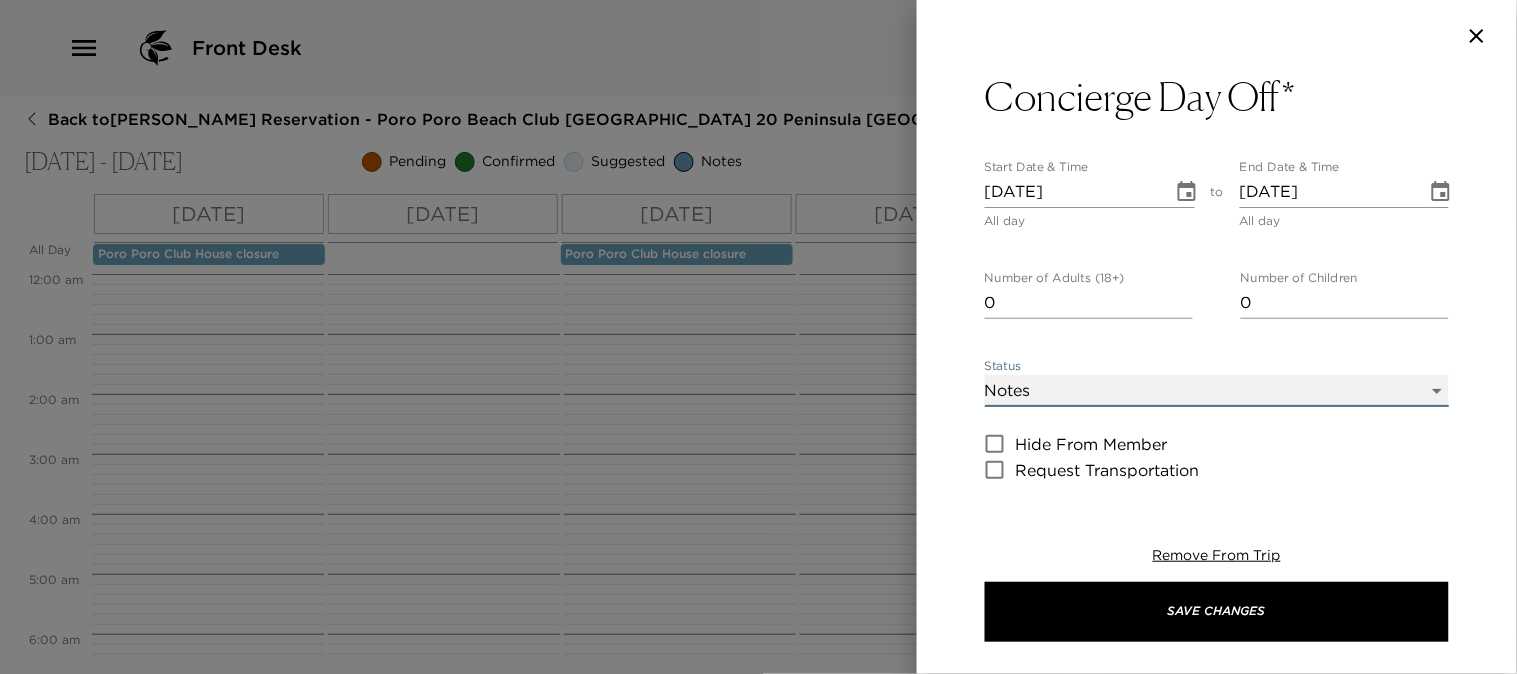 type on "Concierge Note" 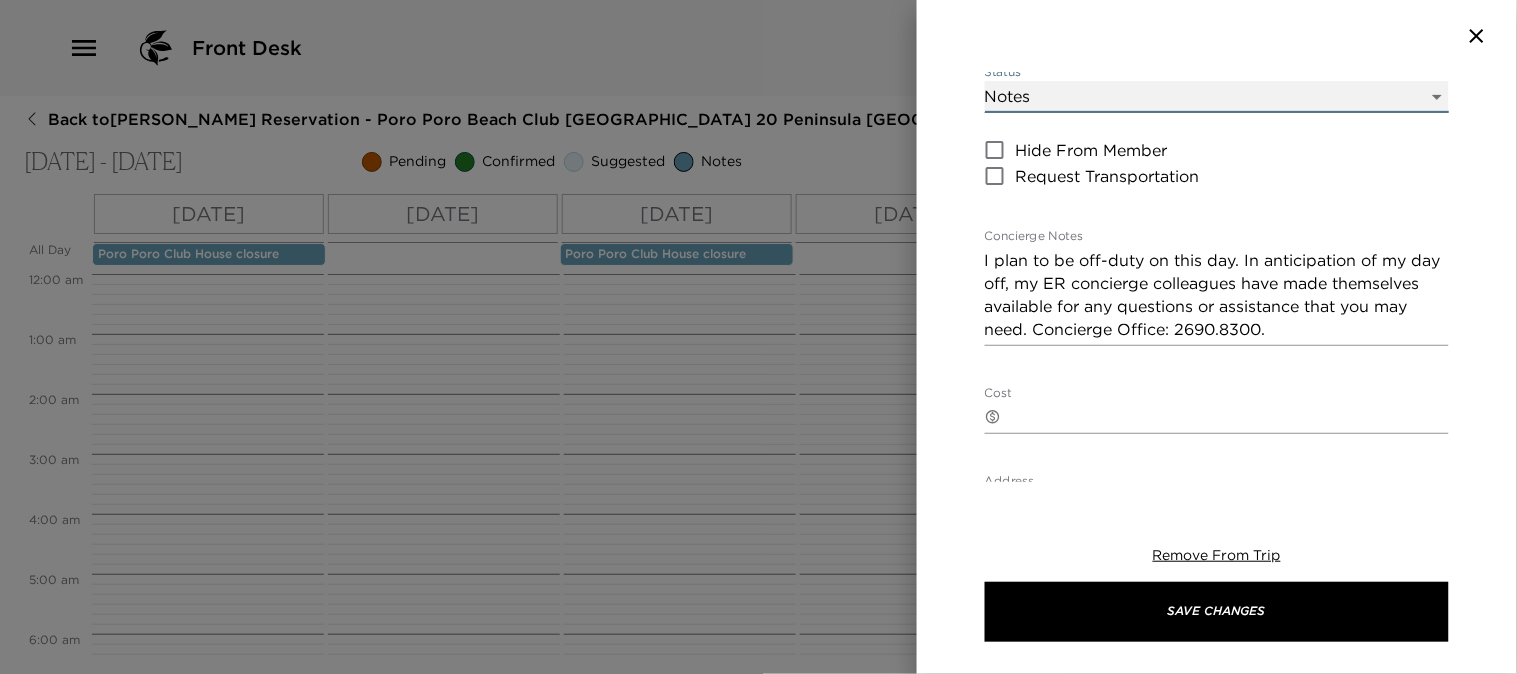 scroll, scrollTop: 333, scrollLeft: 0, axis: vertical 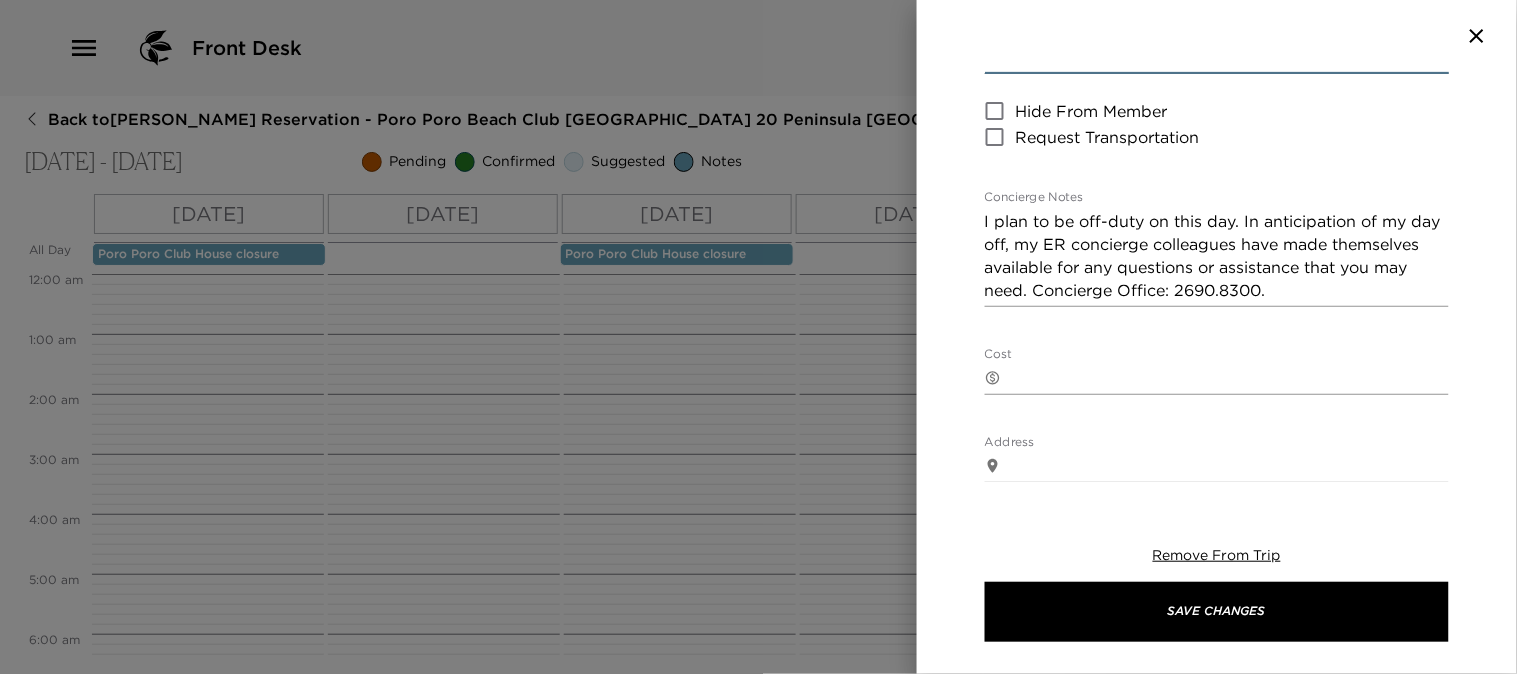 click on "I plan to be off-duty on this day. In anticipation of my day off, my ER concierge colleagues have made themselves available for any questions or assistance that you may need. Concierge Office: 2690.8300." at bounding box center (1217, 256) 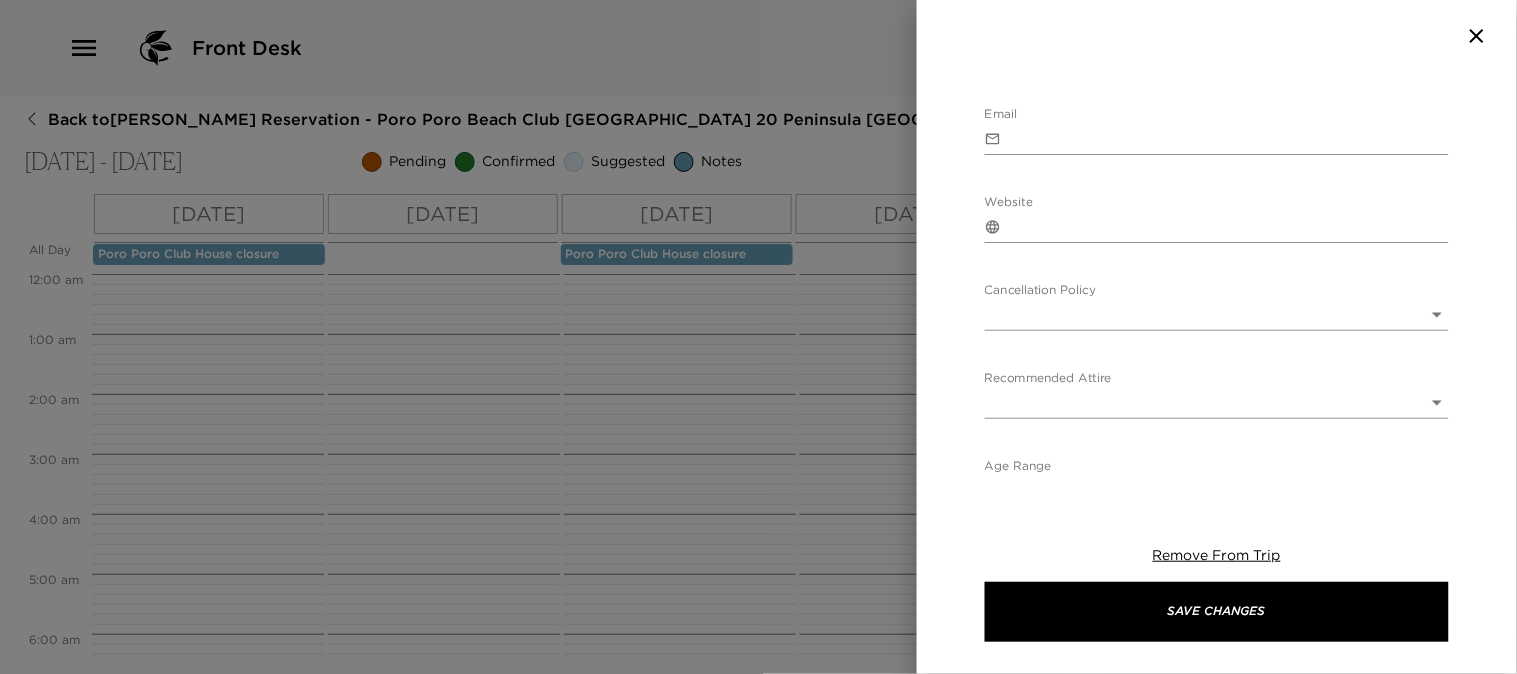 scroll, scrollTop: 861, scrollLeft: 0, axis: vertical 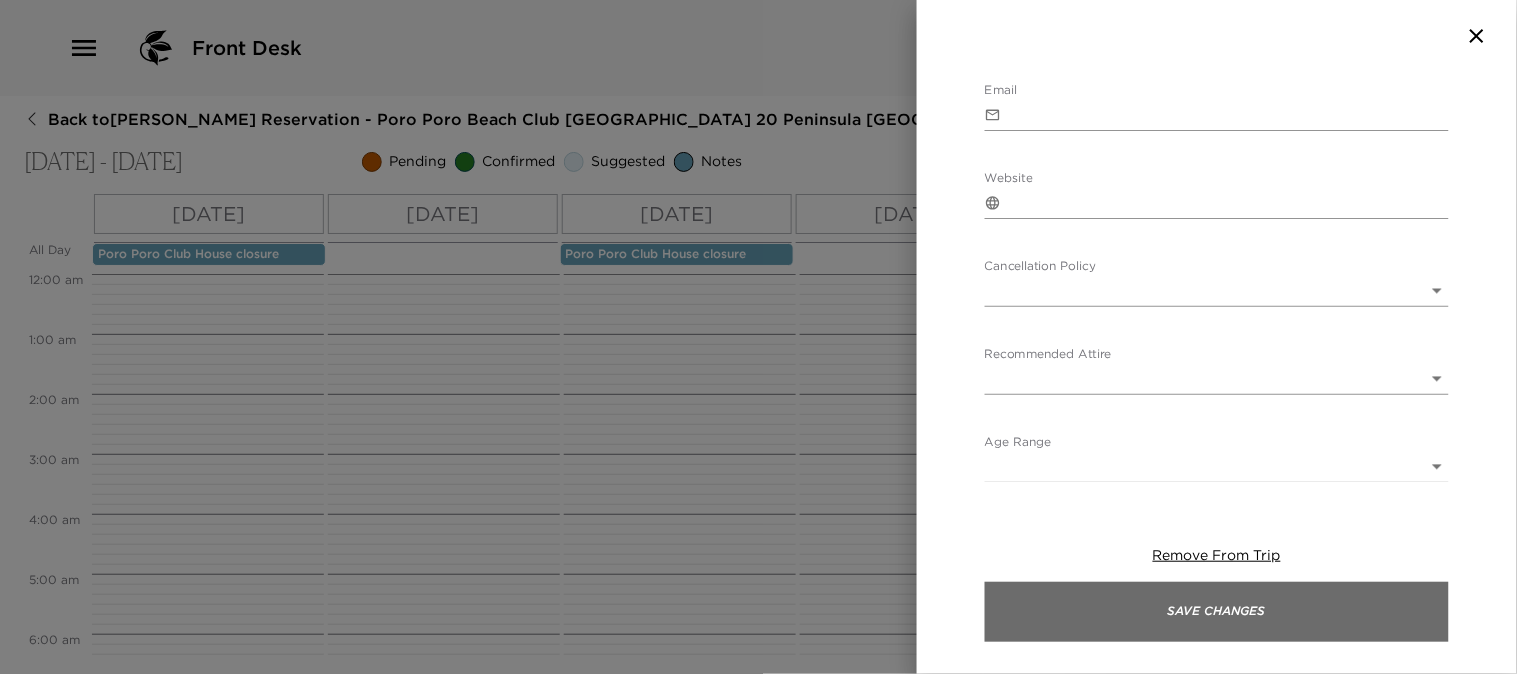 type on "I plan to be off-duty on this day. In anticipation of my day off, my ER concierge colleagues have made themselves available for any questions or assistance that you may need.  I will be back [DATE] afternoon." 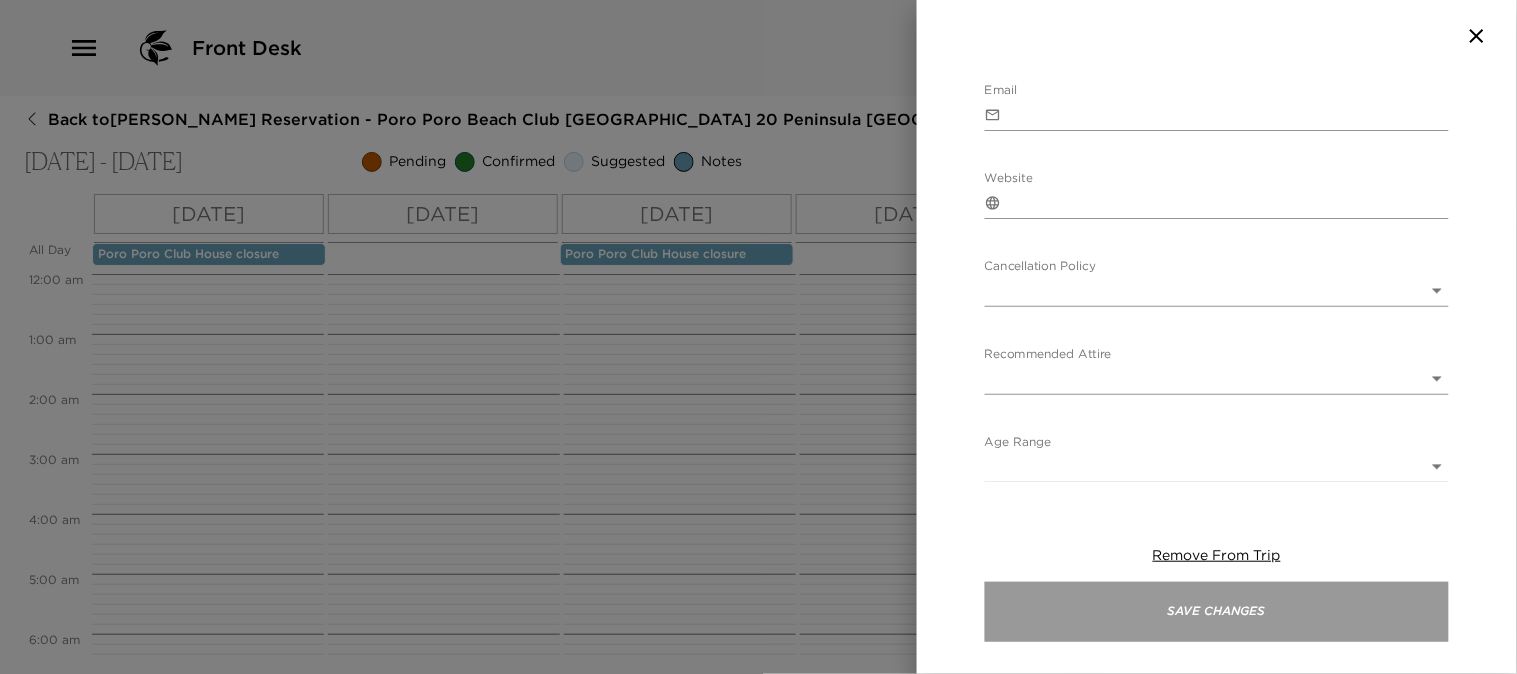 click on "Save Changes" at bounding box center [1217, 612] 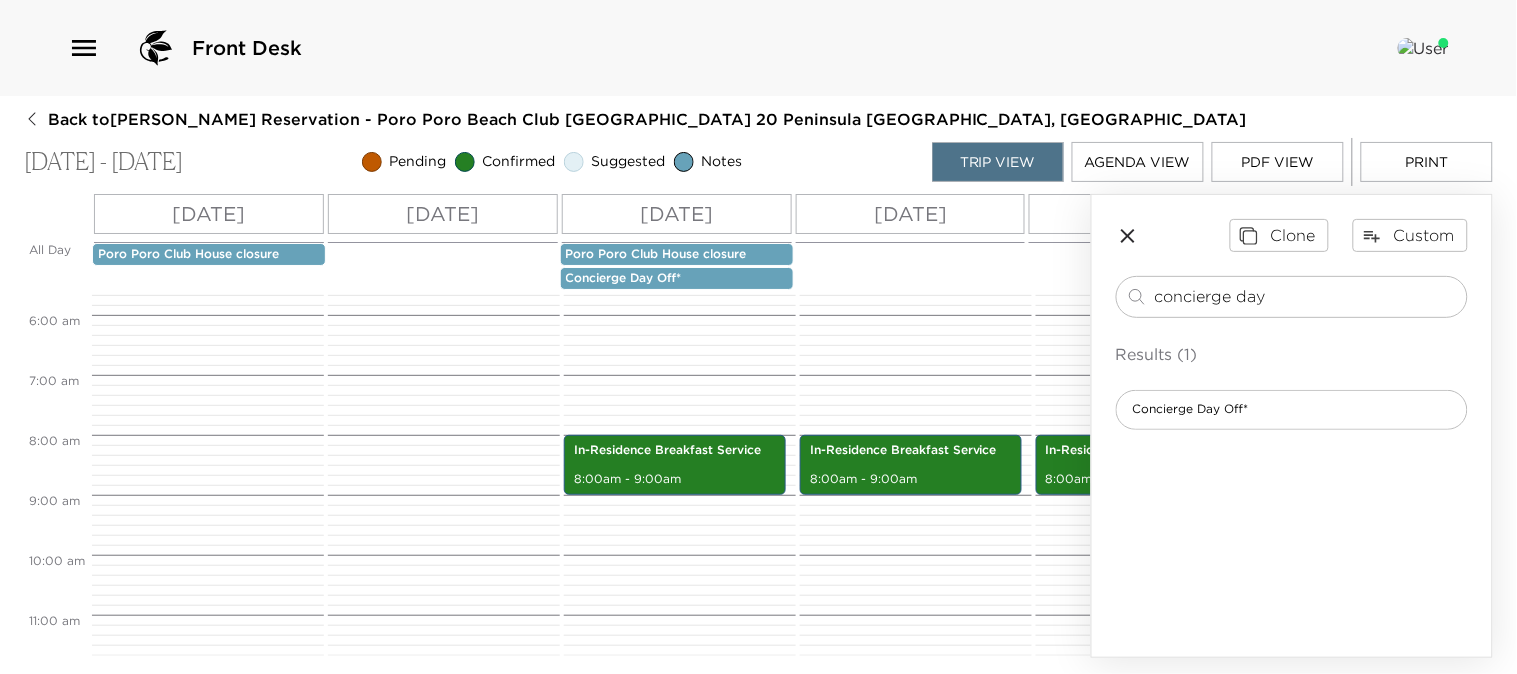 scroll, scrollTop: 333, scrollLeft: 0, axis: vertical 